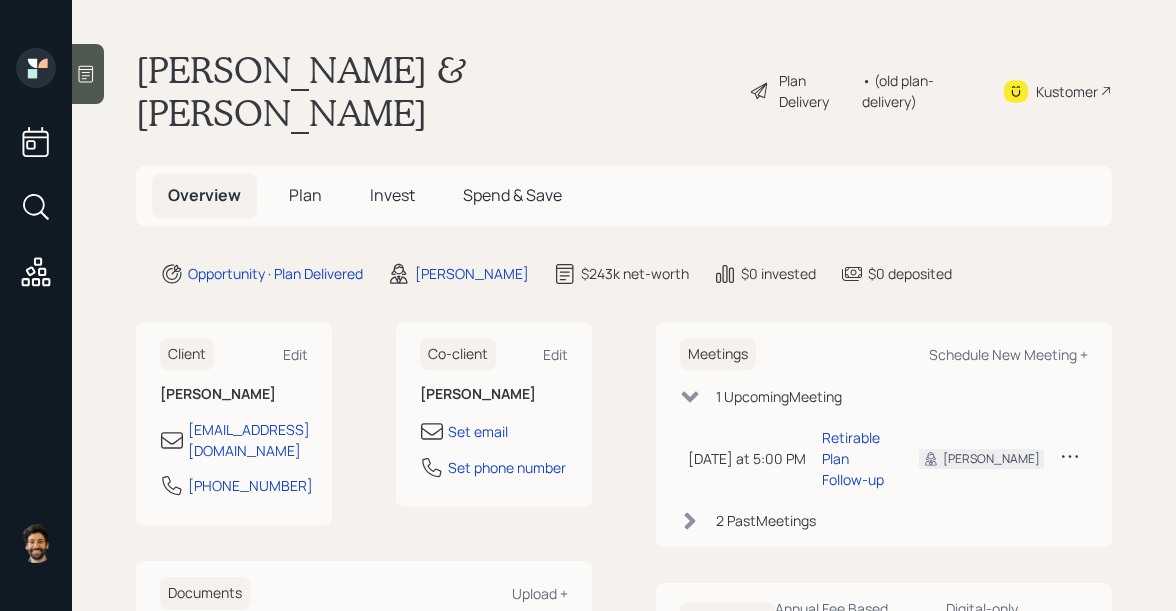 scroll, scrollTop: 0, scrollLeft: 0, axis: both 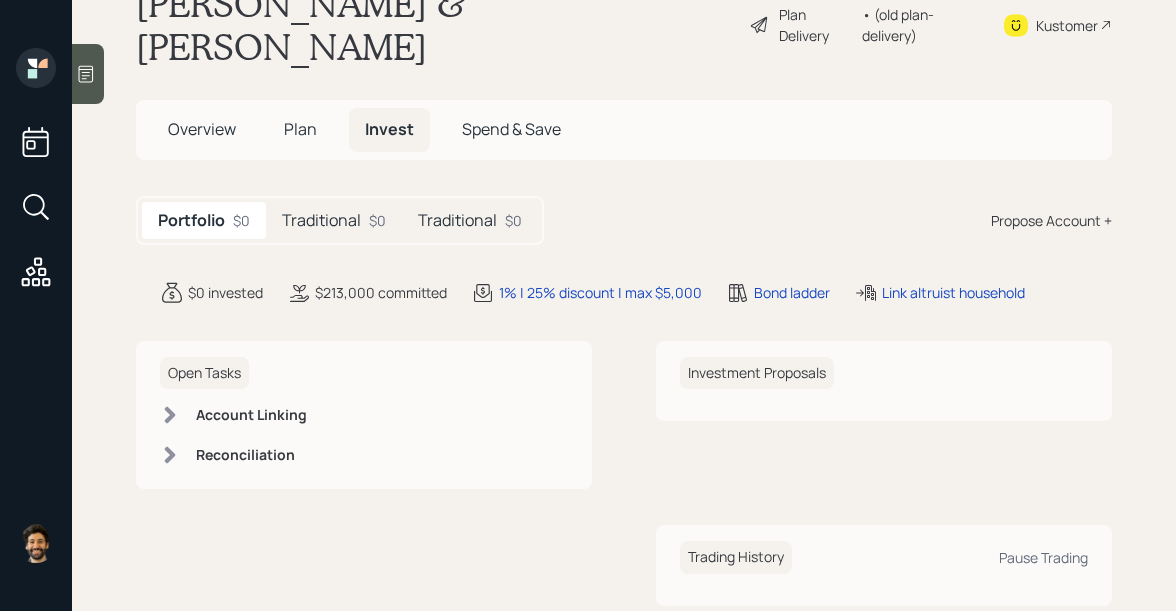 click on "Traditional $0" at bounding box center [334, 220] 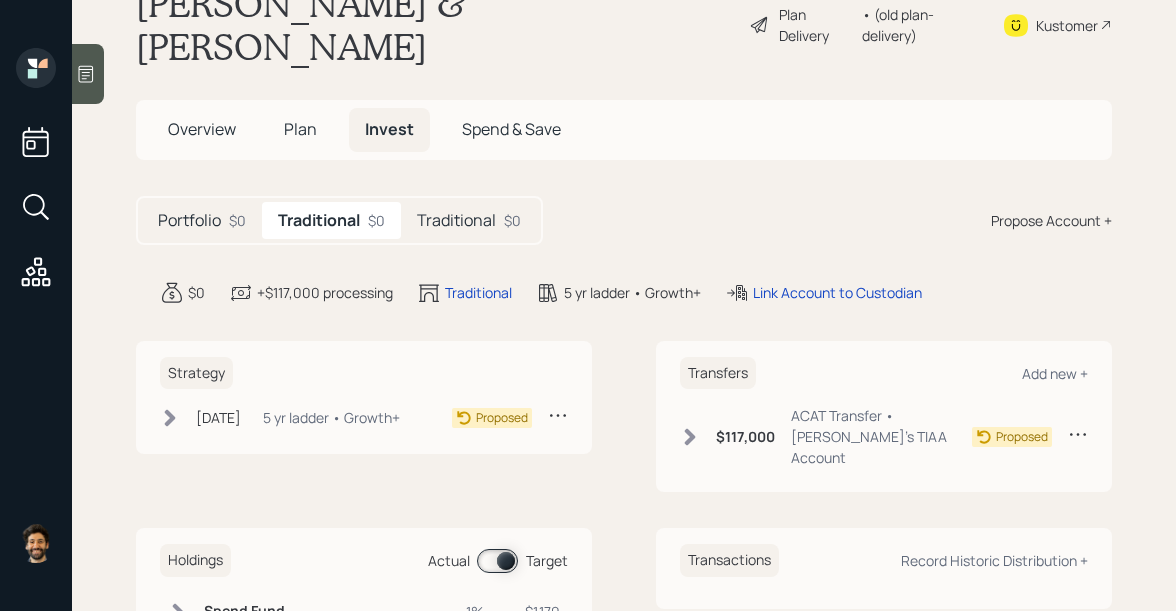 click on "Plan" at bounding box center (300, 129) 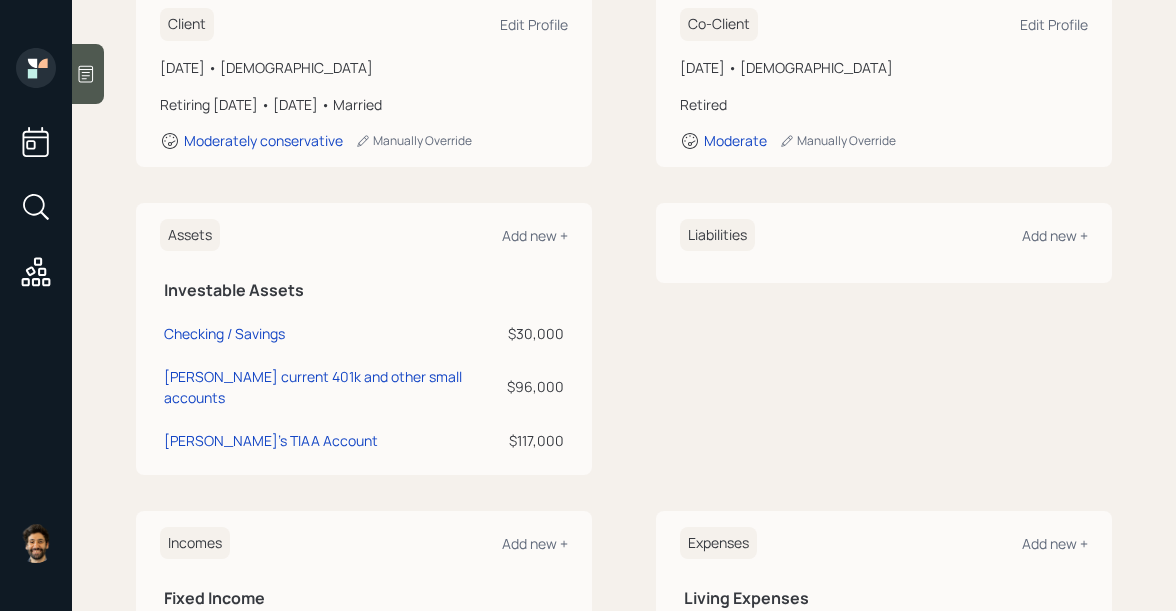 scroll, scrollTop: 349, scrollLeft: 0, axis: vertical 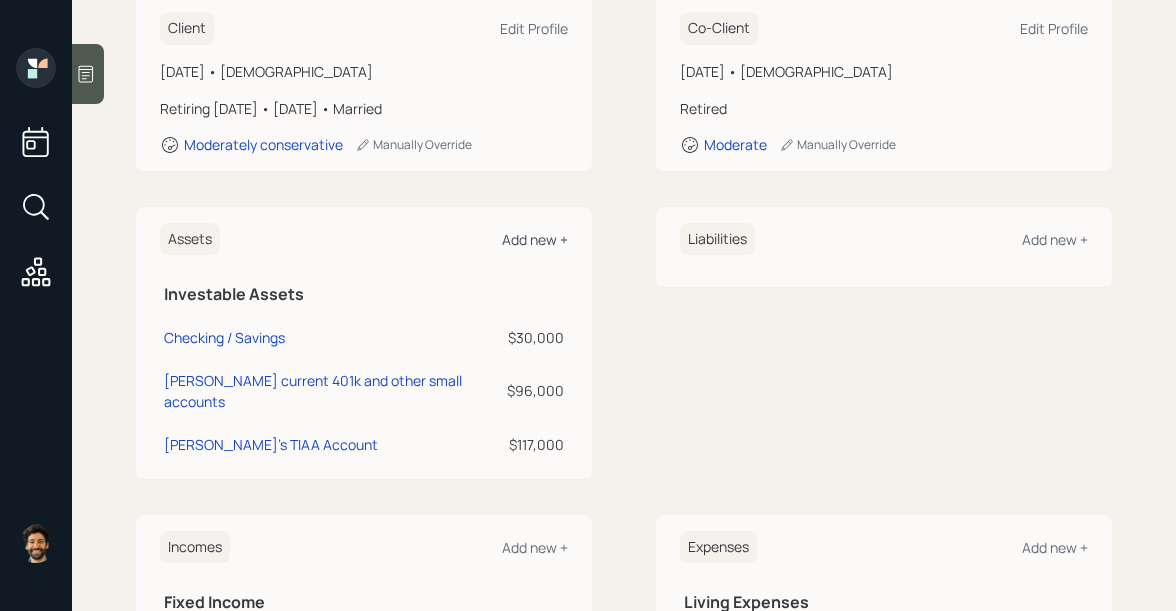 click on "Add new +" at bounding box center [535, 239] 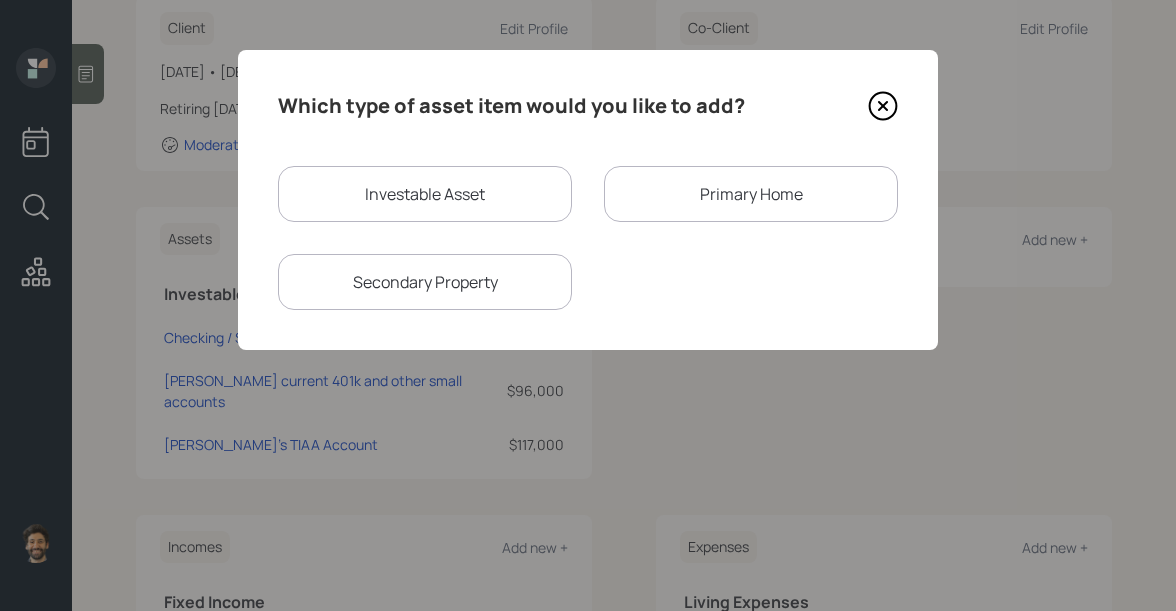 click on "Investable Asset" at bounding box center [425, 194] 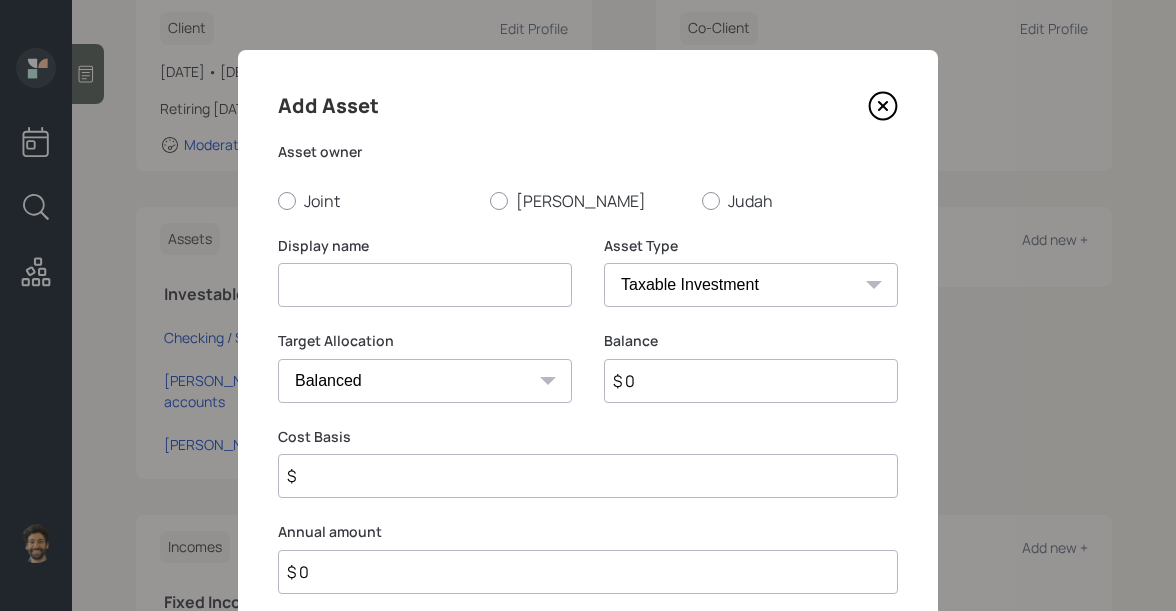 click at bounding box center (425, 285) 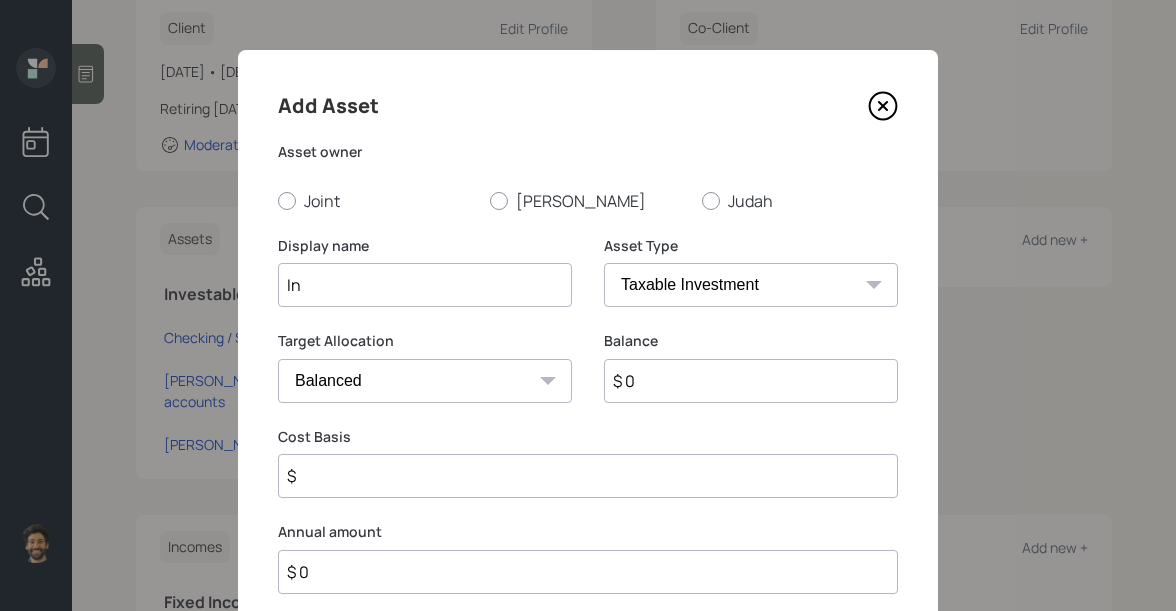 type on "I" 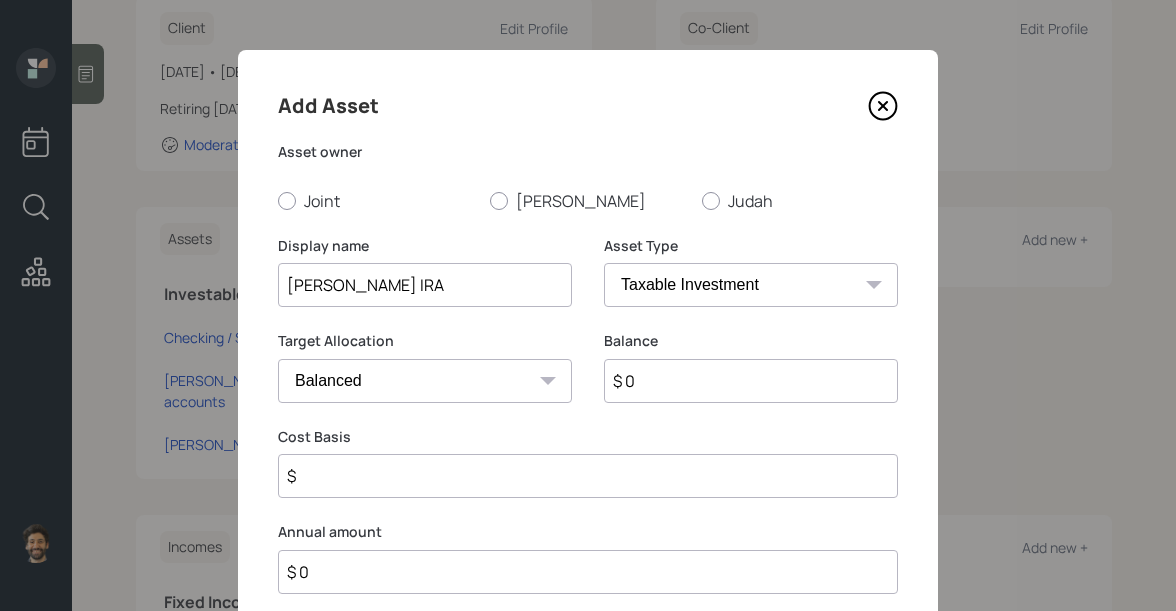 type on "[PERSON_NAME] IRA" 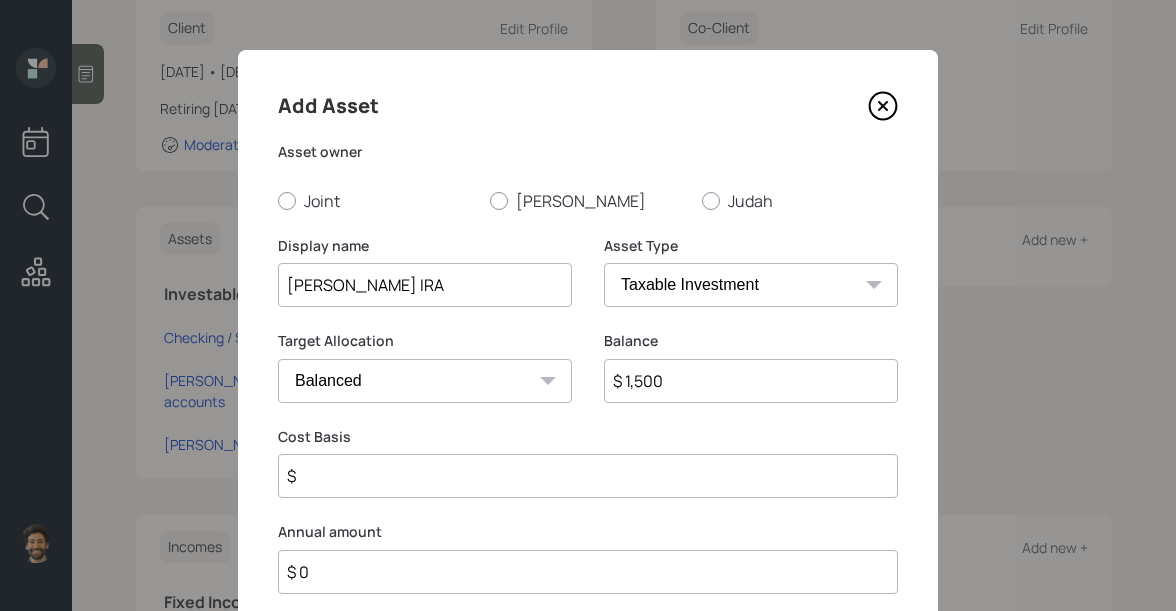 type on "$ 1,500" 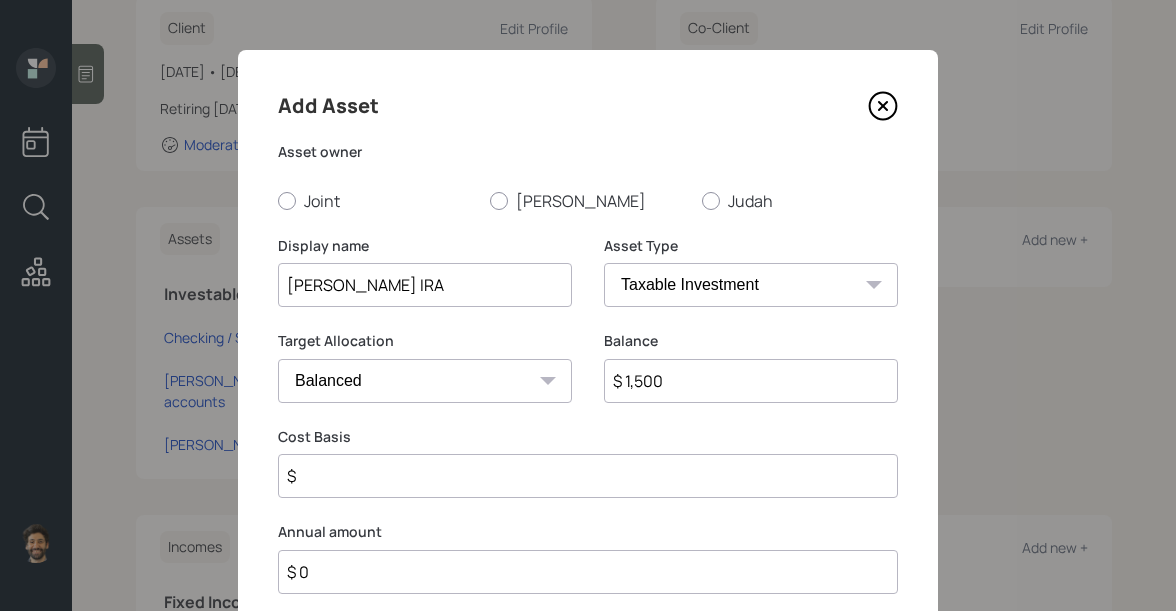 click on "SEP IRA IRA Roth IRA 401(k) Roth 401(k) 403(b) Roth 403(b) 457(b) Roth 457(b) Health Savings Account 529 Taxable Investment Checking / Savings Emergency Fund" at bounding box center [751, 285] 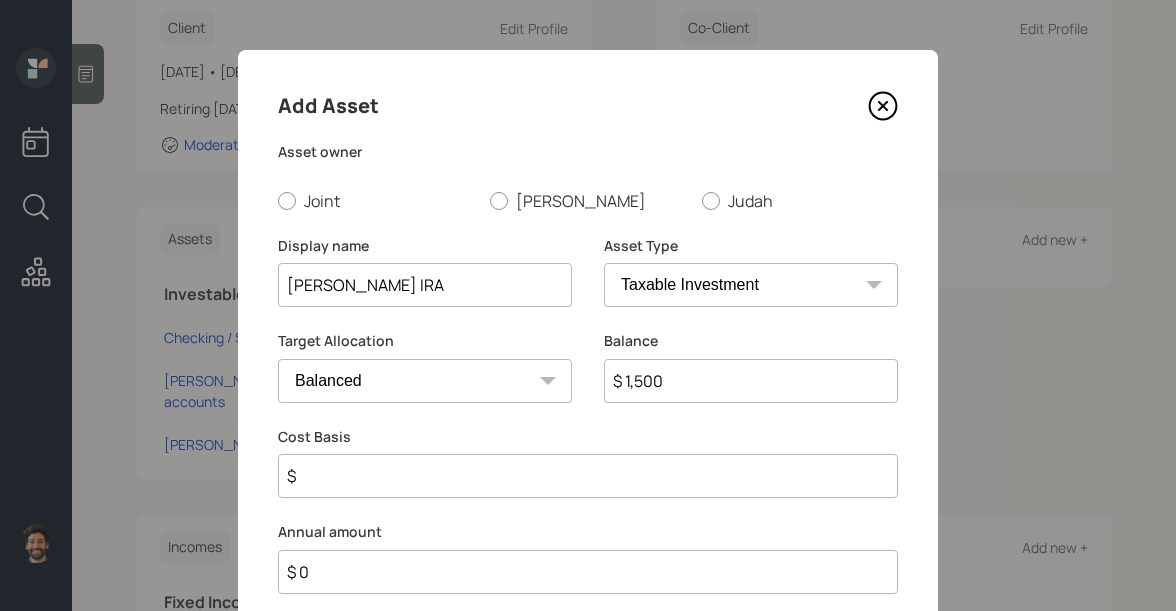 select on "ira" 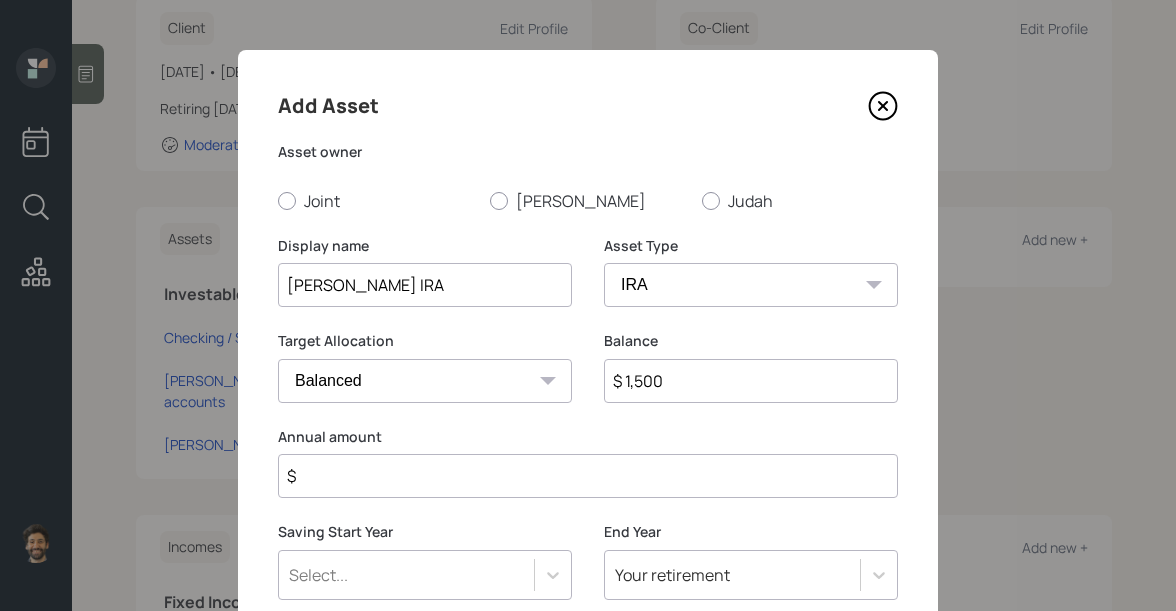 click on "$" at bounding box center (588, 476) 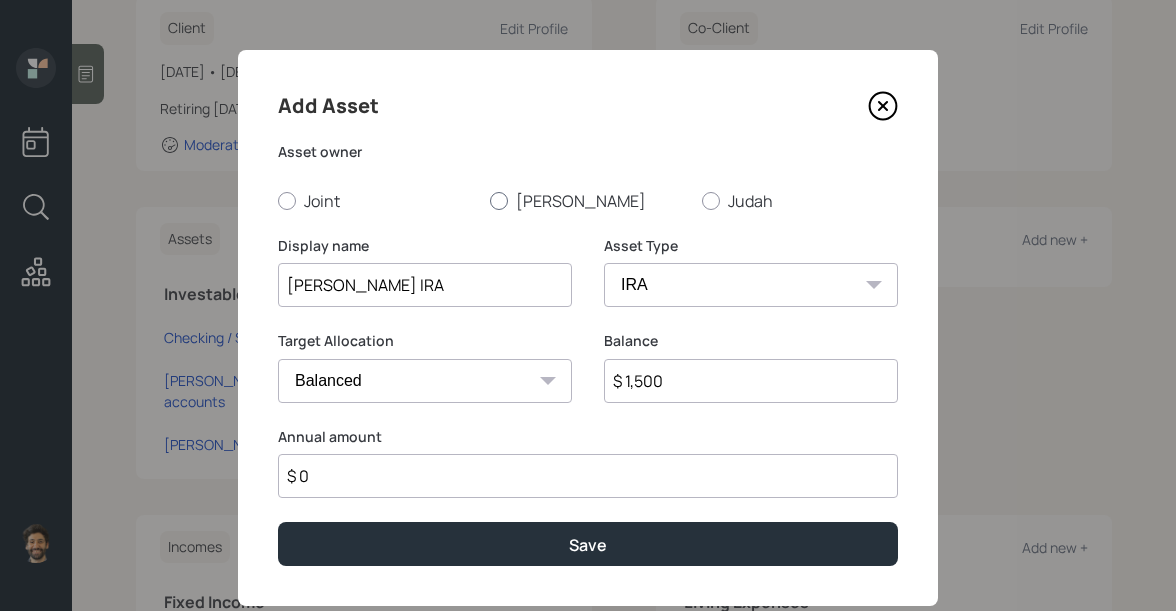 type on "$ 0" 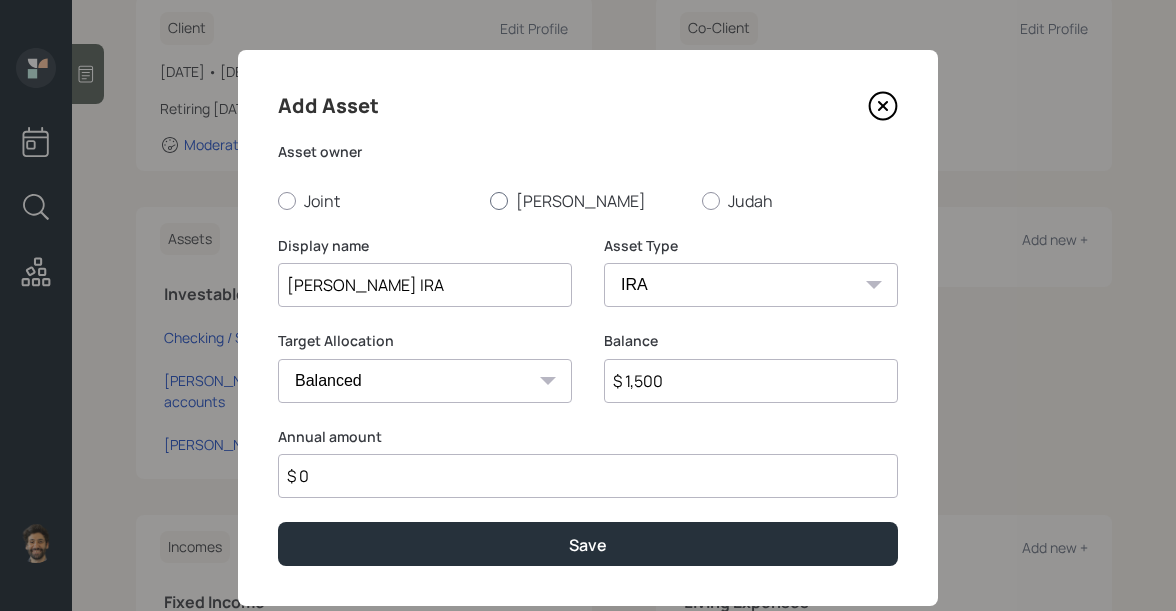 radio on "true" 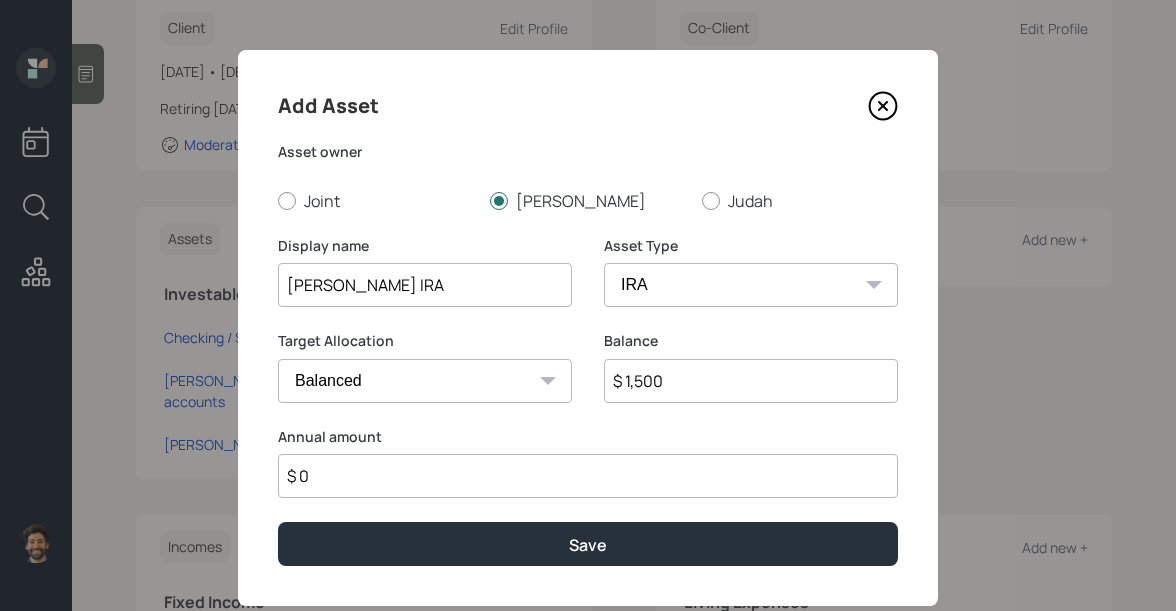click on "Add Asset Asset owner Joint Nancy Judah Display name Nancy Inspira IRA Asset Type SEP IRA IRA Roth IRA 401(k) Roth 401(k) 403(b) Roth 403(b) 457(b) Roth 457(b) Health Savings Account 529 Taxable Investment Checking / Savings Emergency Fund Target Allocation Cash Conservative Balanced Aggressive Balance $ 1,500 Annual amount $ 0 Save" at bounding box center (588, 328) 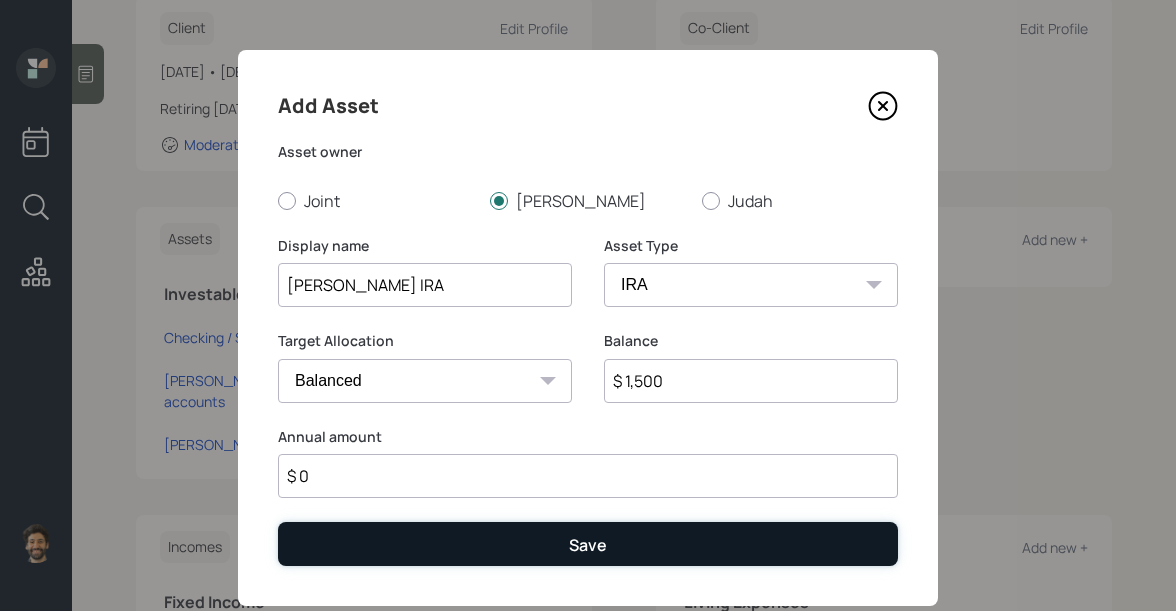 click on "Save" at bounding box center (588, 543) 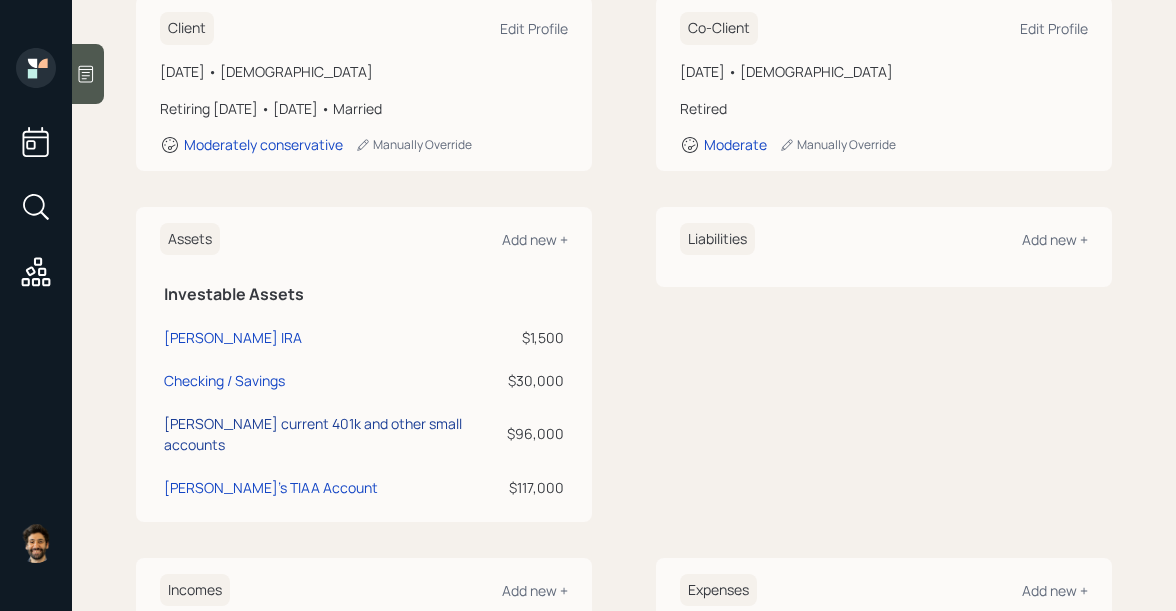 click on "[PERSON_NAME] current 401k and other small accounts" at bounding box center [331, 434] 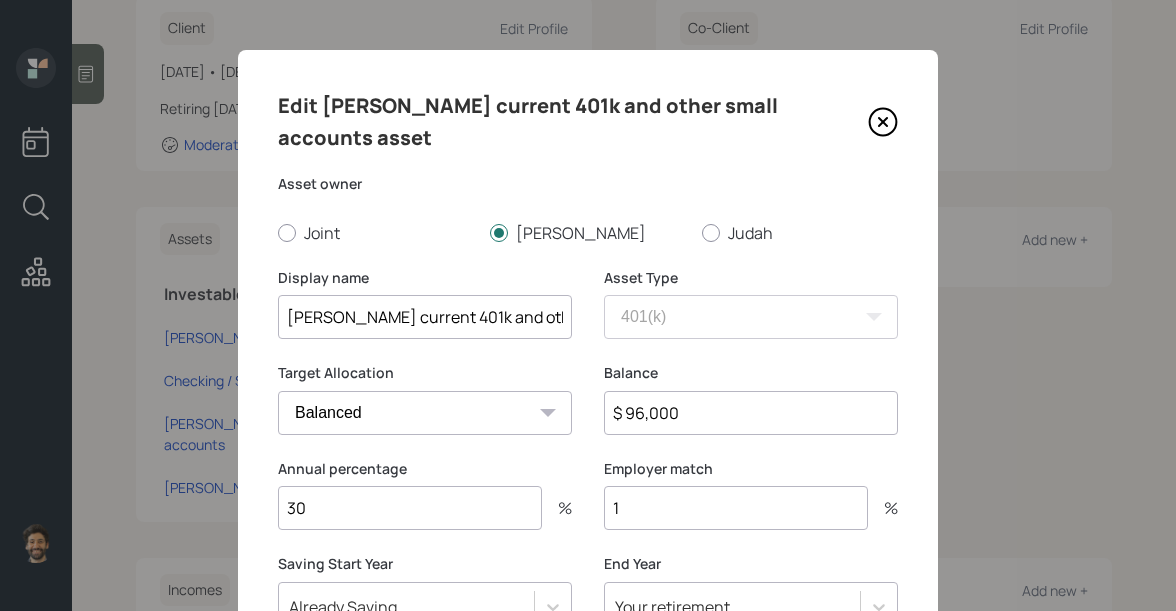 click on "$ 96,000" at bounding box center (751, 413) 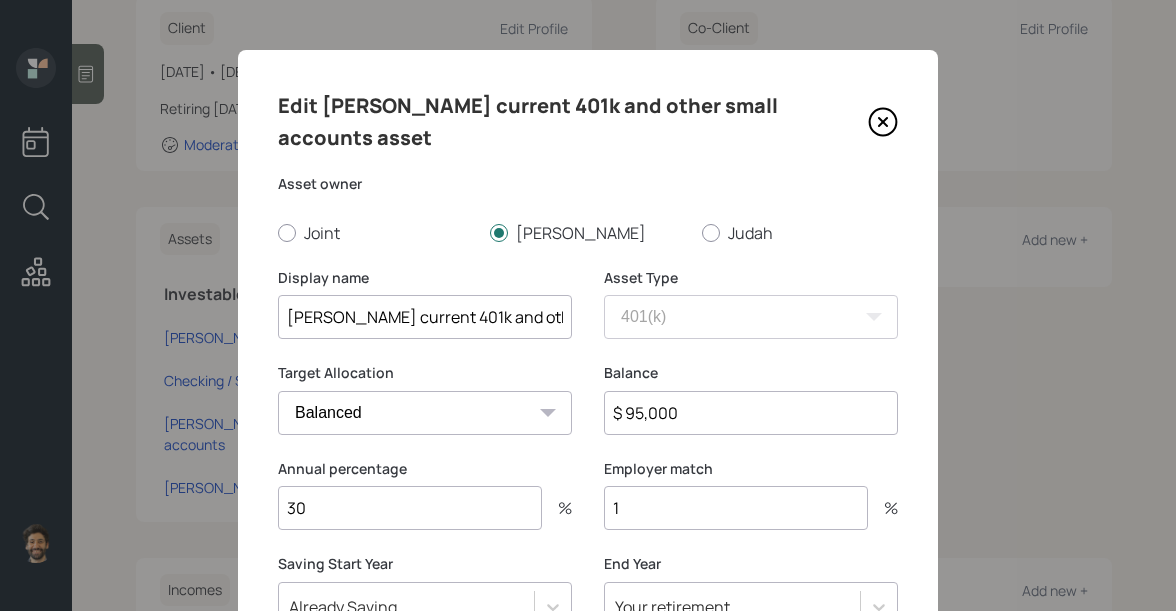 type on "$ 95,000" 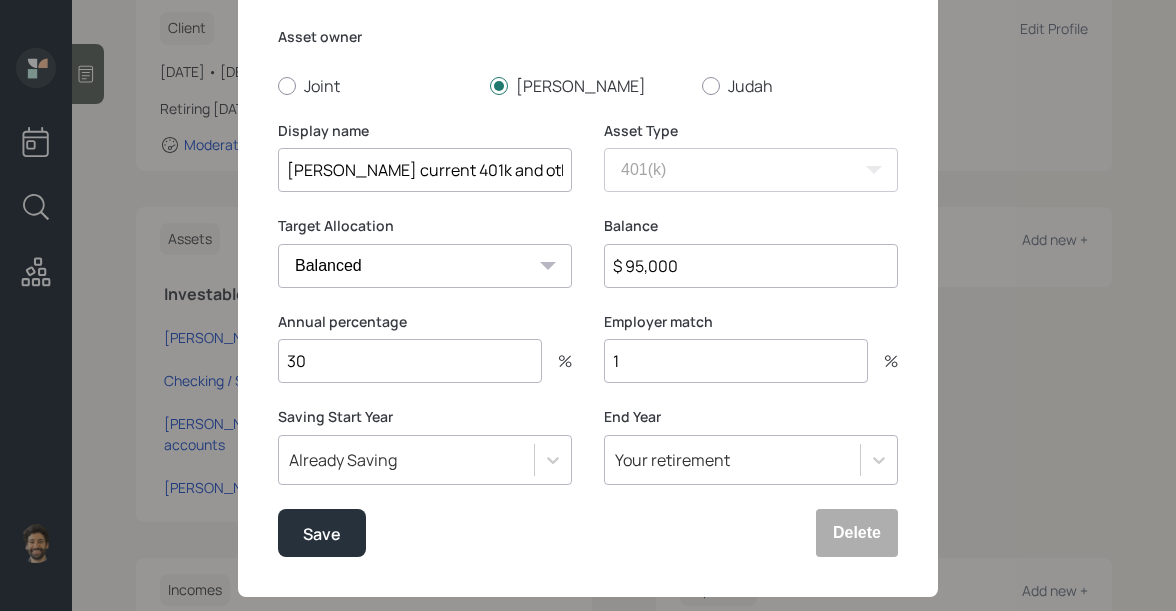 scroll, scrollTop: 150, scrollLeft: 0, axis: vertical 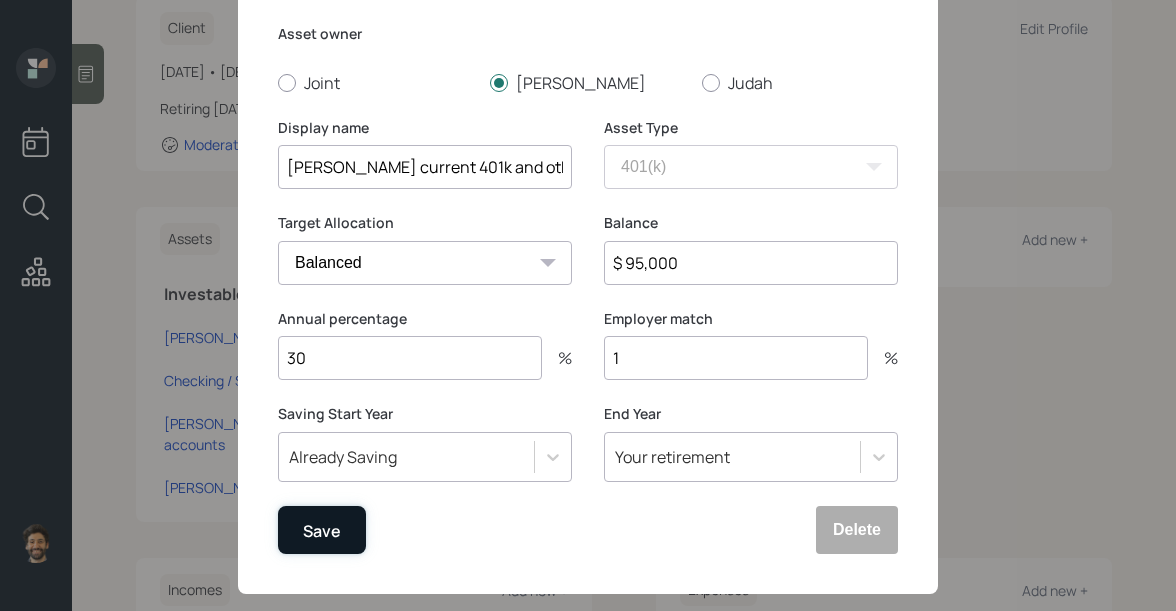 click on "Save" at bounding box center (322, 530) 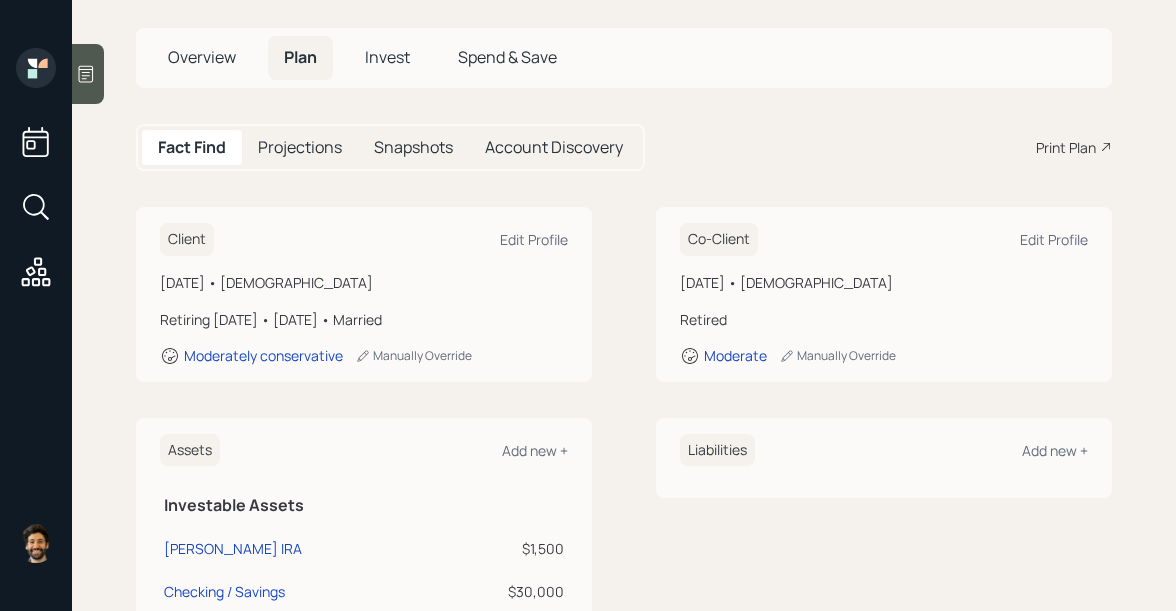 scroll, scrollTop: 0, scrollLeft: 0, axis: both 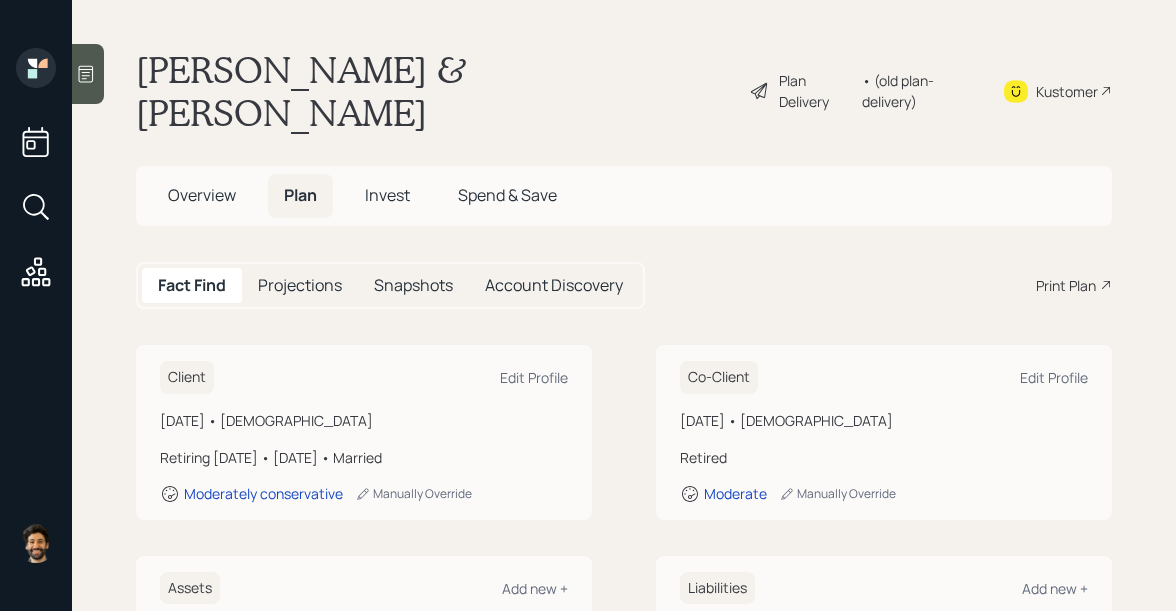 click on "Overview" at bounding box center (202, 195) 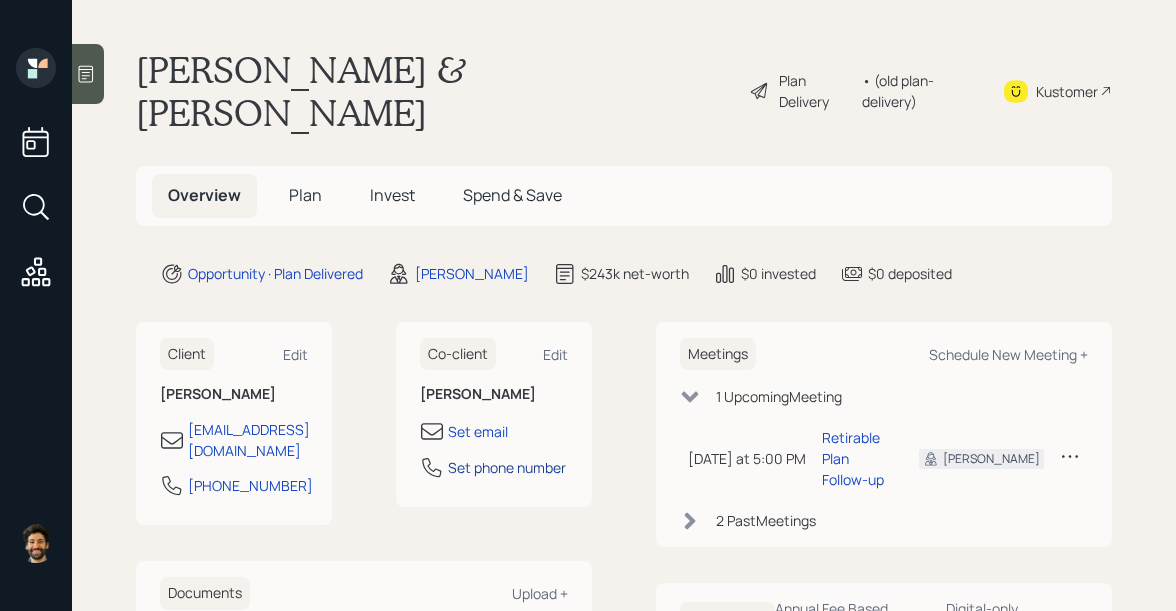 click on "Set phone number" at bounding box center (507, 467) 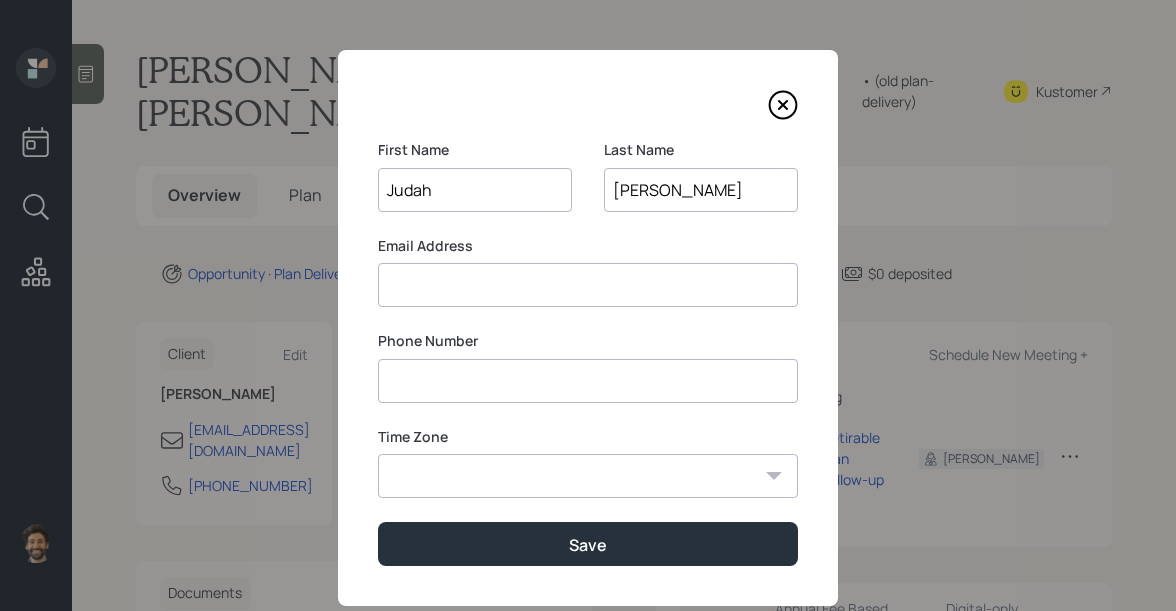 click at bounding box center (588, 381) 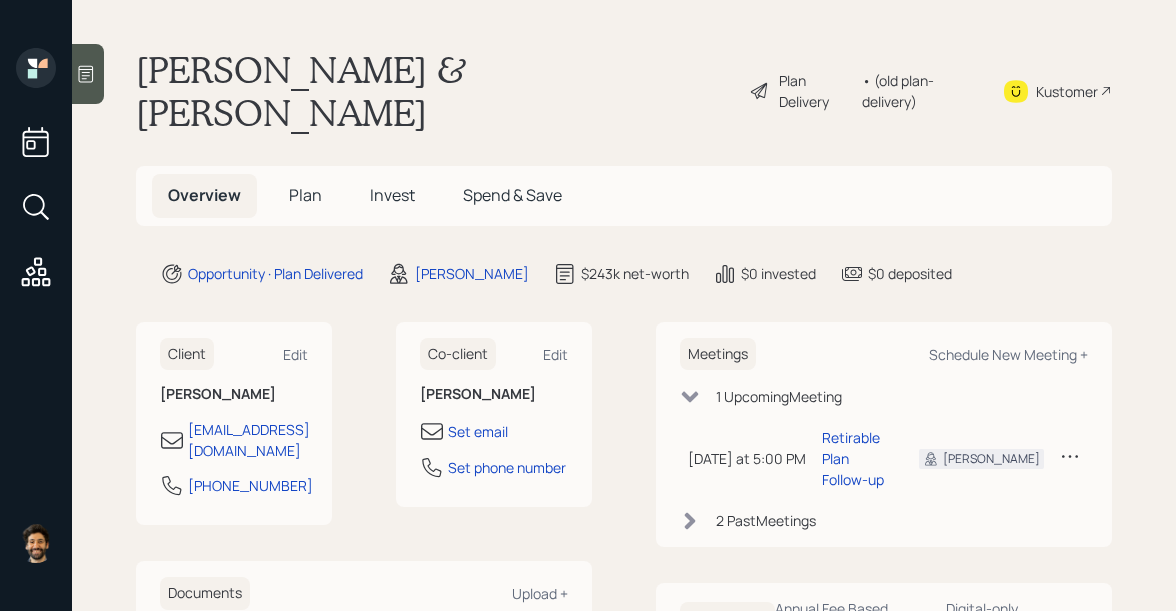 click on "Kustomer" at bounding box center [1067, 91] 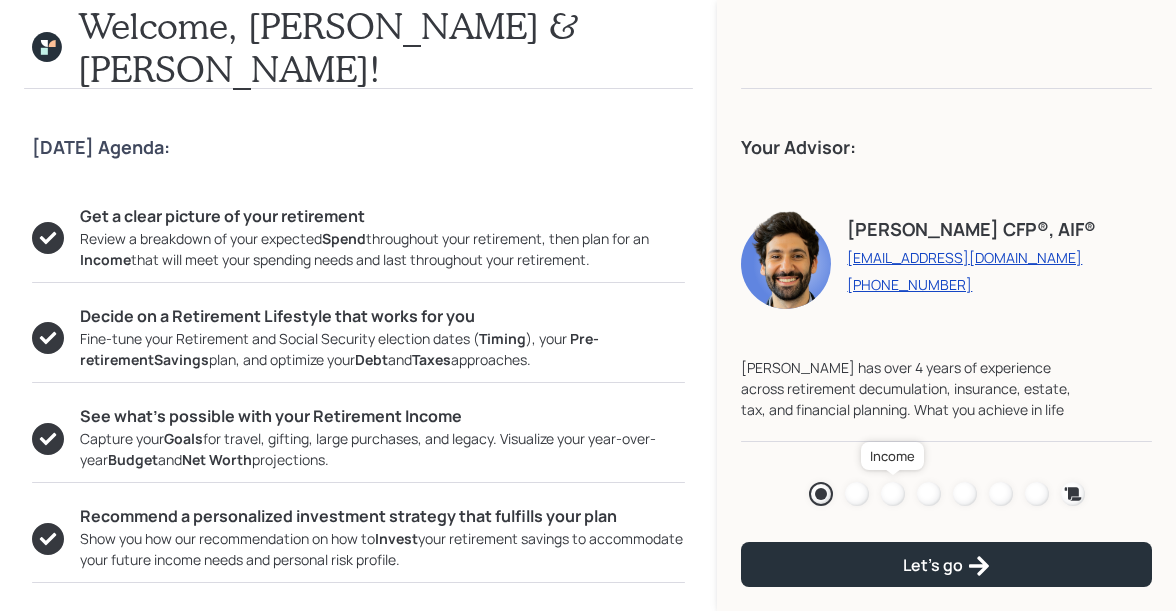 click at bounding box center [893, 494] 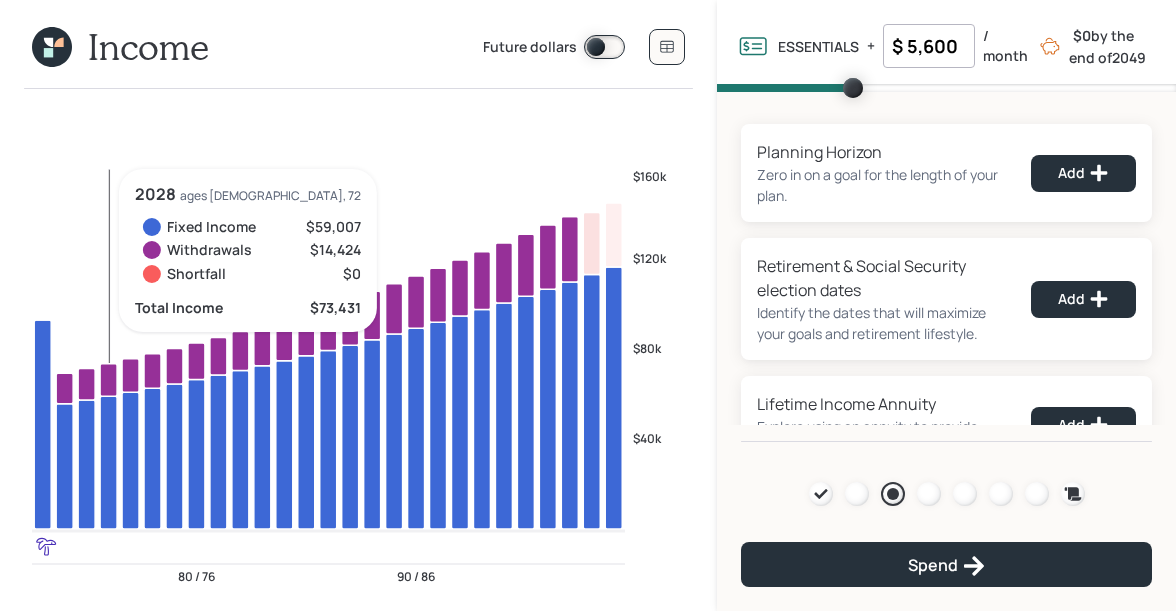 click 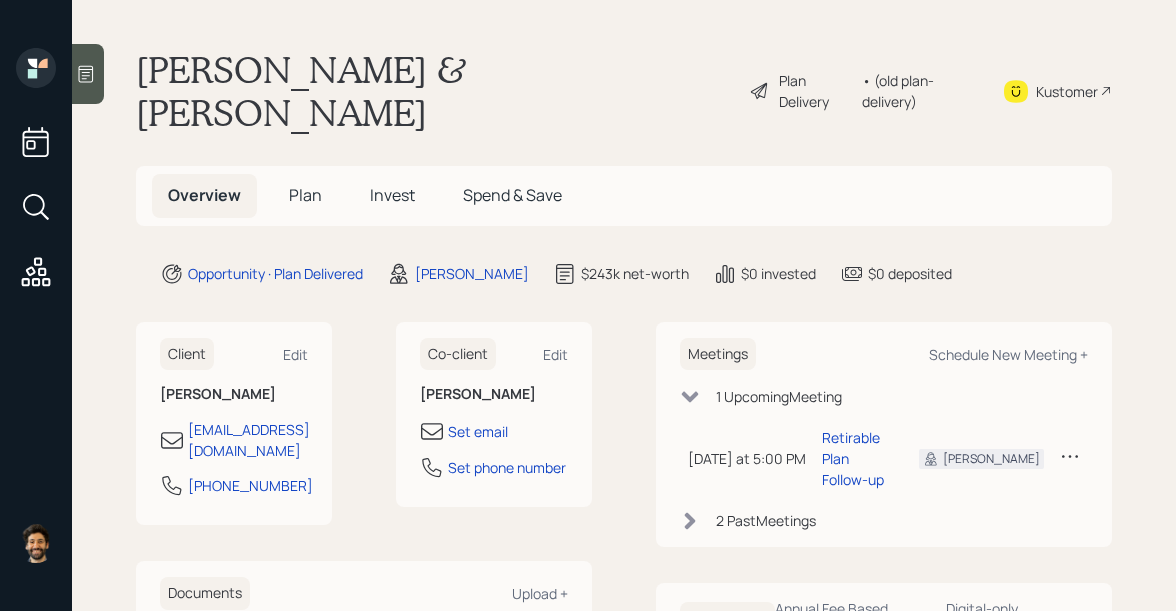 click on "Plan" at bounding box center (305, 195) 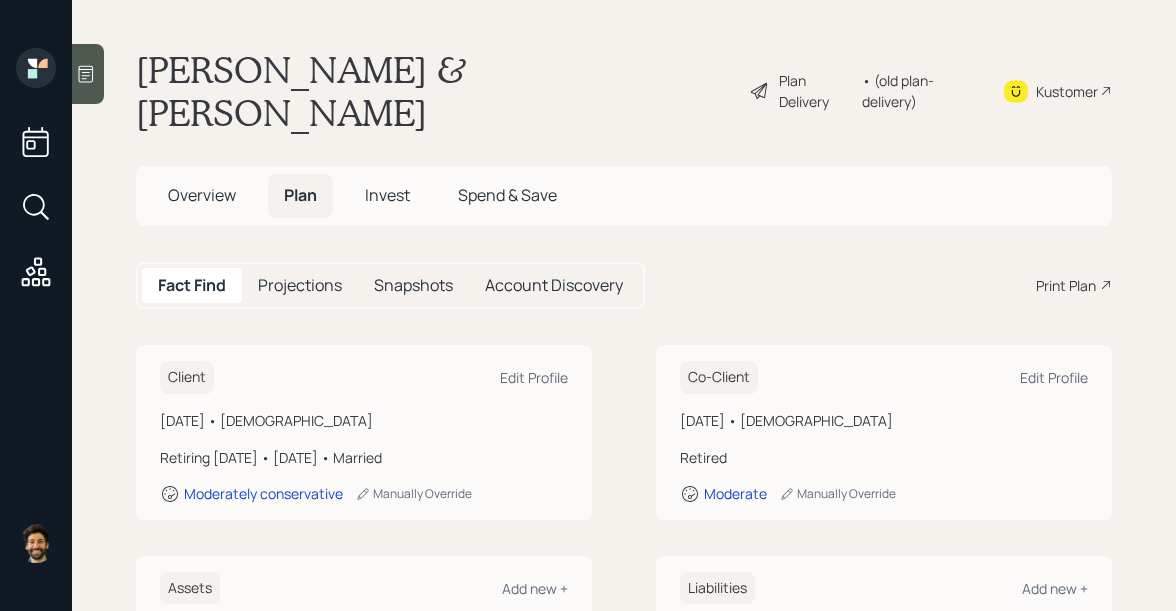 click on "Print Plan" at bounding box center (1066, 285) 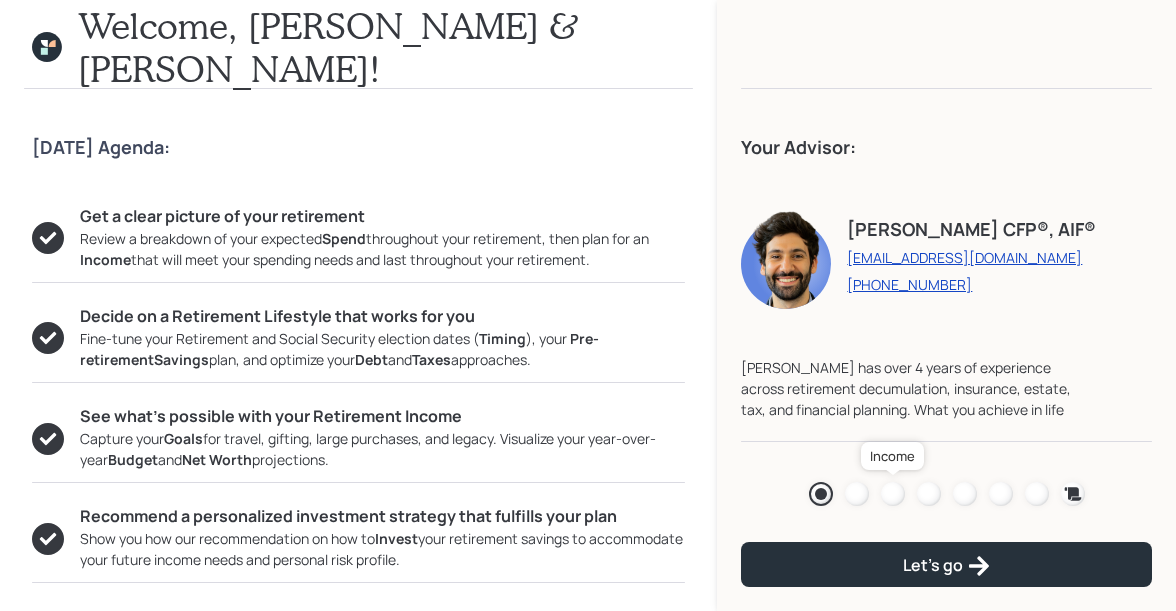 click at bounding box center (893, 494) 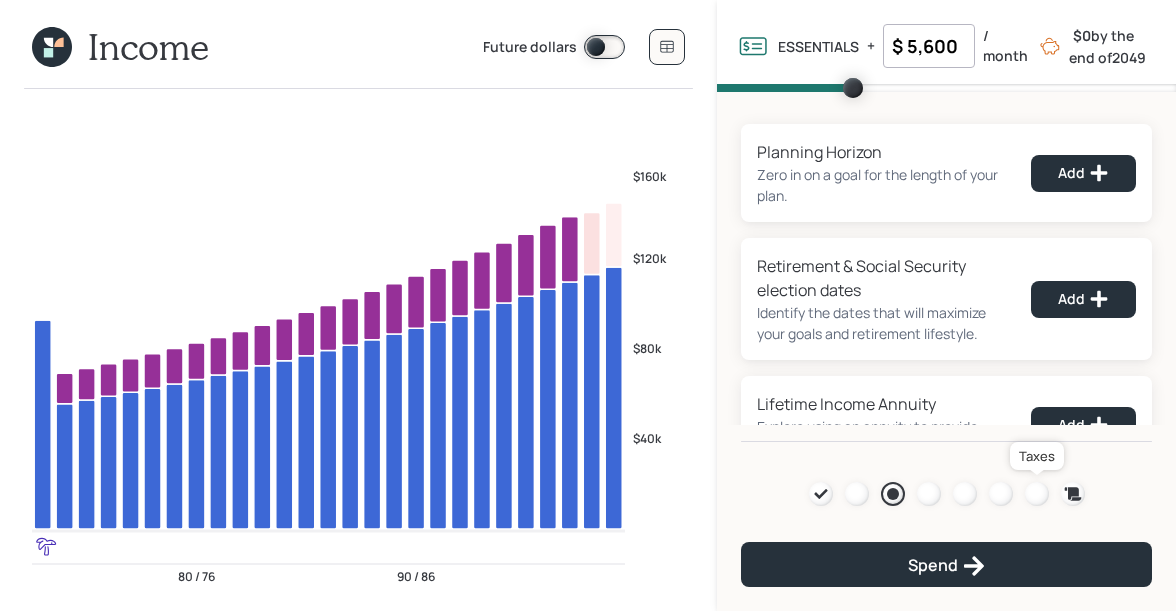 click at bounding box center (1037, 494) 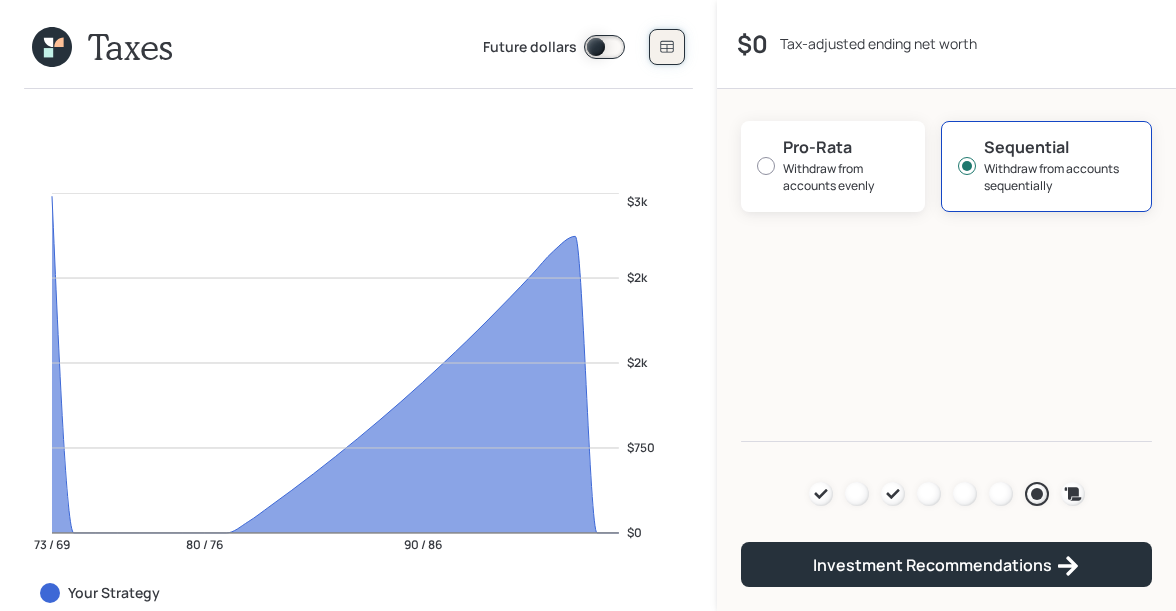 click at bounding box center [667, 47] 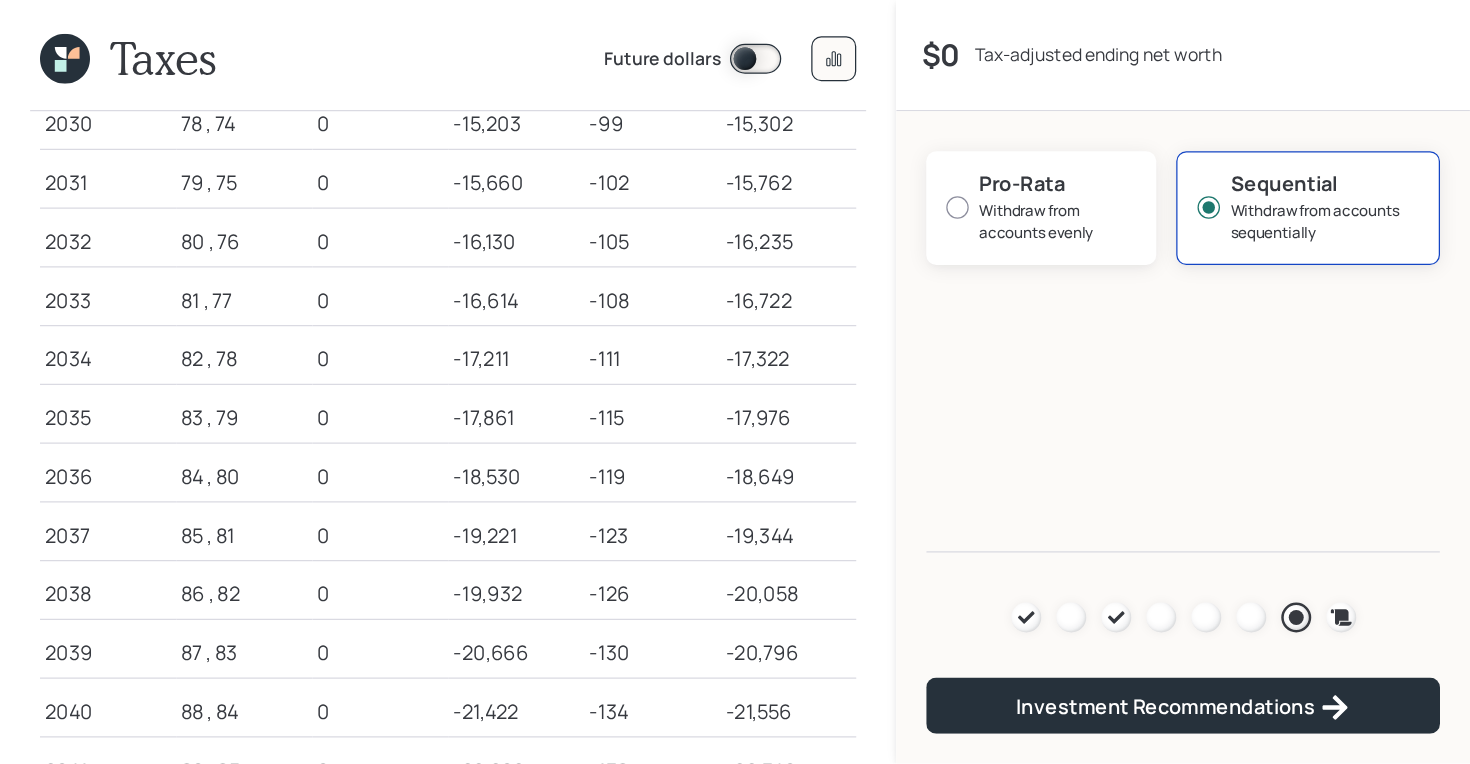 scroll, scrollTop: 0, scrollLeft: 0, axis: both 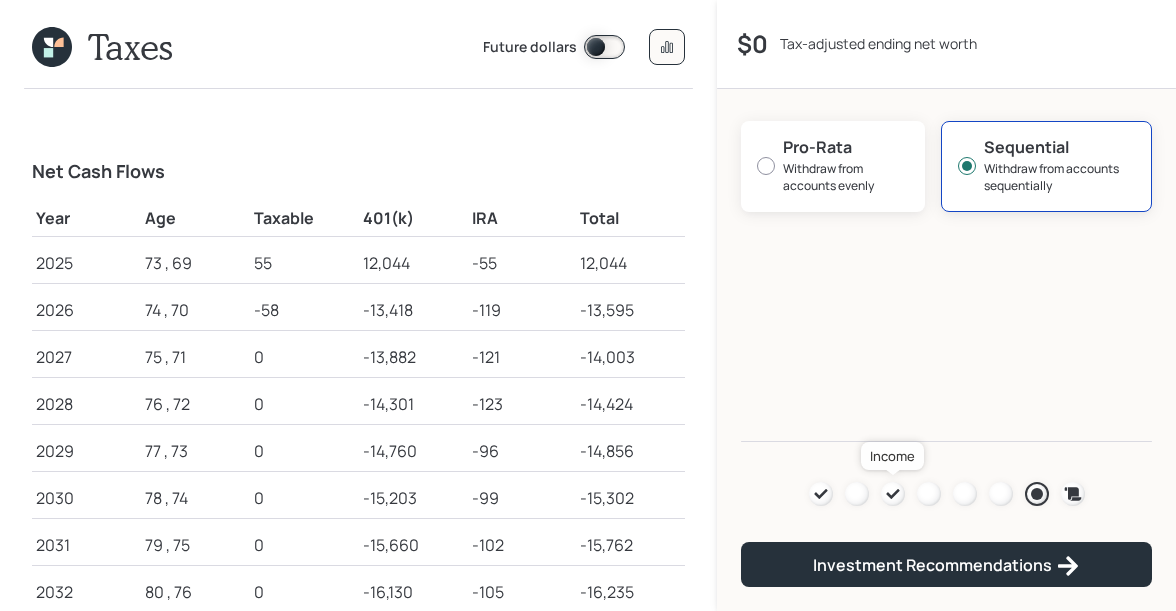 click 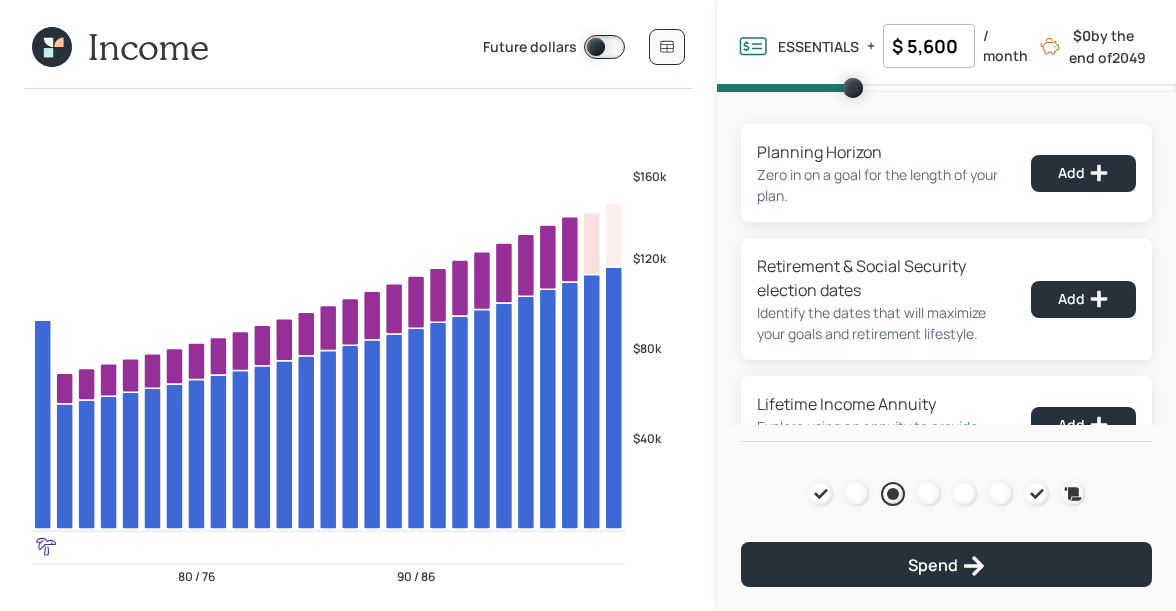 click 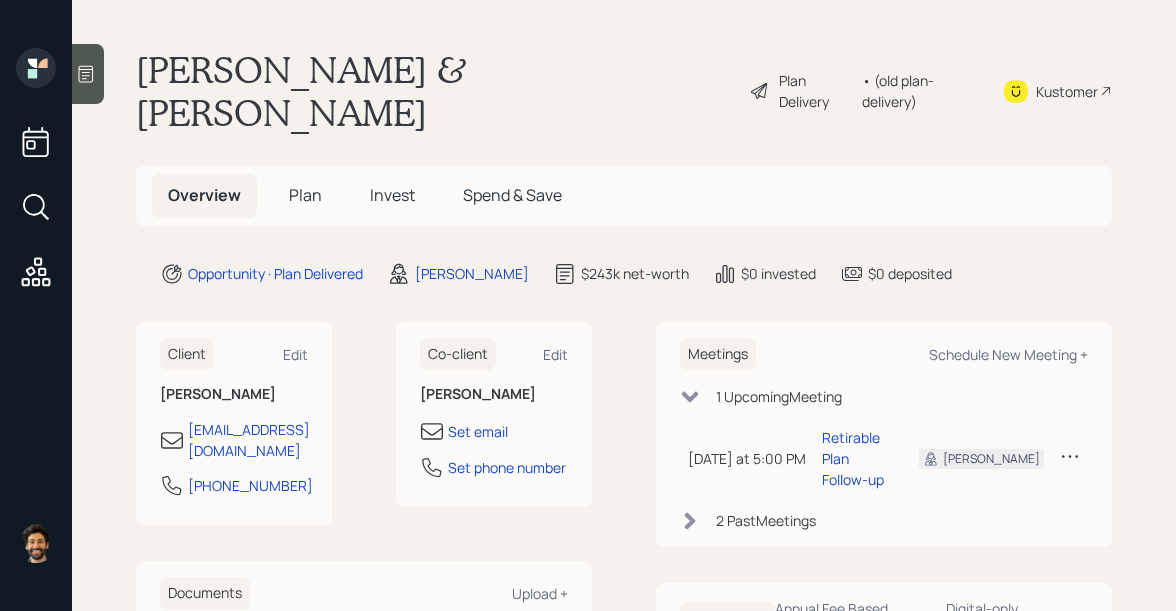 click on "Plan" at bounding box center (305, 195) 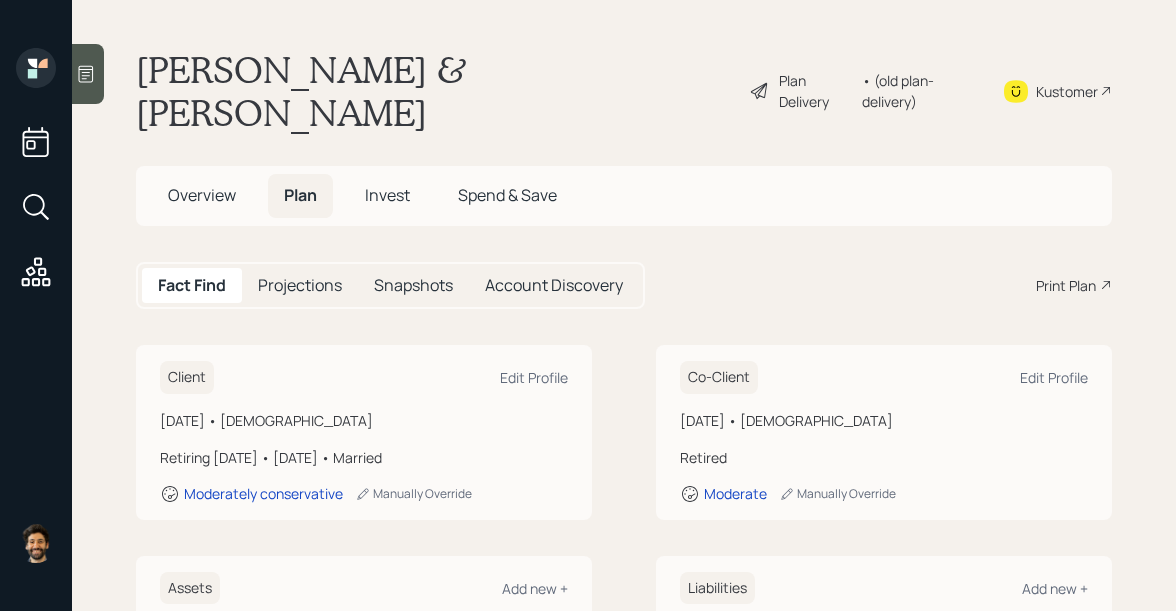 click on "• (old plan-delivery)" at bounding box center [920, 91] 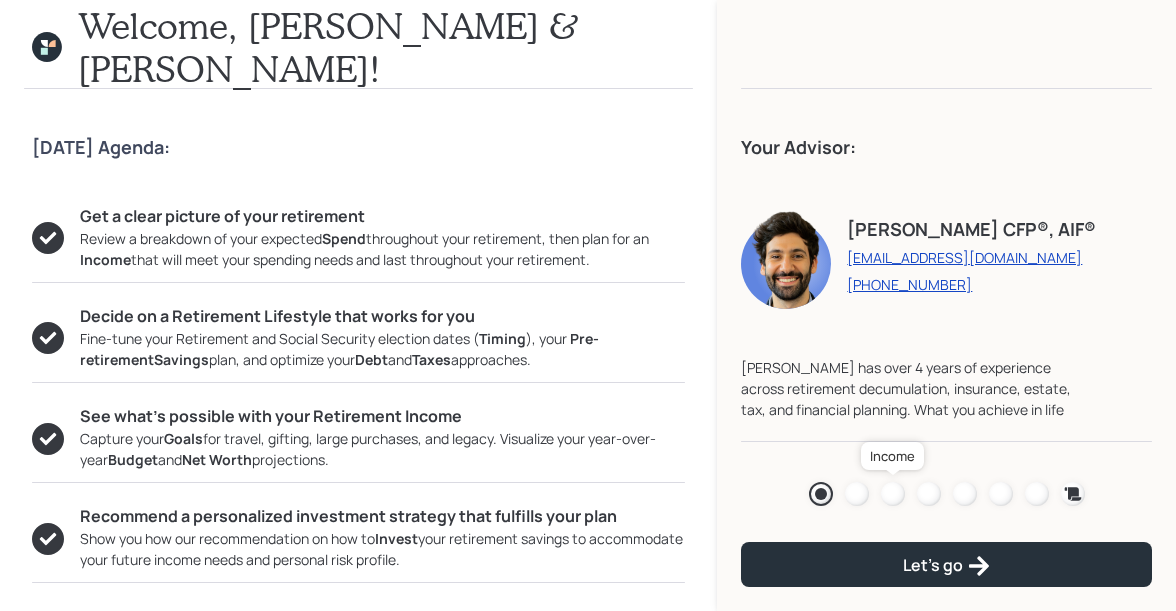 click at bounding box center [893, 494] 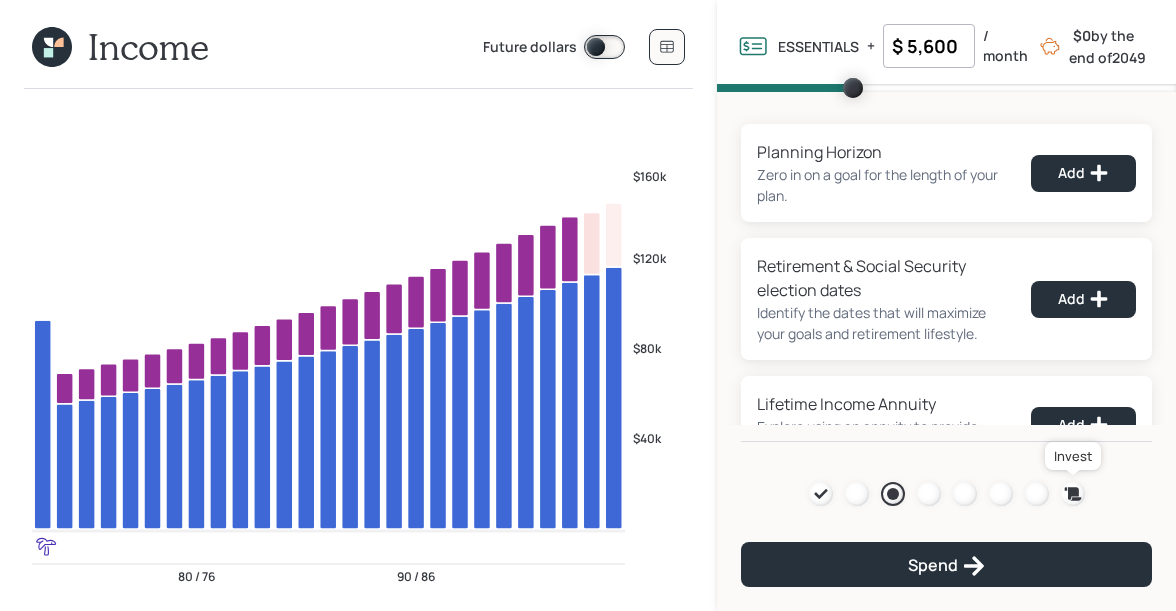 click 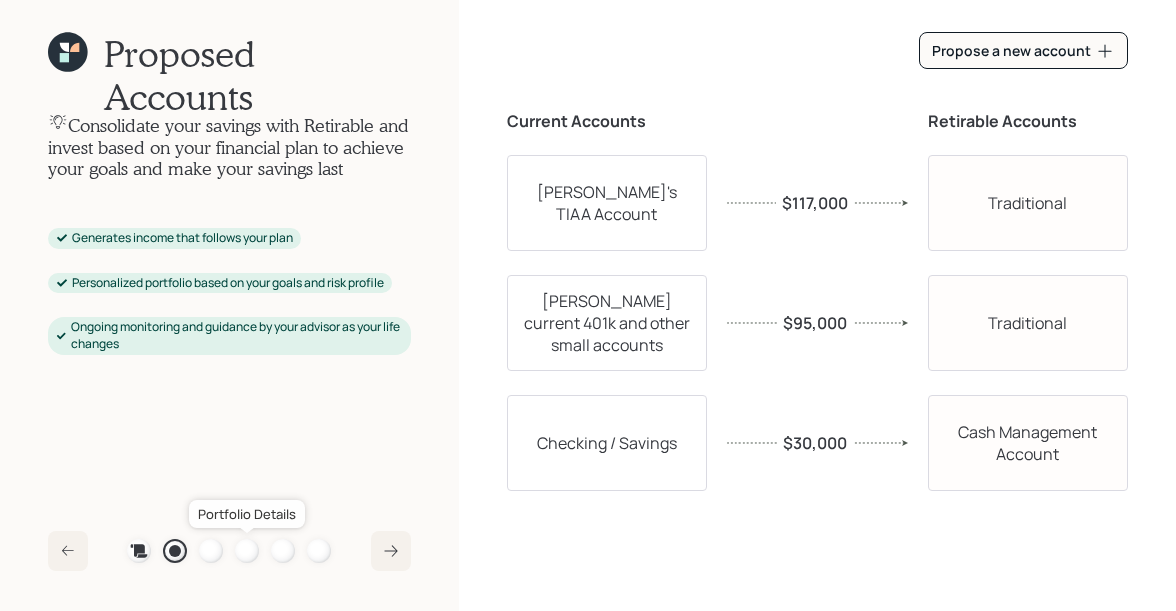 click at bounding box center (247, 551) 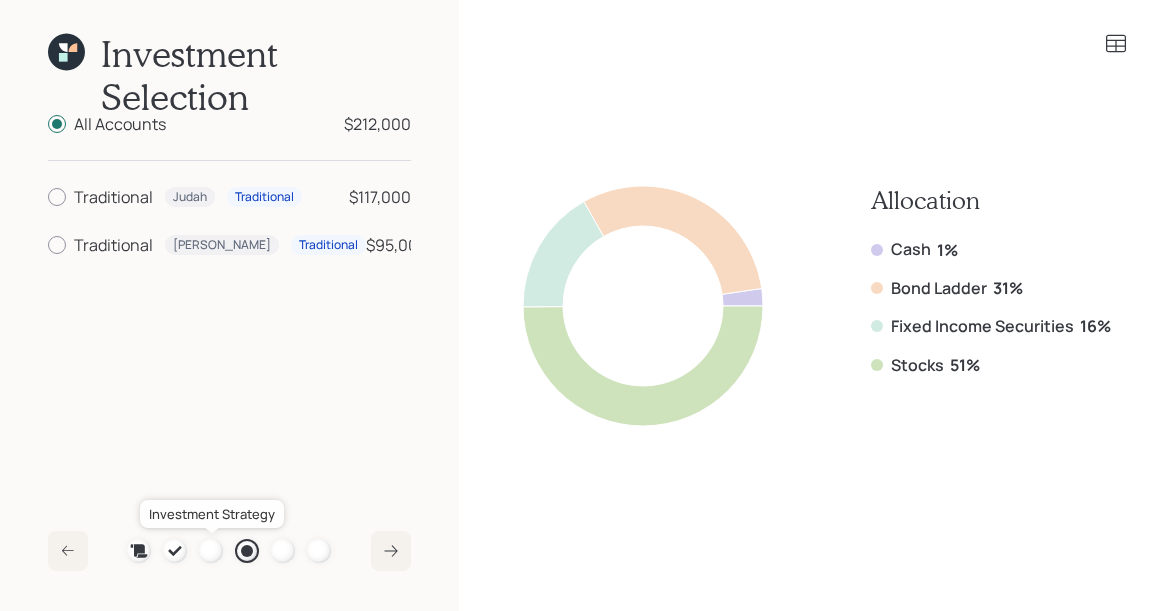 click at bounding box center [211, 551] 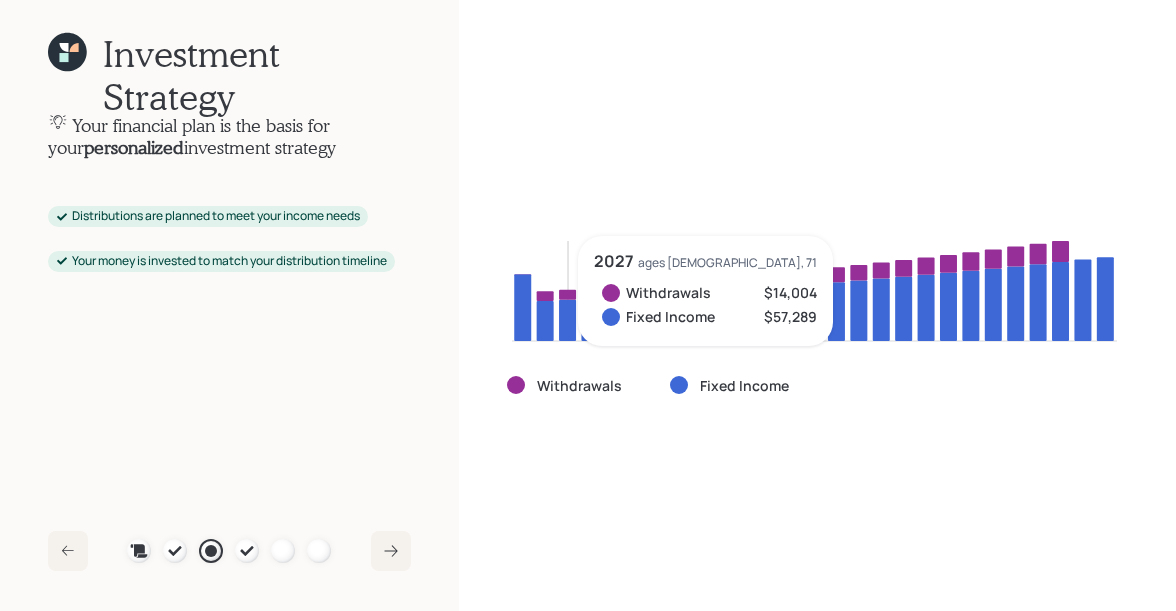 click 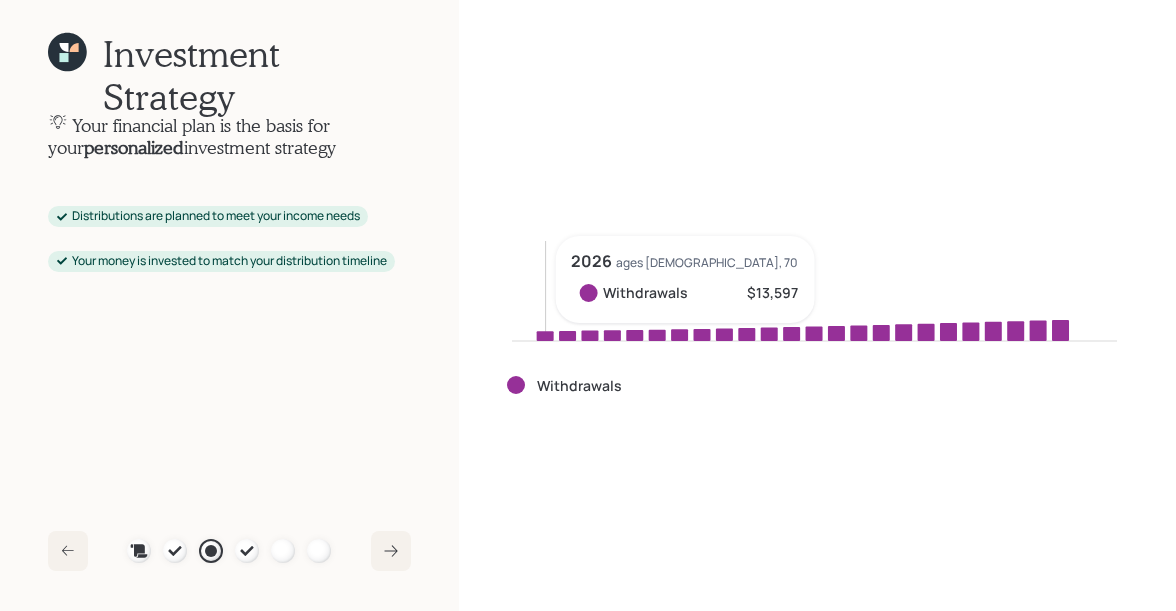 click 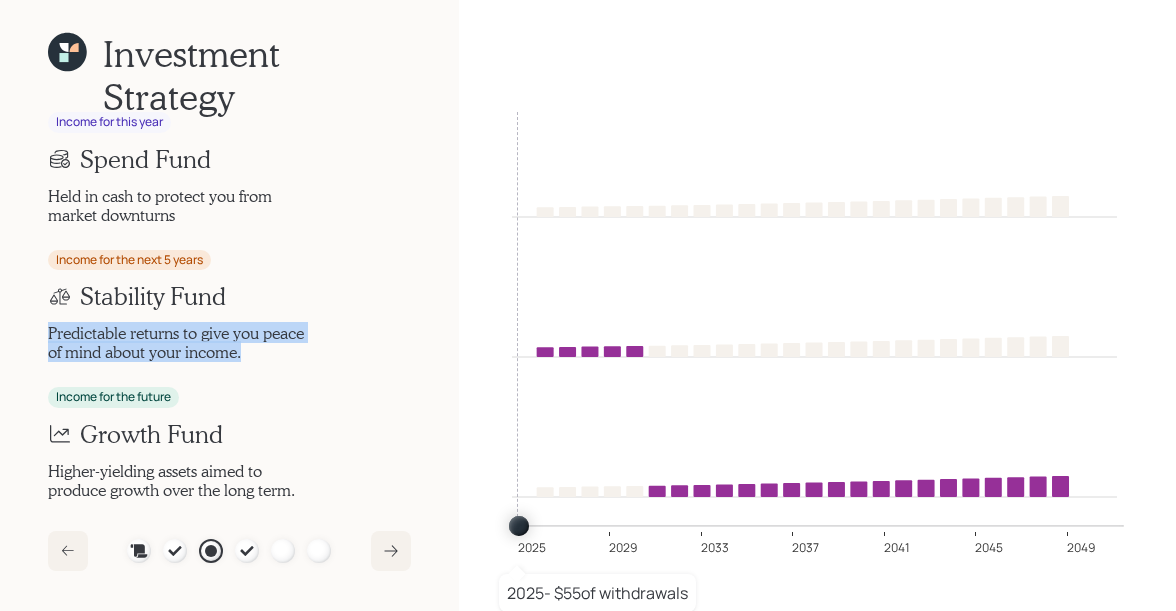 drag, startPoint x: 257, startPoint y: 352, endPoint x: 34, endPoint y: 337, distance: 223.50392 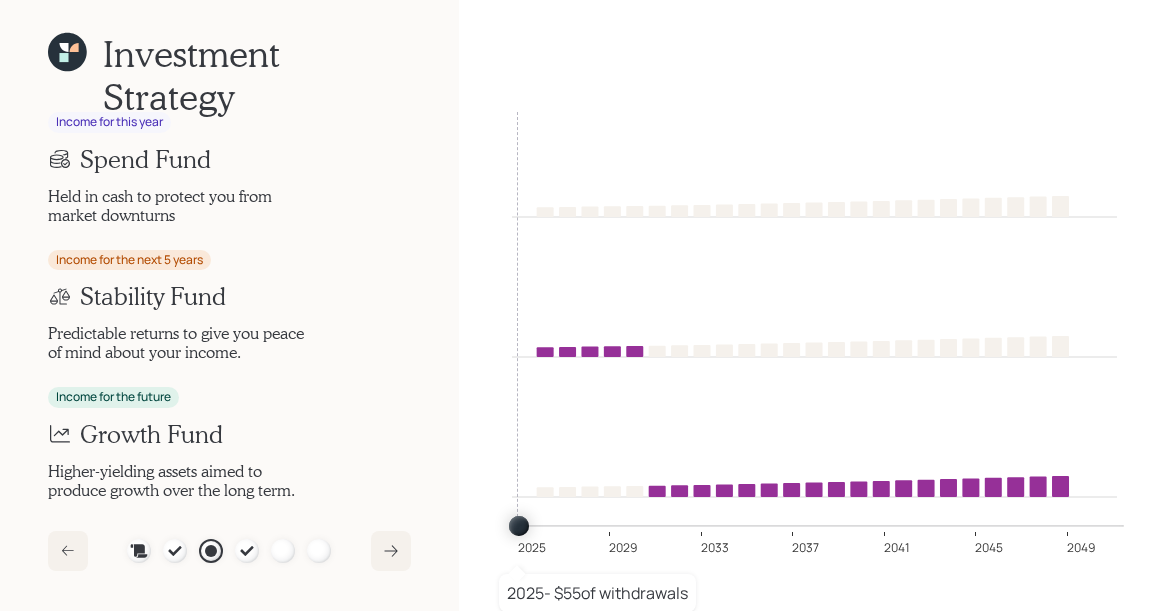 click 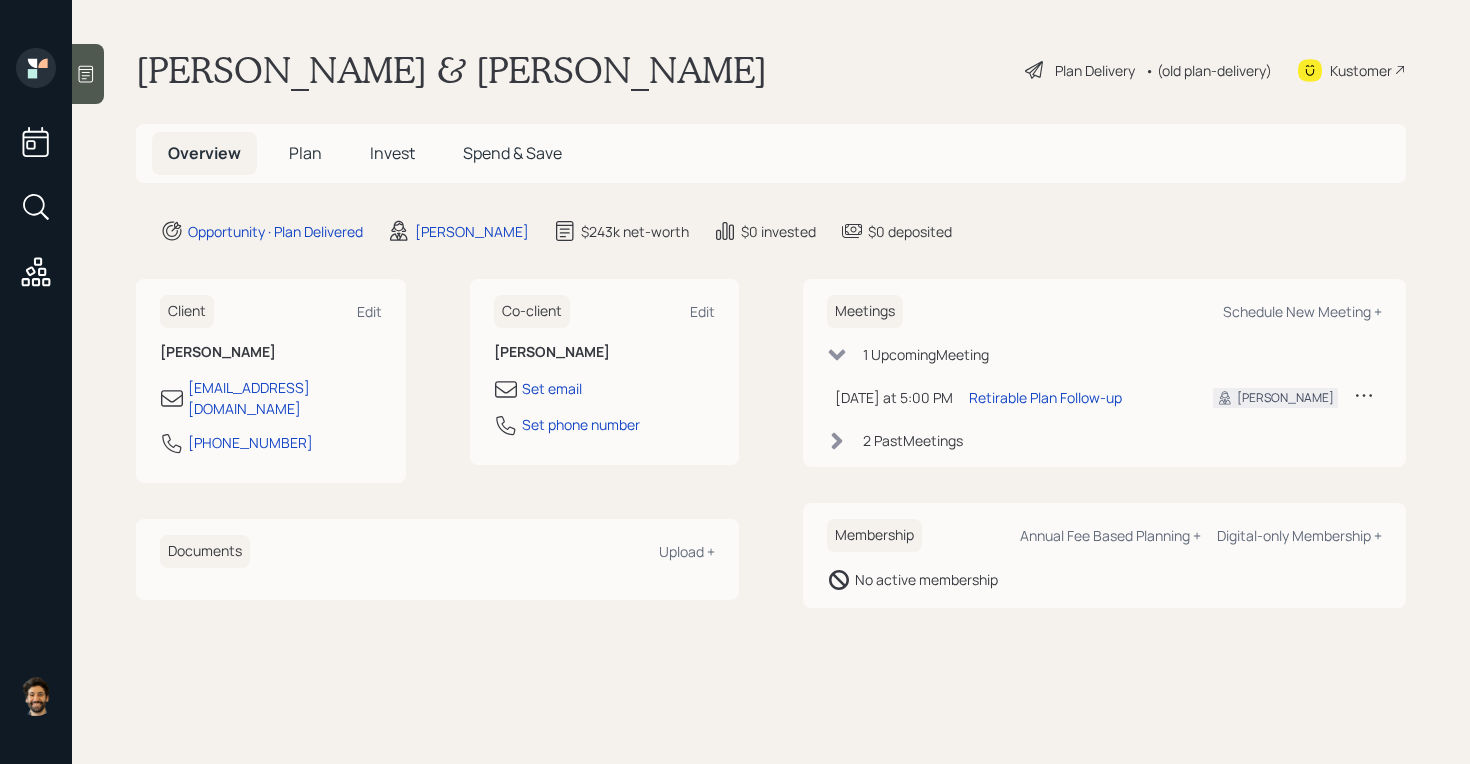 click on "Invest" at bounding box center [392, 153] 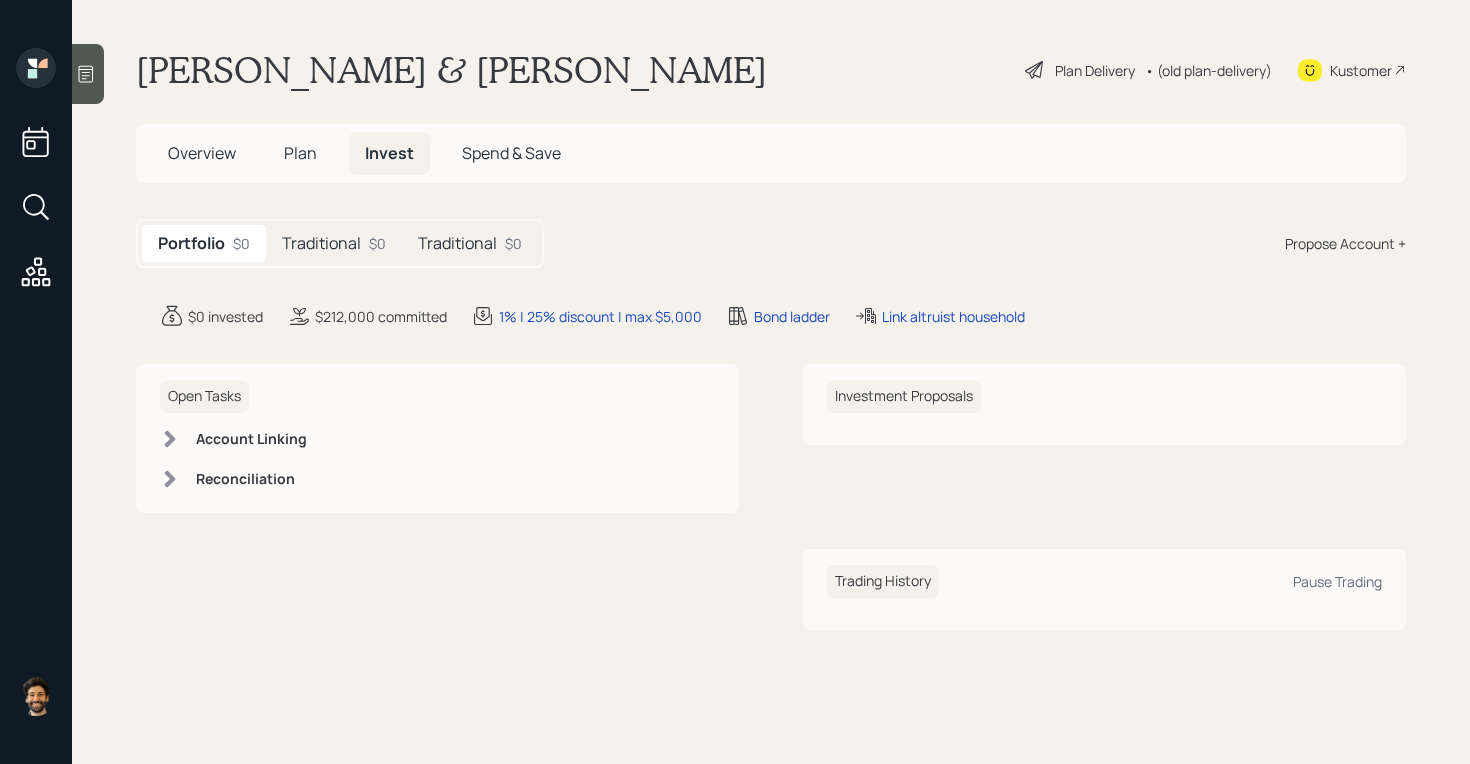click on "Traditional" at bounding box center (321, 243) 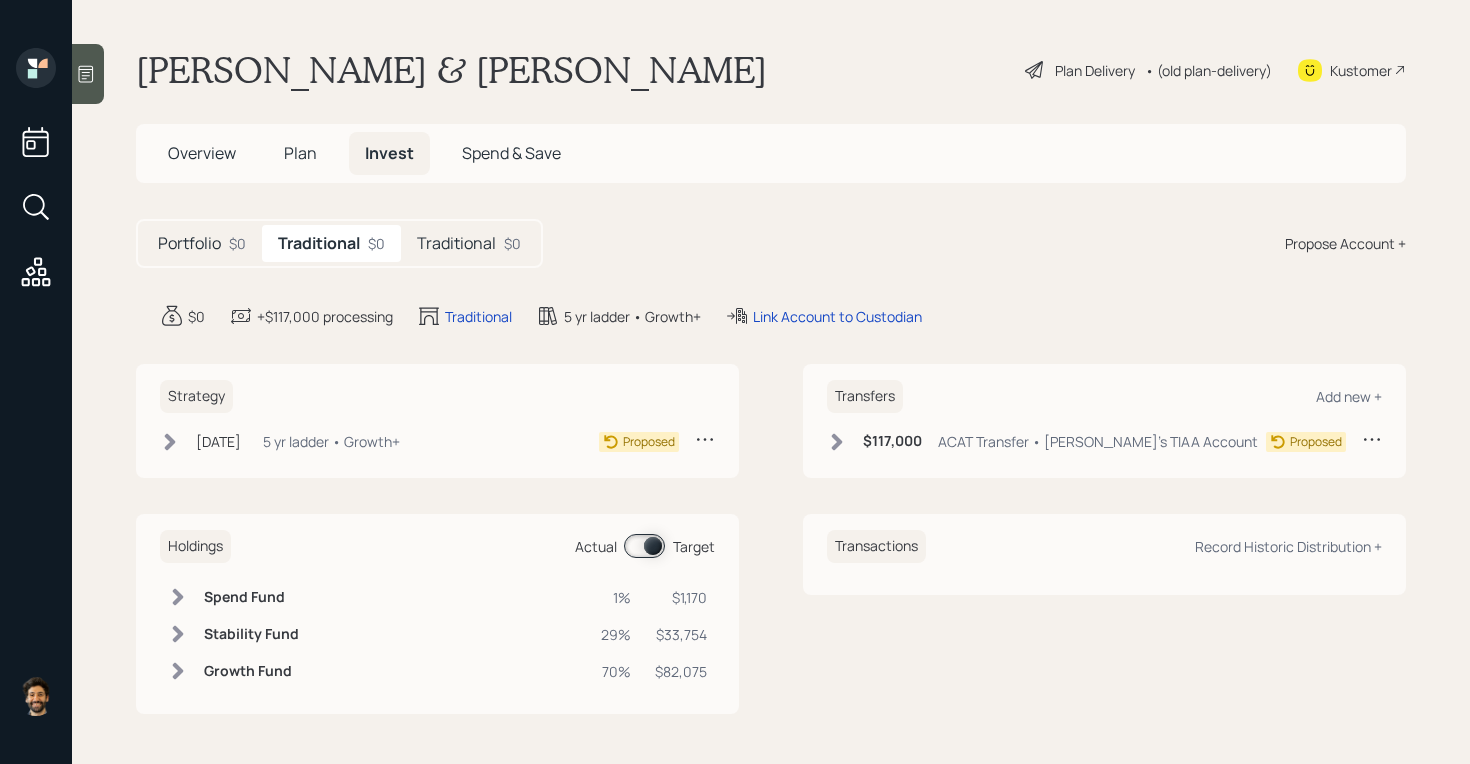 click on "Traditional" at bounding box center (456, 243) 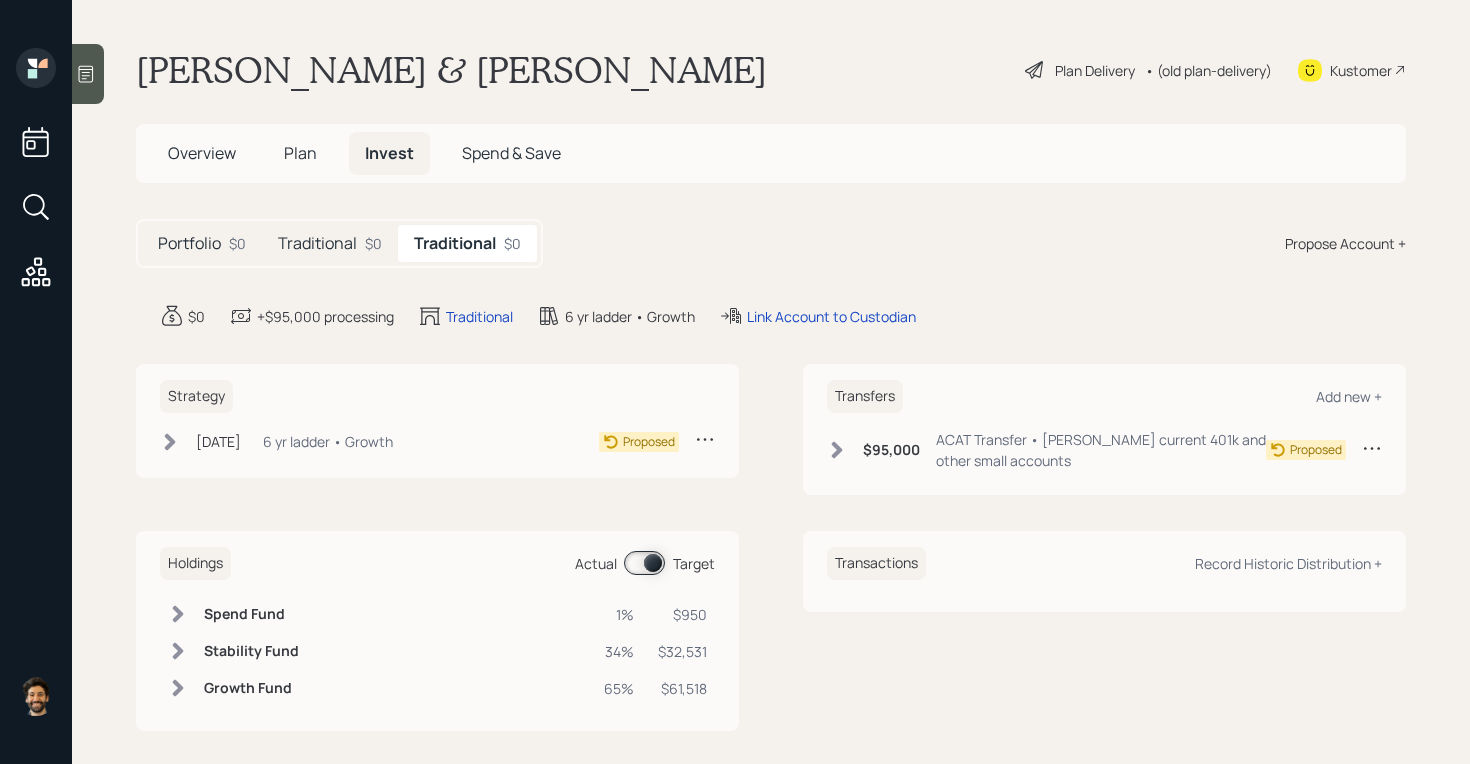 click on "Traditional" at bounding box center [317, 243] 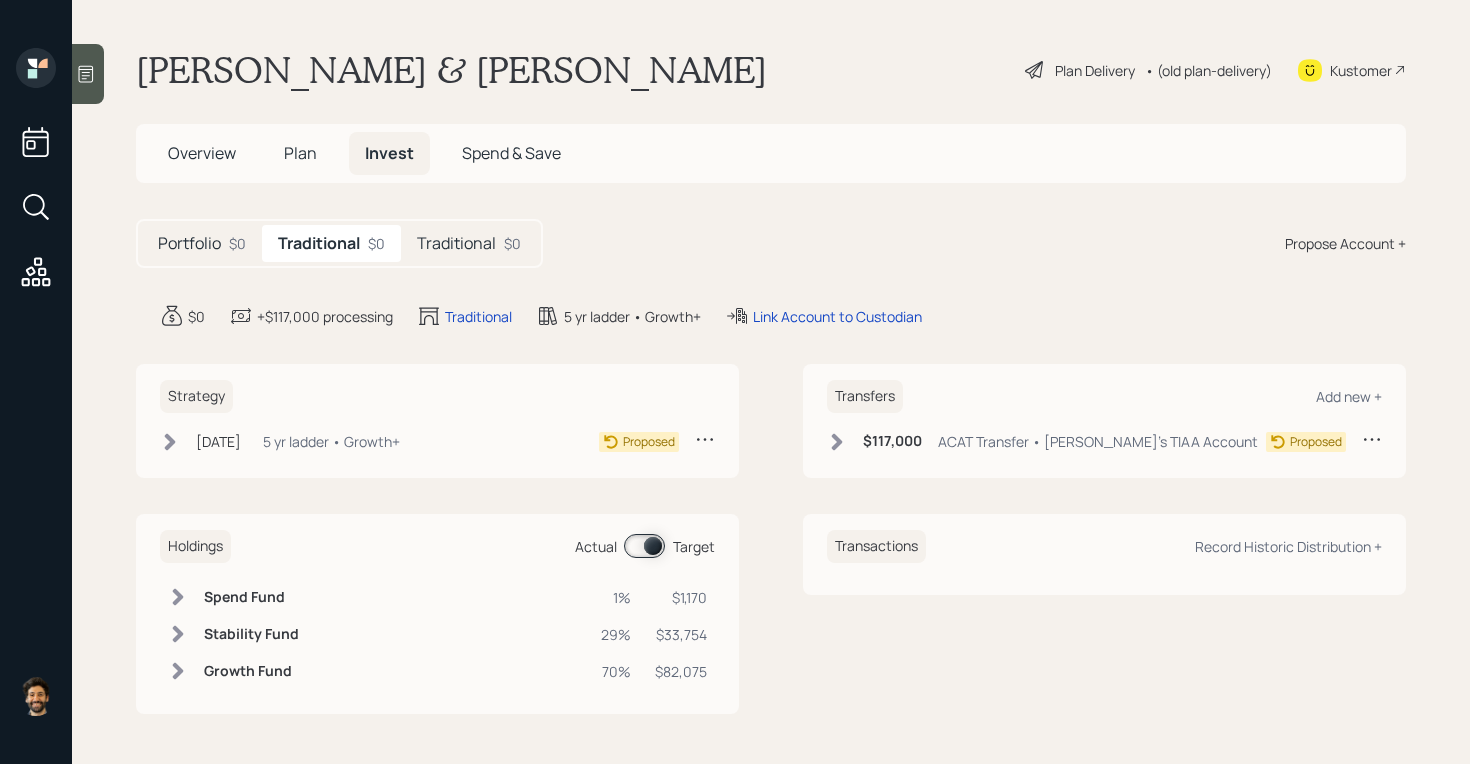 click on "Portfolio" at bounding box center (189, 243) 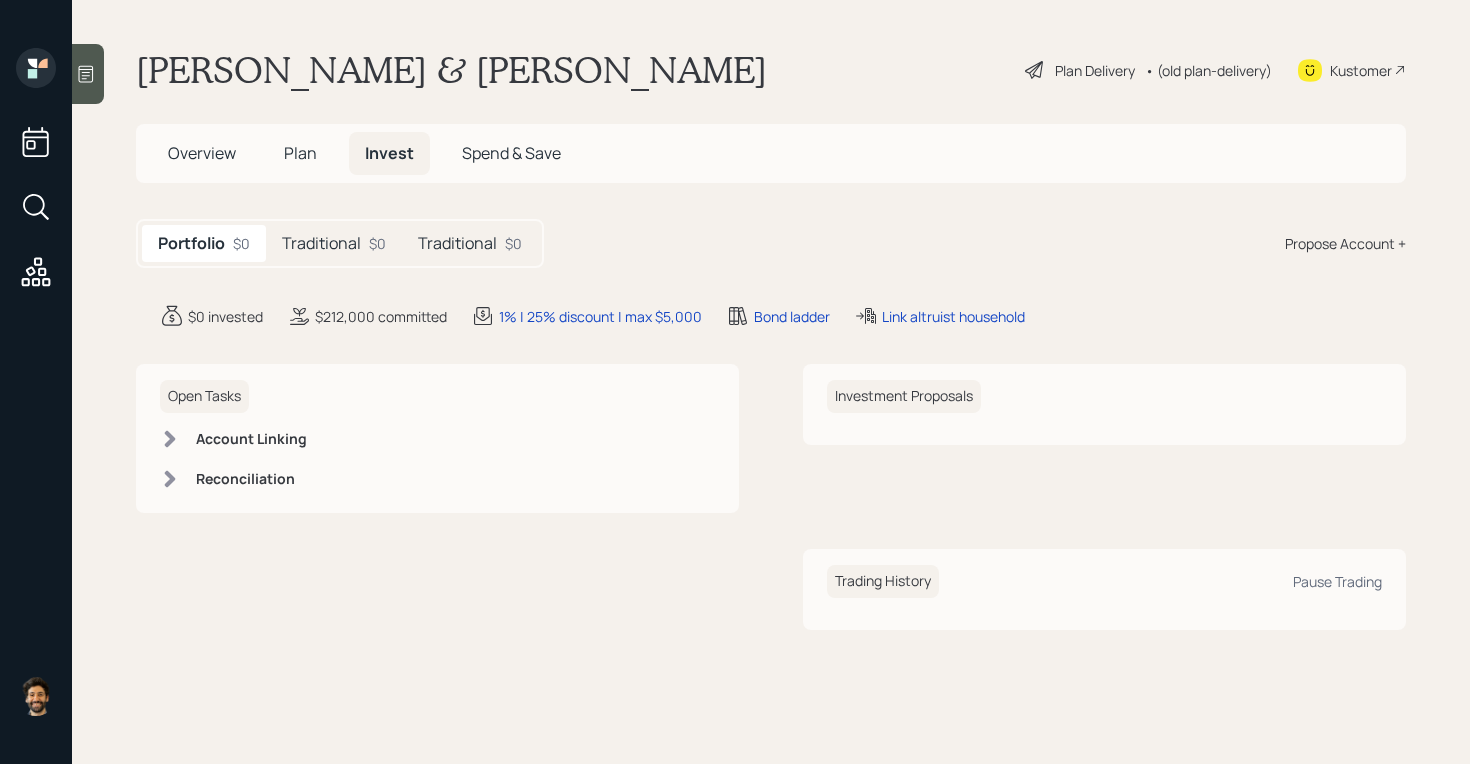 click on "Traditional" at bounding box center [321, 243] 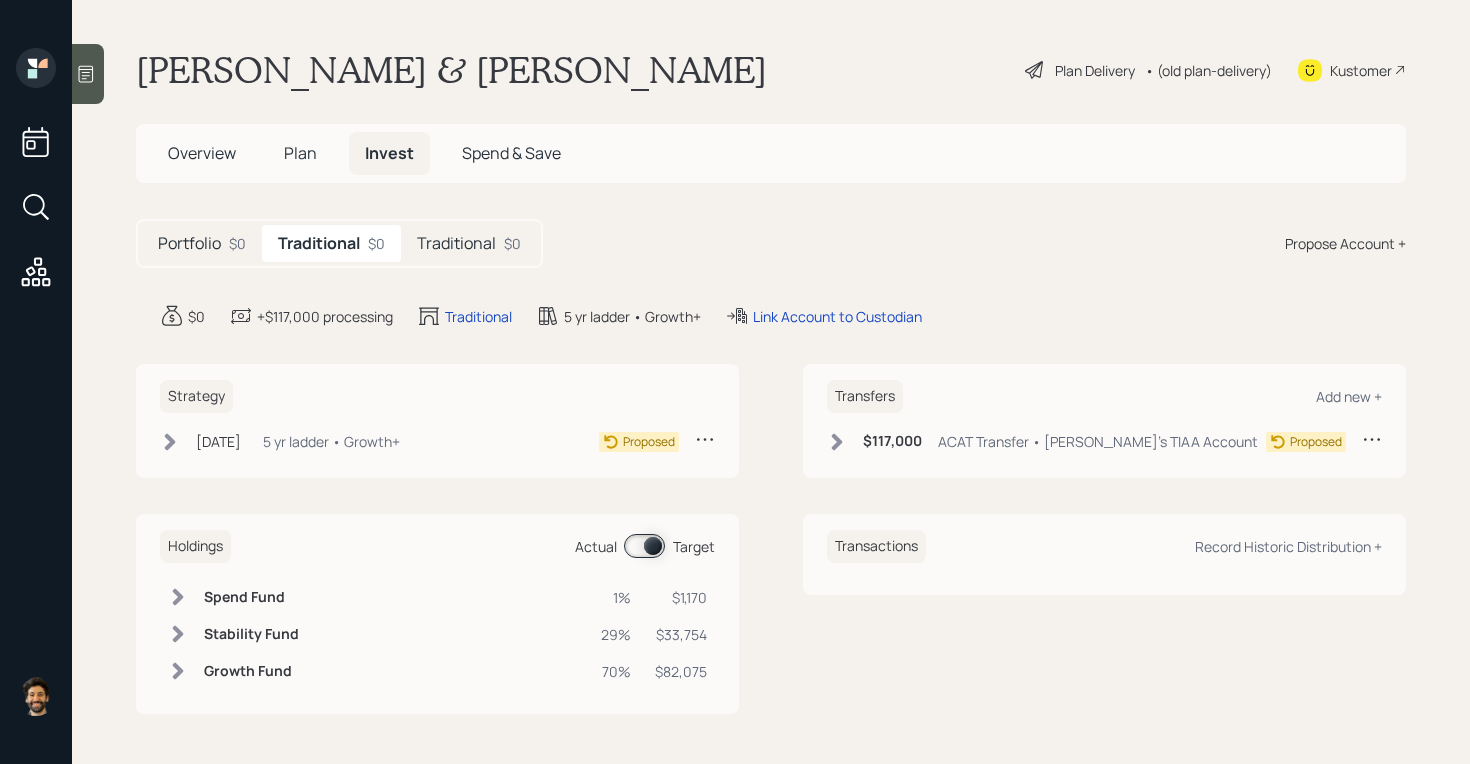 click on "Traditional" at bounding box center [456, 243] 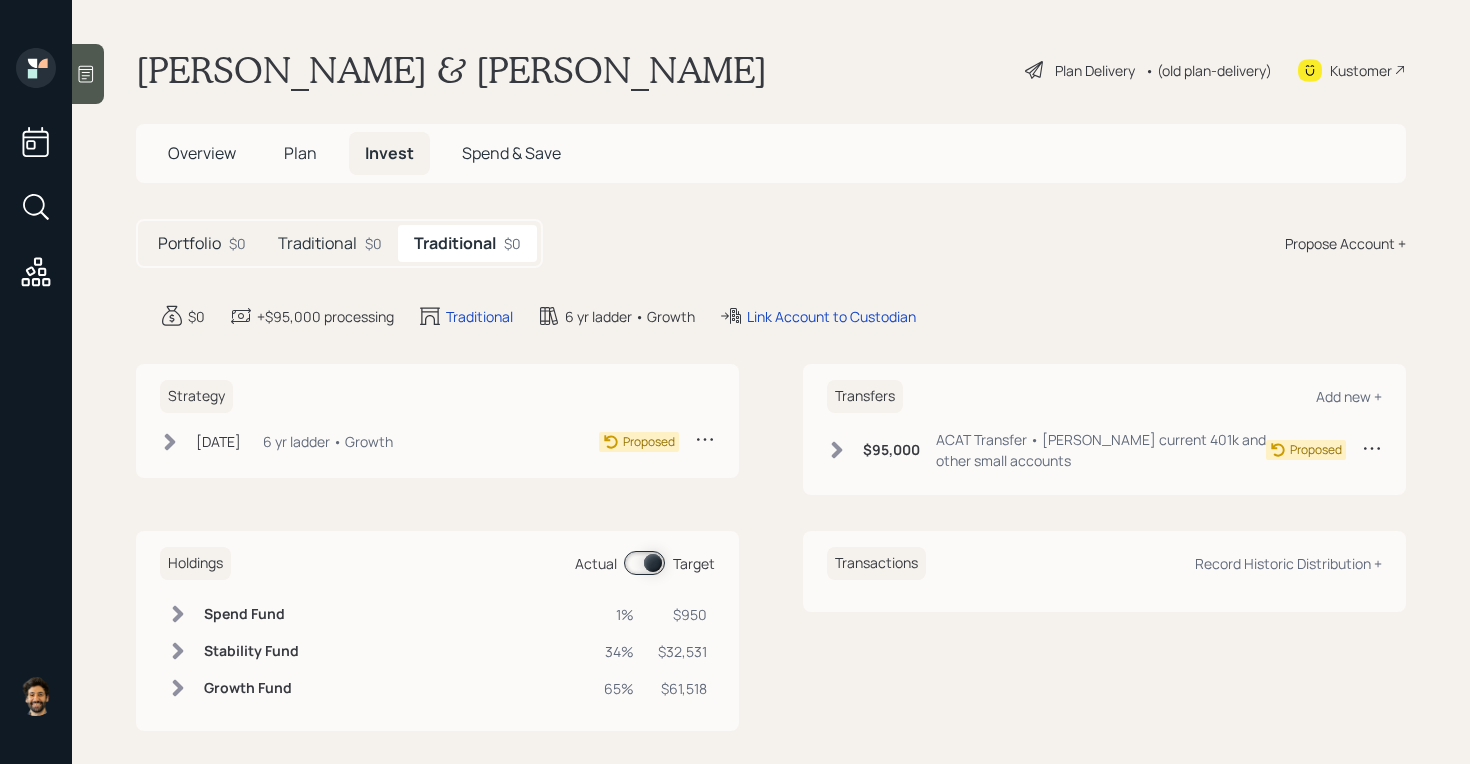 scroll, scrollTop: 15, scrollLeft: 0, axis: vertical 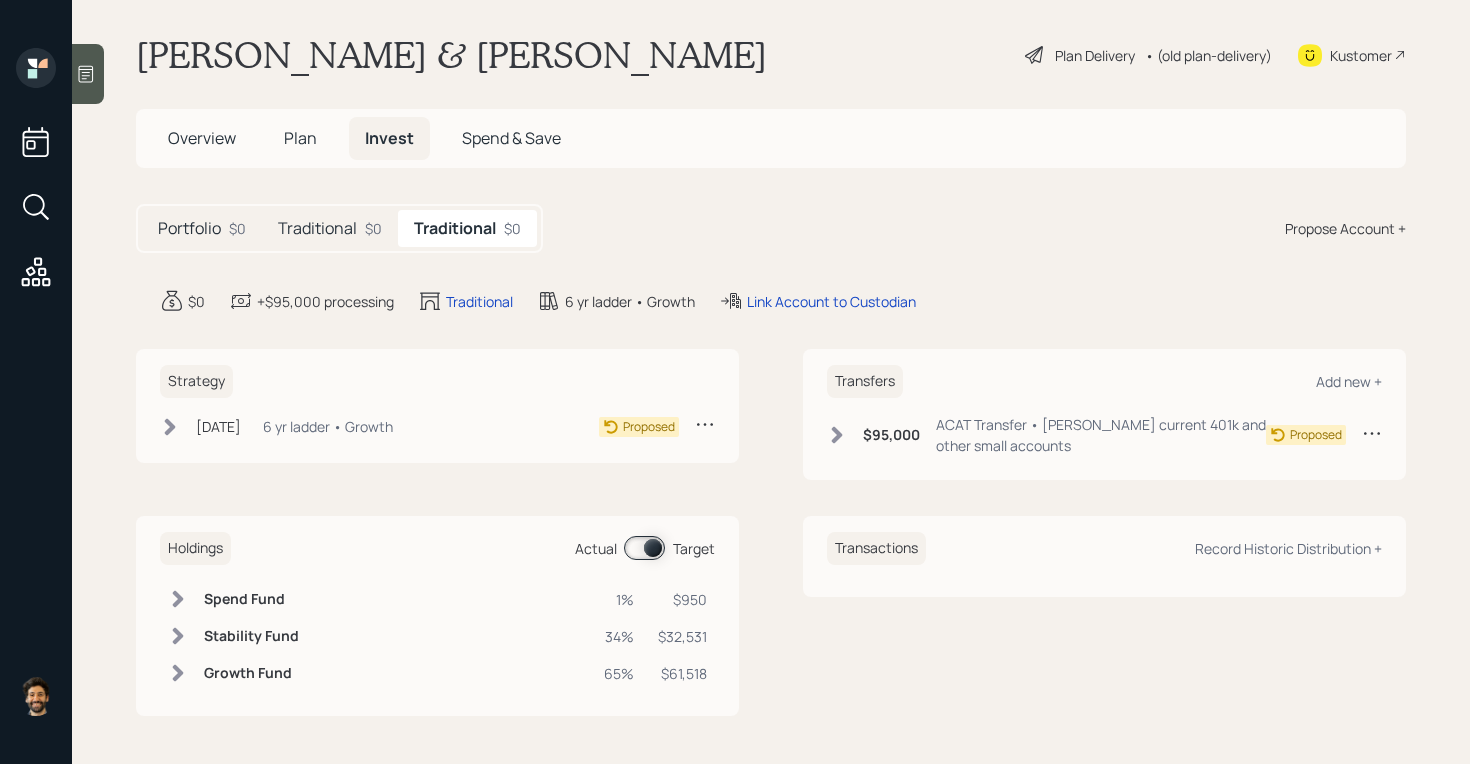 click on "Plan" at bounding box center [300, 138] 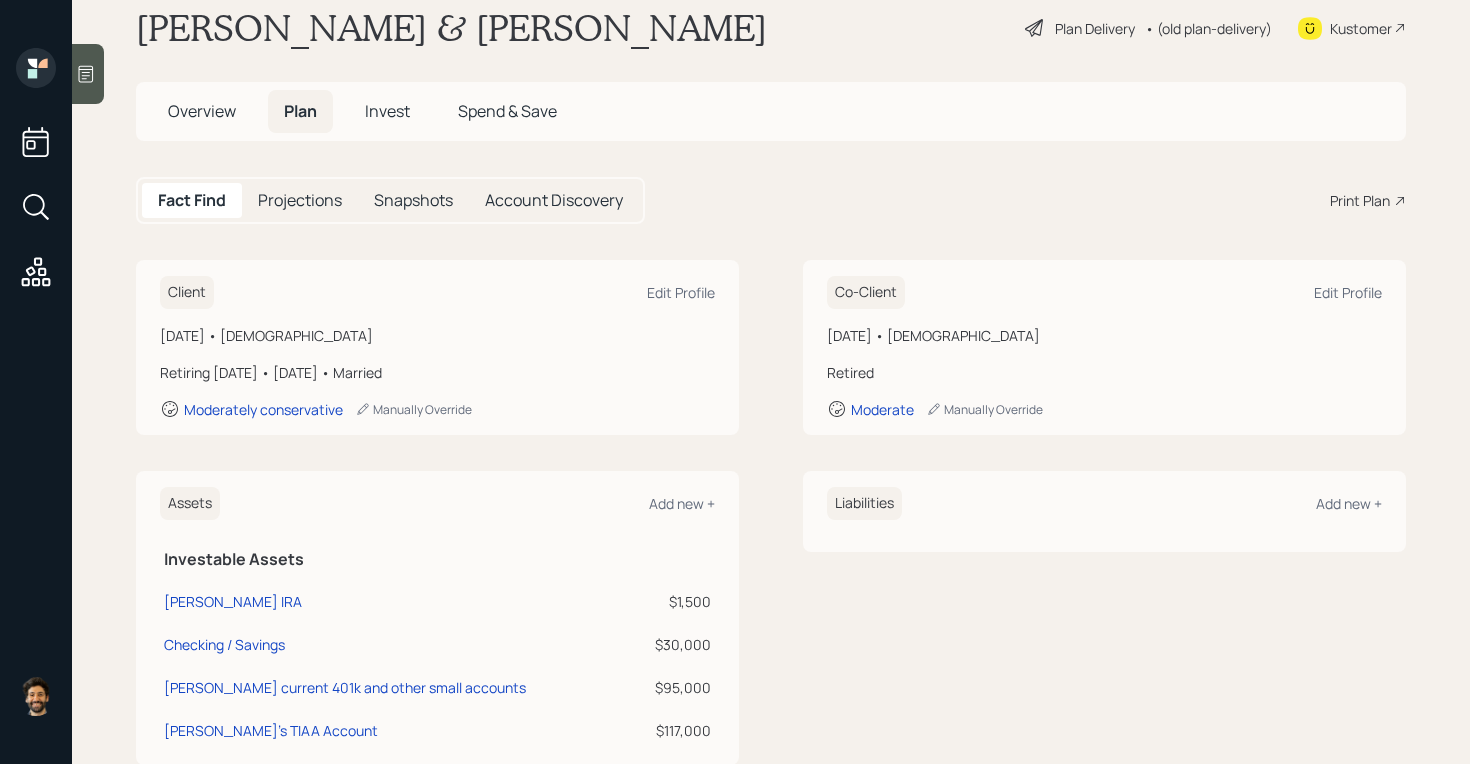scroll, scrollTop: 0, scrollLeft: 0, axis: both 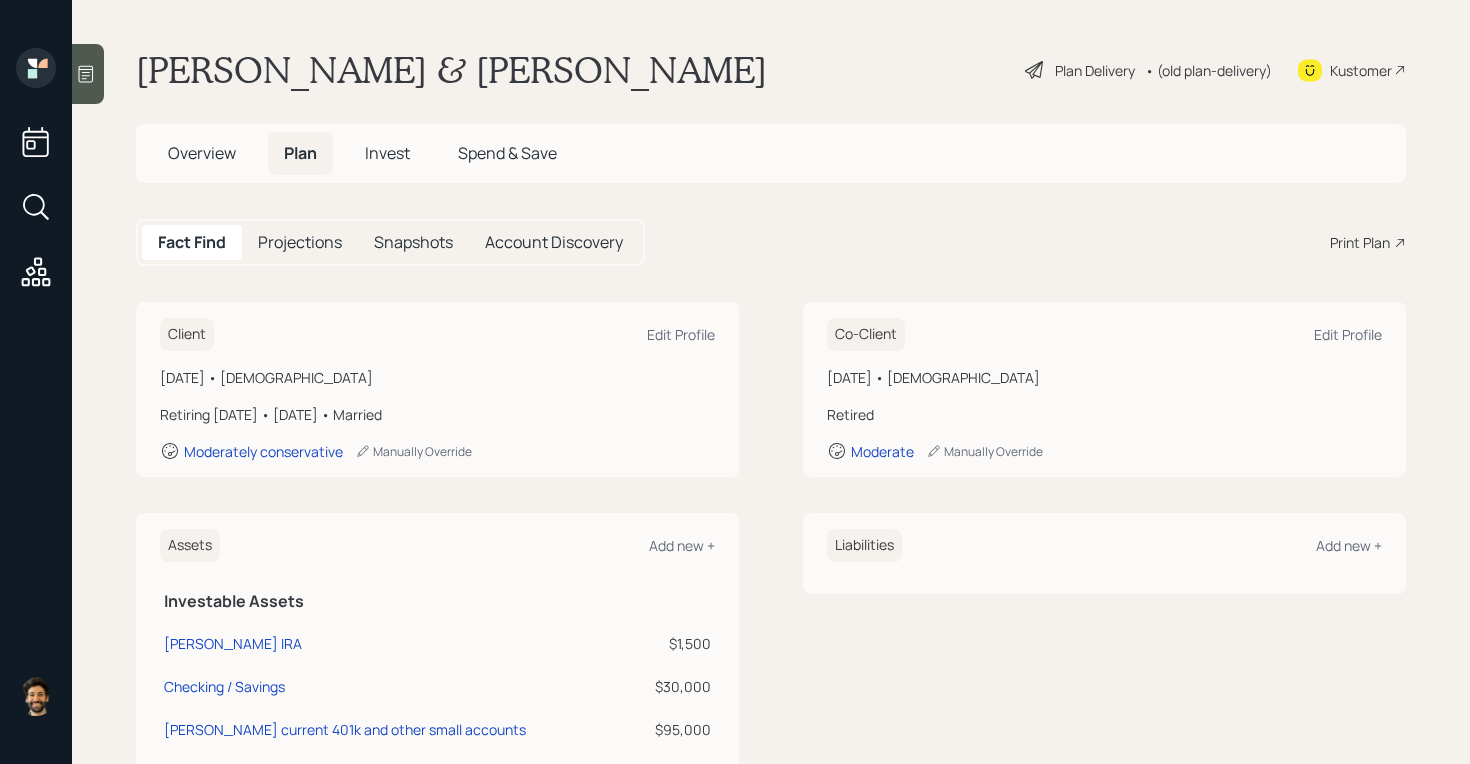 click on "• (old plan-delivery)" at bounding box center (1208, 70) 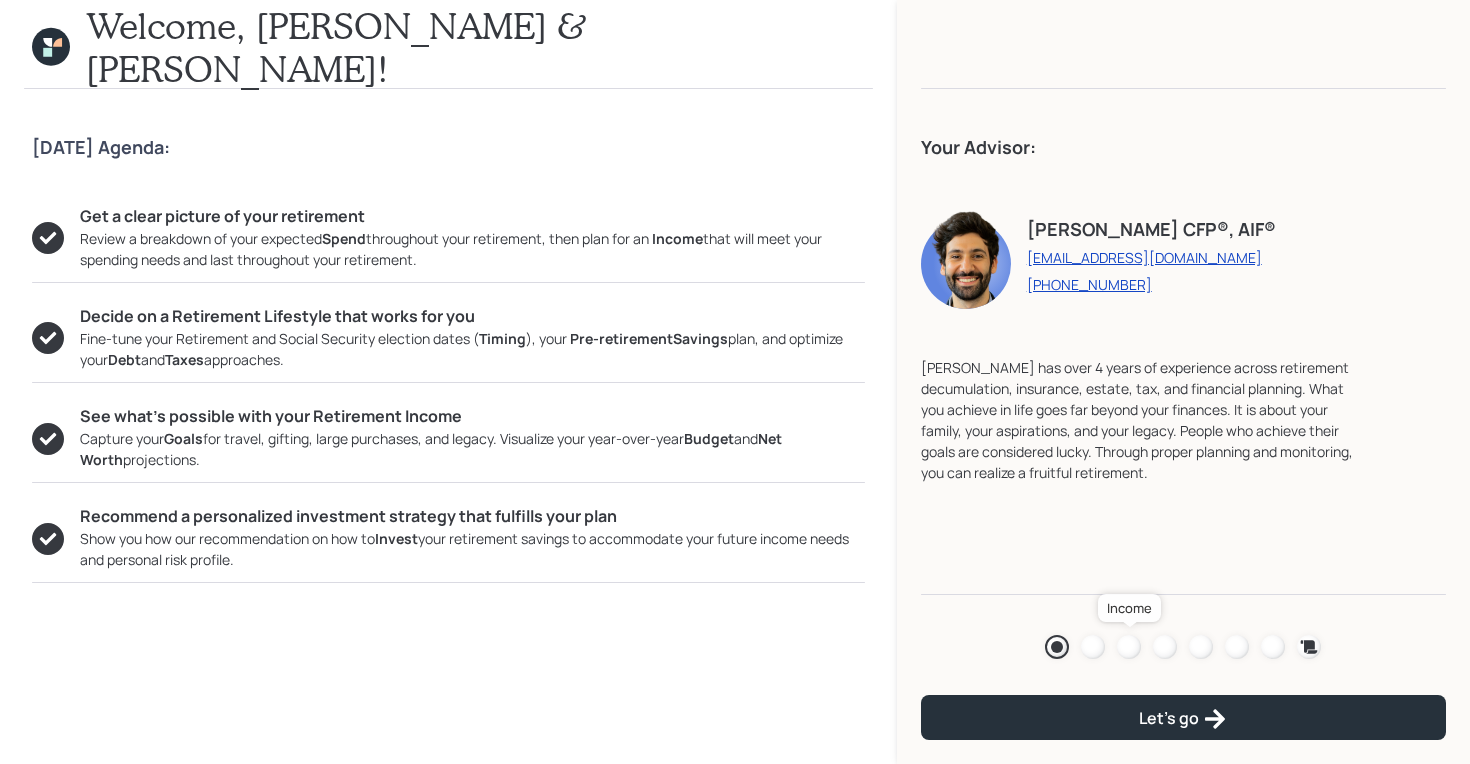 click at bounding box center [1129, 647] 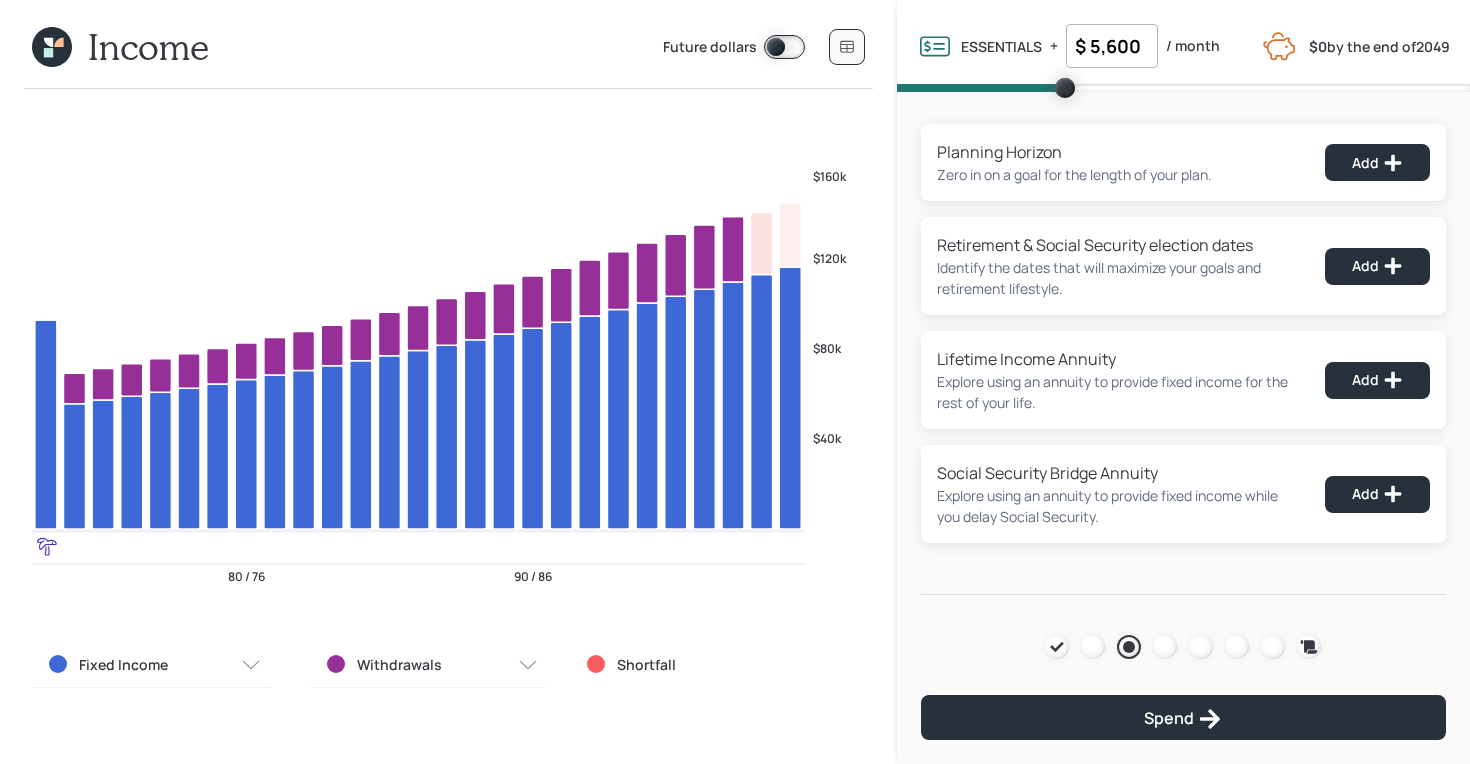 click on "Fixed Income" at bounding box center (151, 665) 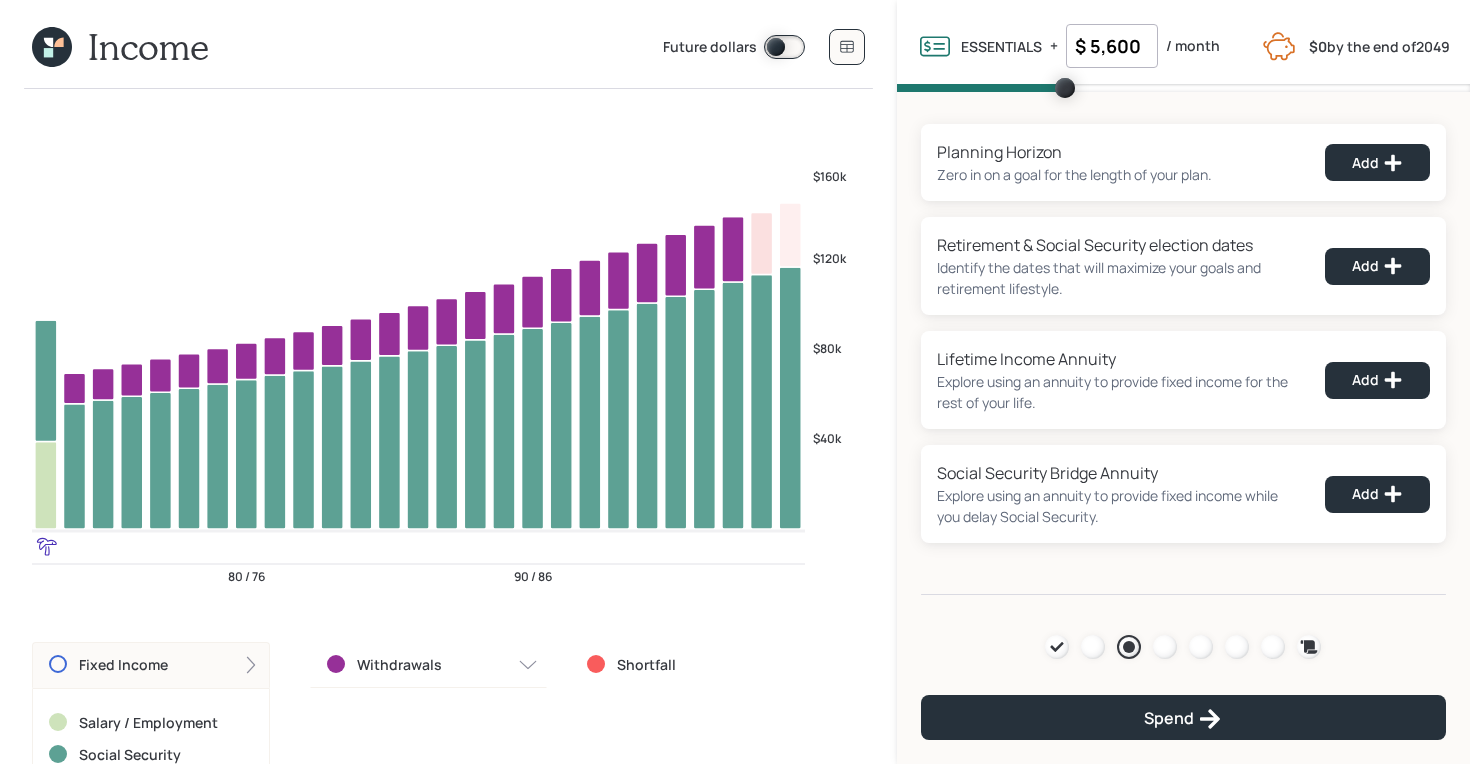 scroll, scrollTop: 69, scrollLeft: 0, axis: vertical 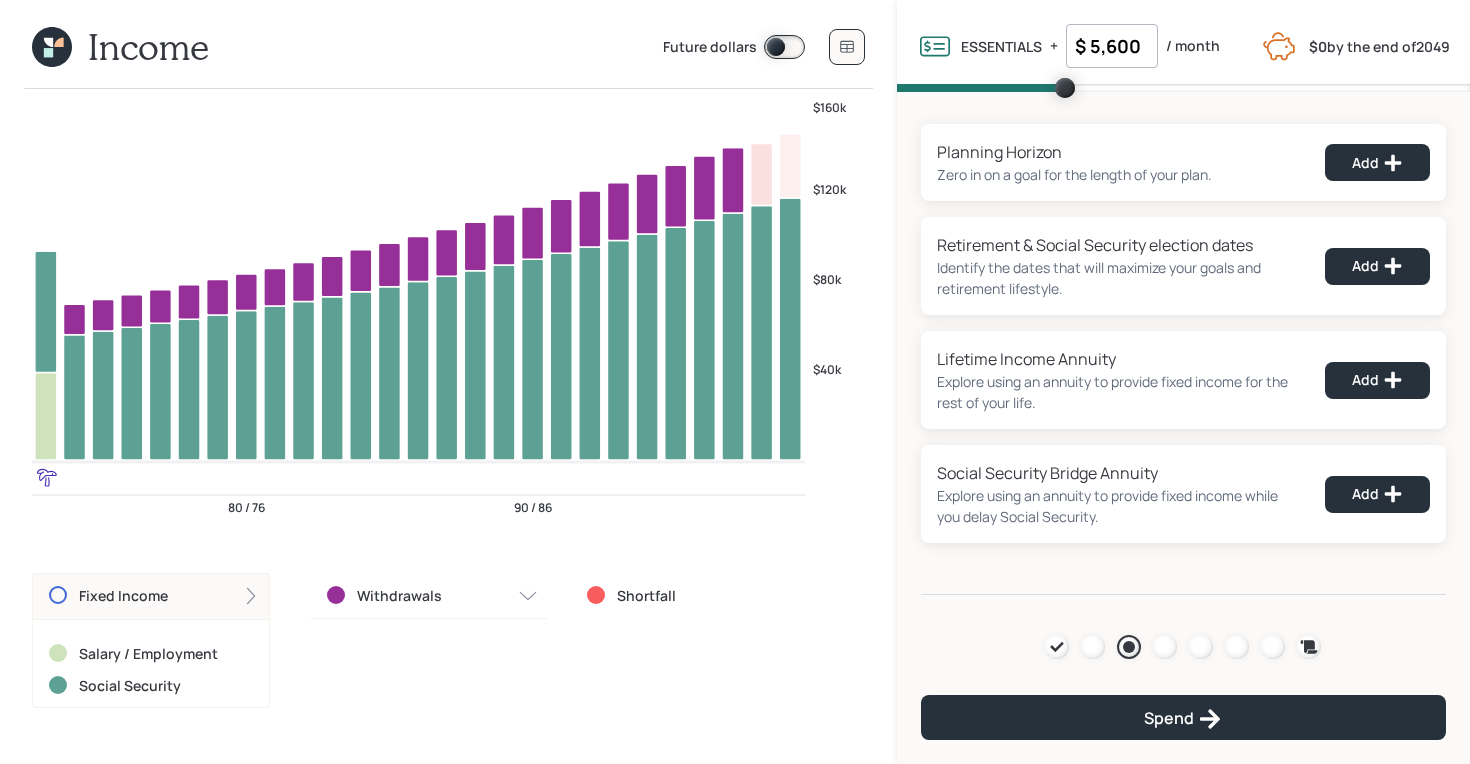 click on "Fixed Income" at bounding box center [123, 596] 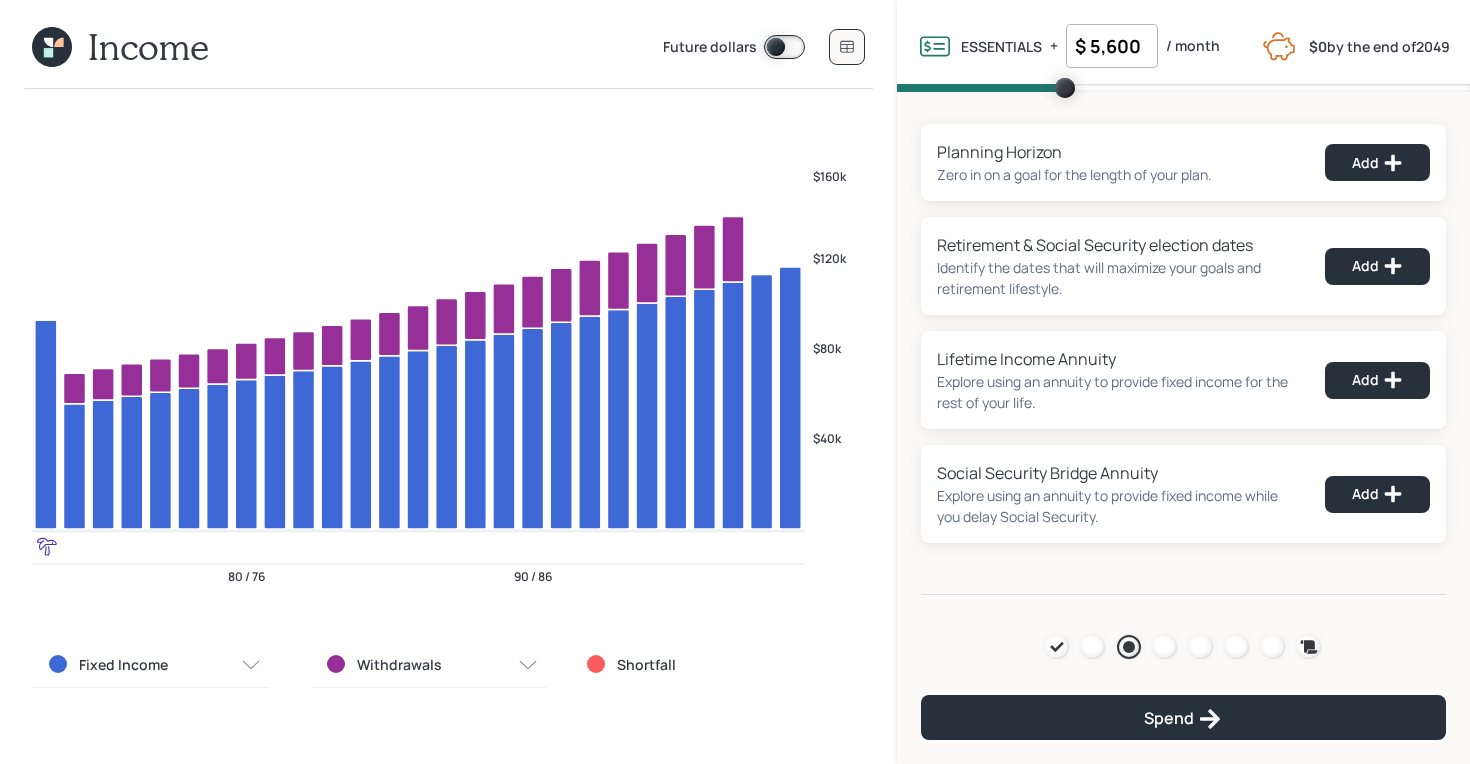scroll, scrollTop: 0, scrollLeft: 0, axis: both 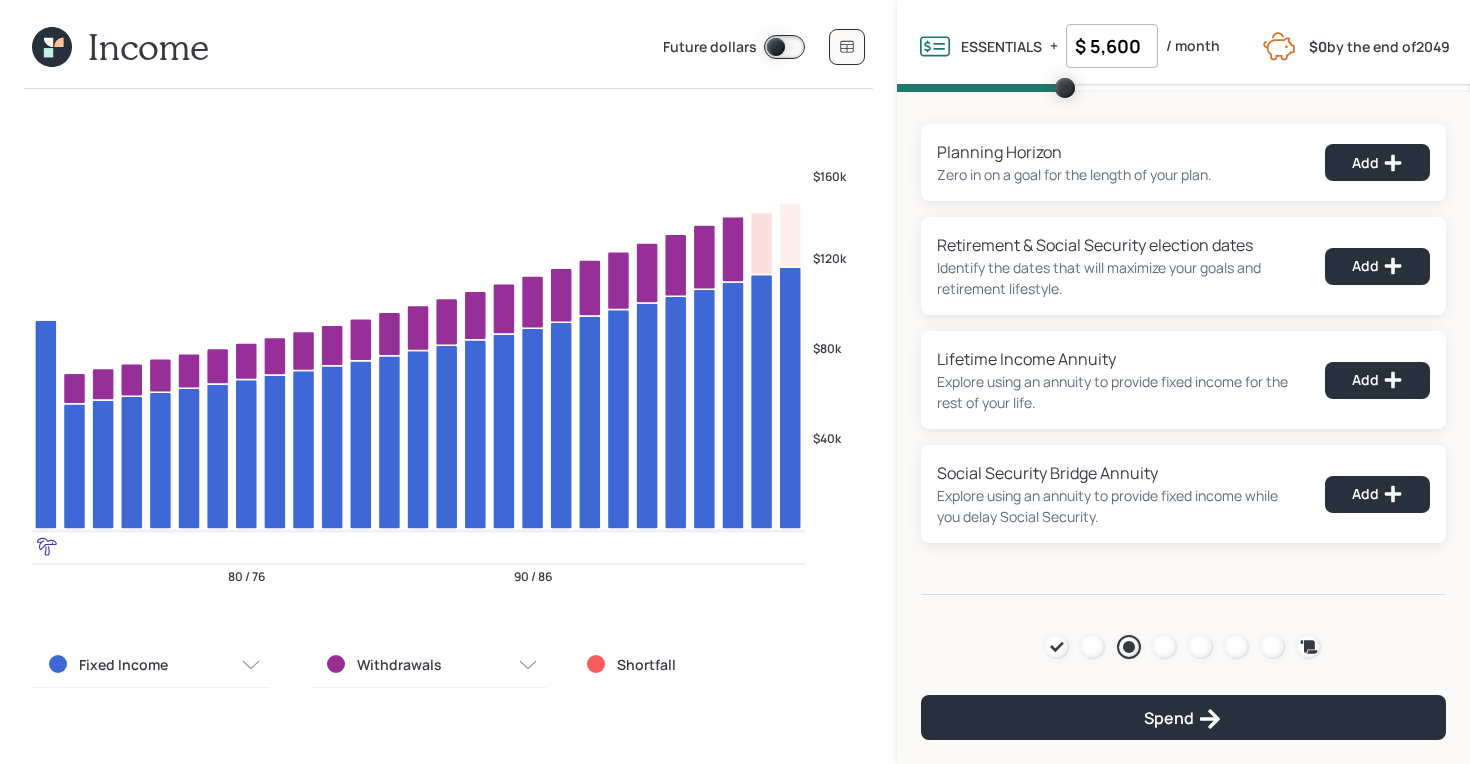 click 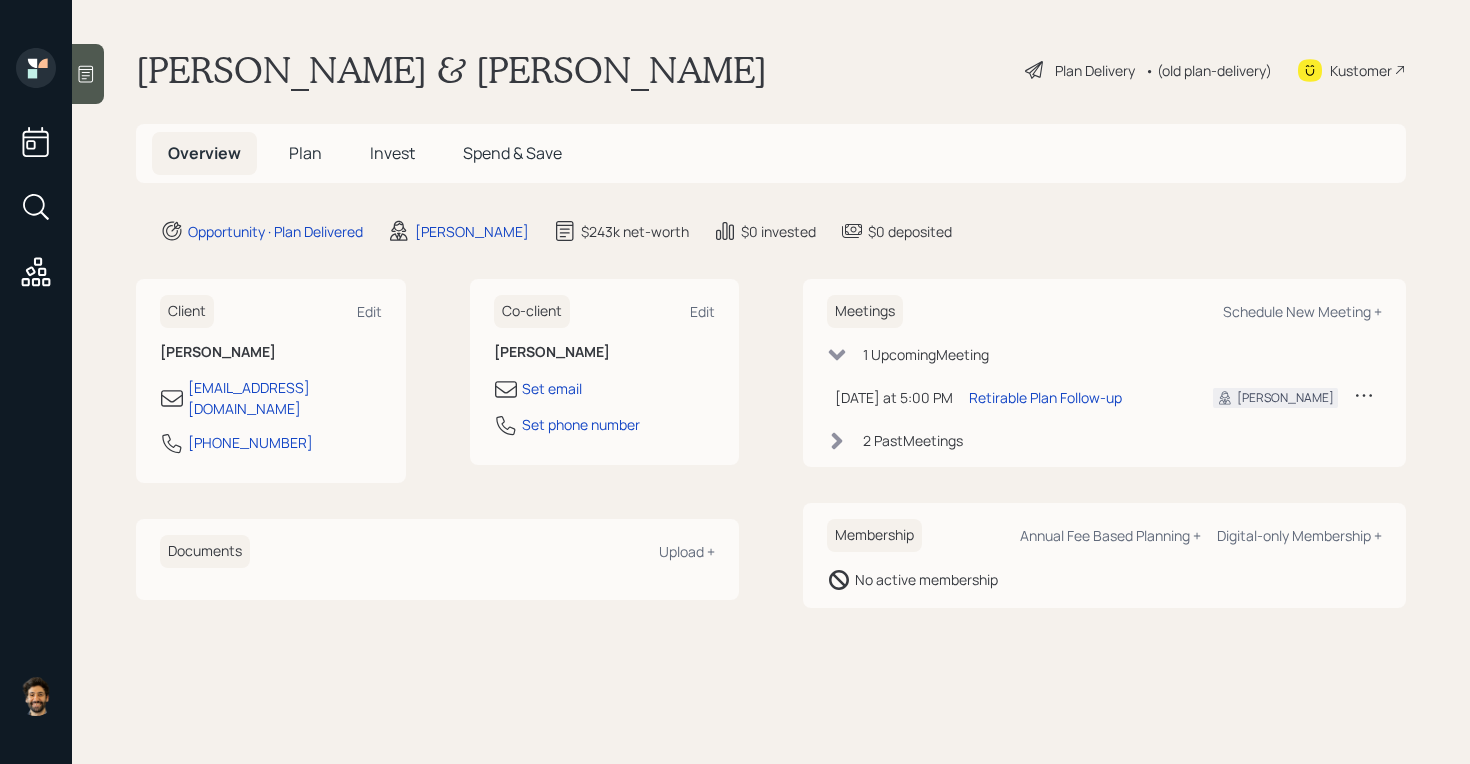 click on "Plan" at bounding box center (305, 153) 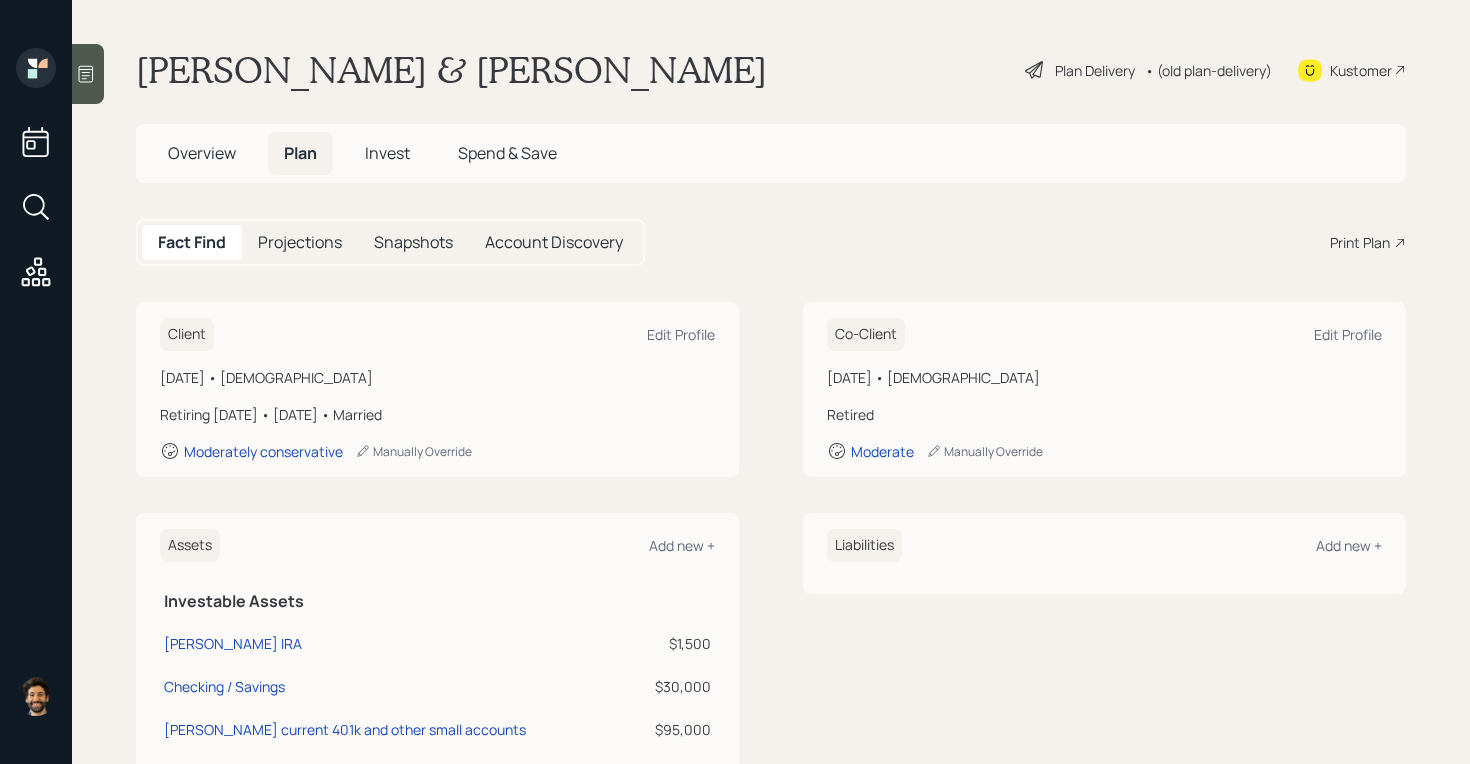 click on "Invest" at bounding box center (387, 153) 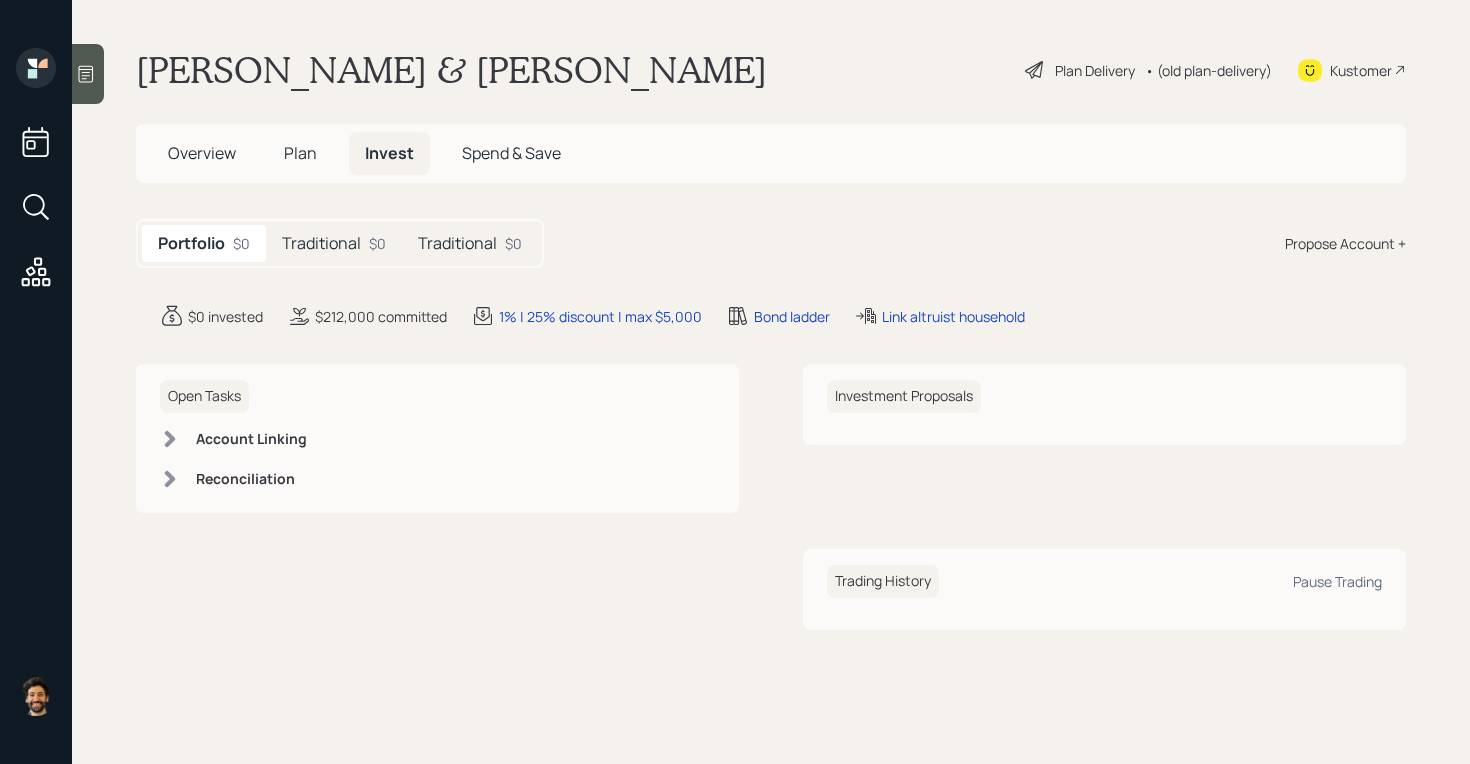 click on "Plan" at bounding box center (300, 153) 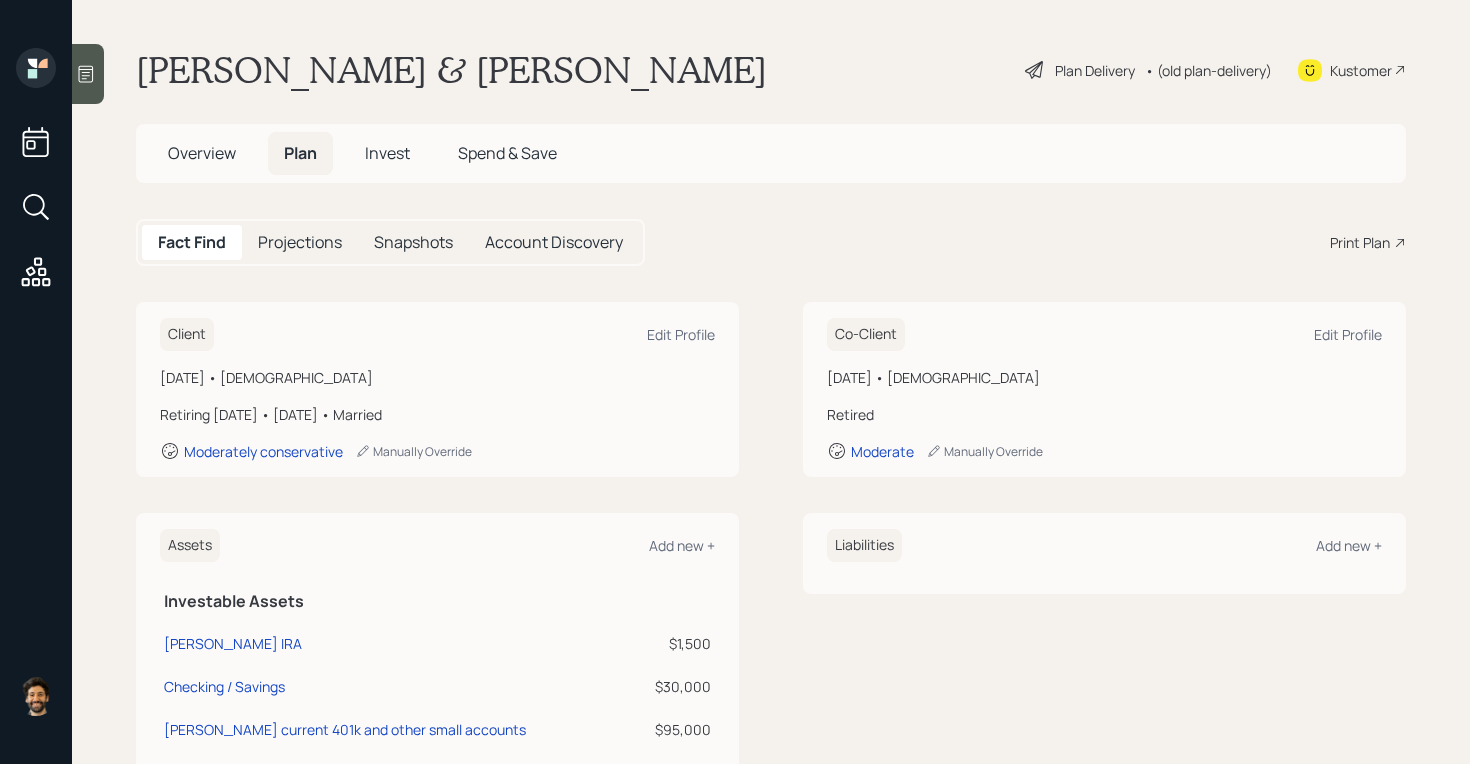 click on "Invest" at bounding box center [387, 153] 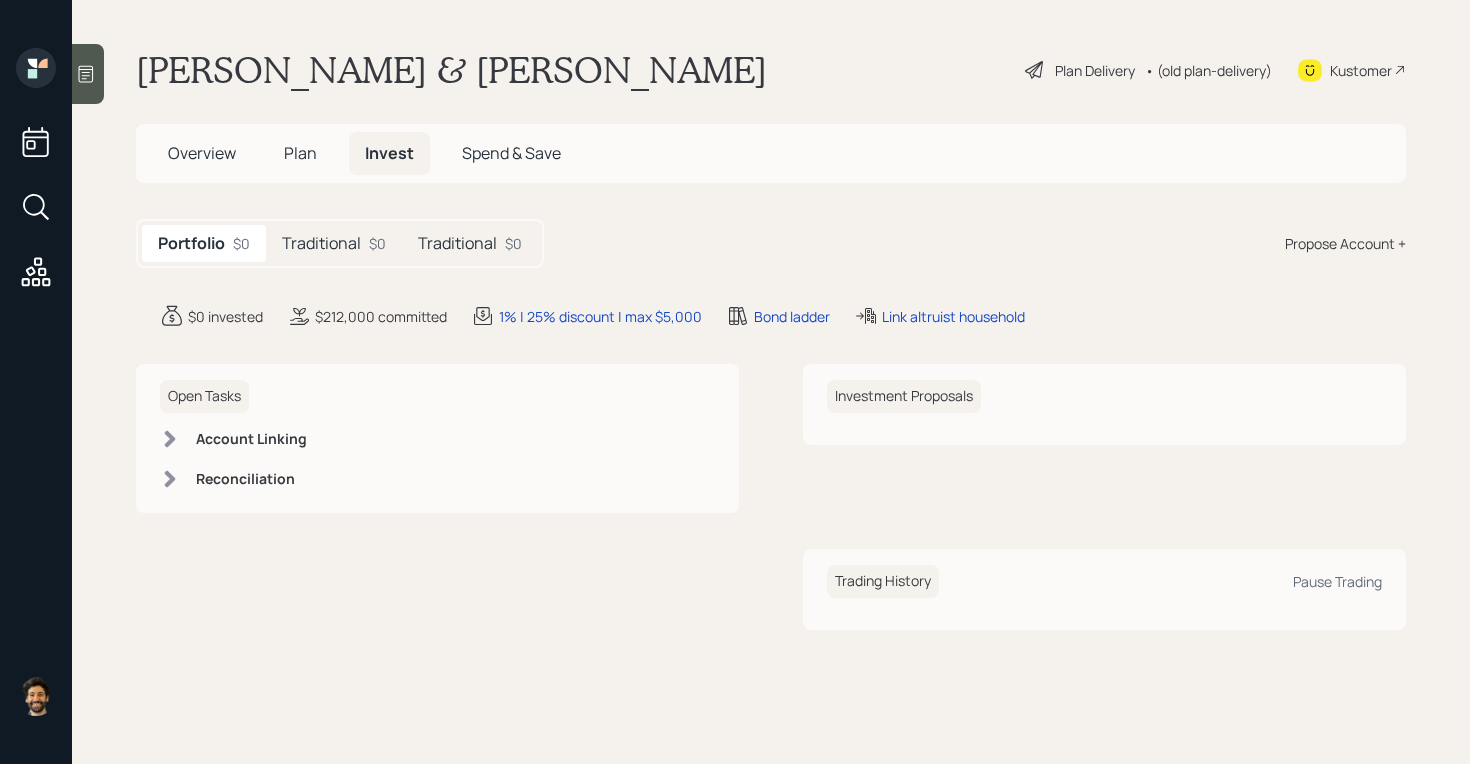 click on "Plan" at bounding box center [300, 153] 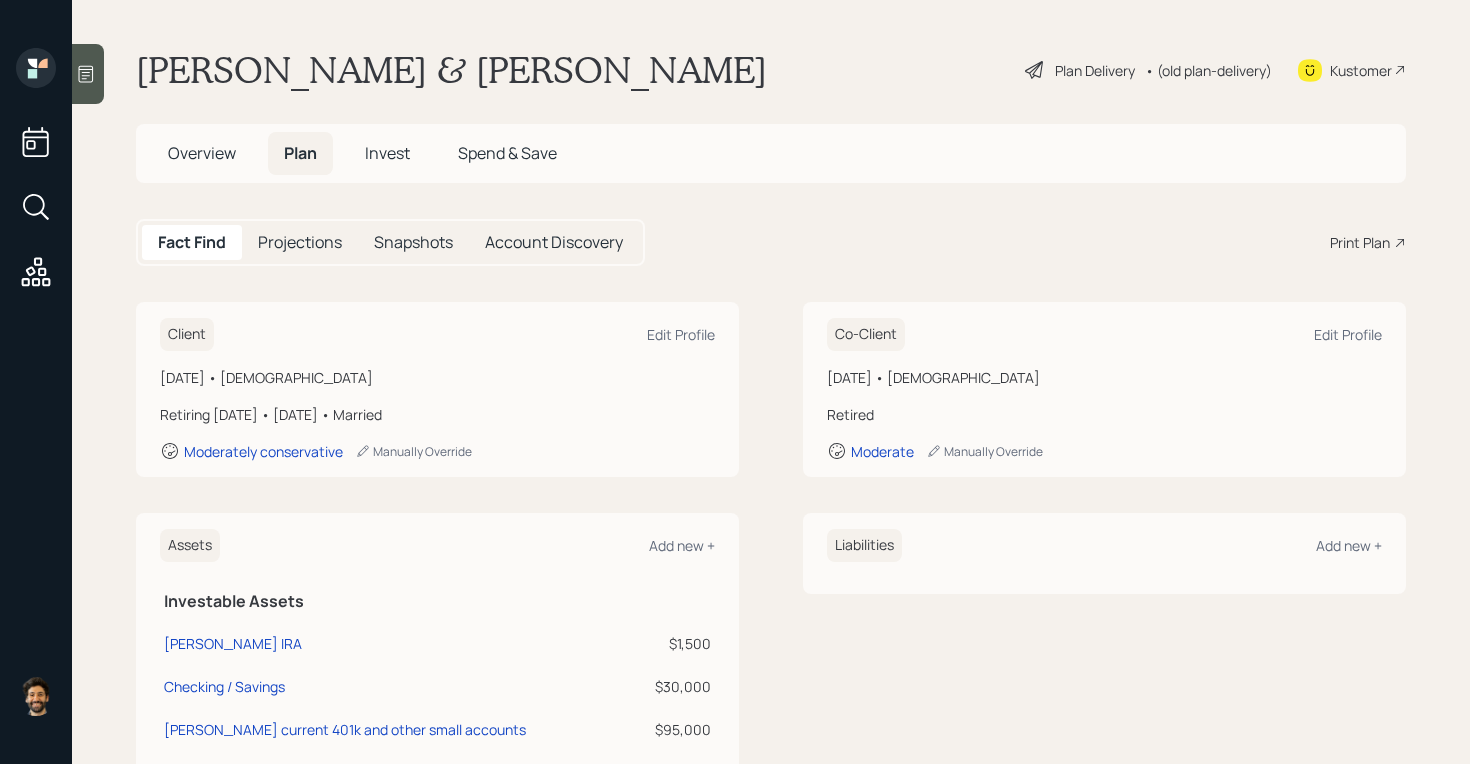 click on "Invest" at bounding box center [387, 153] 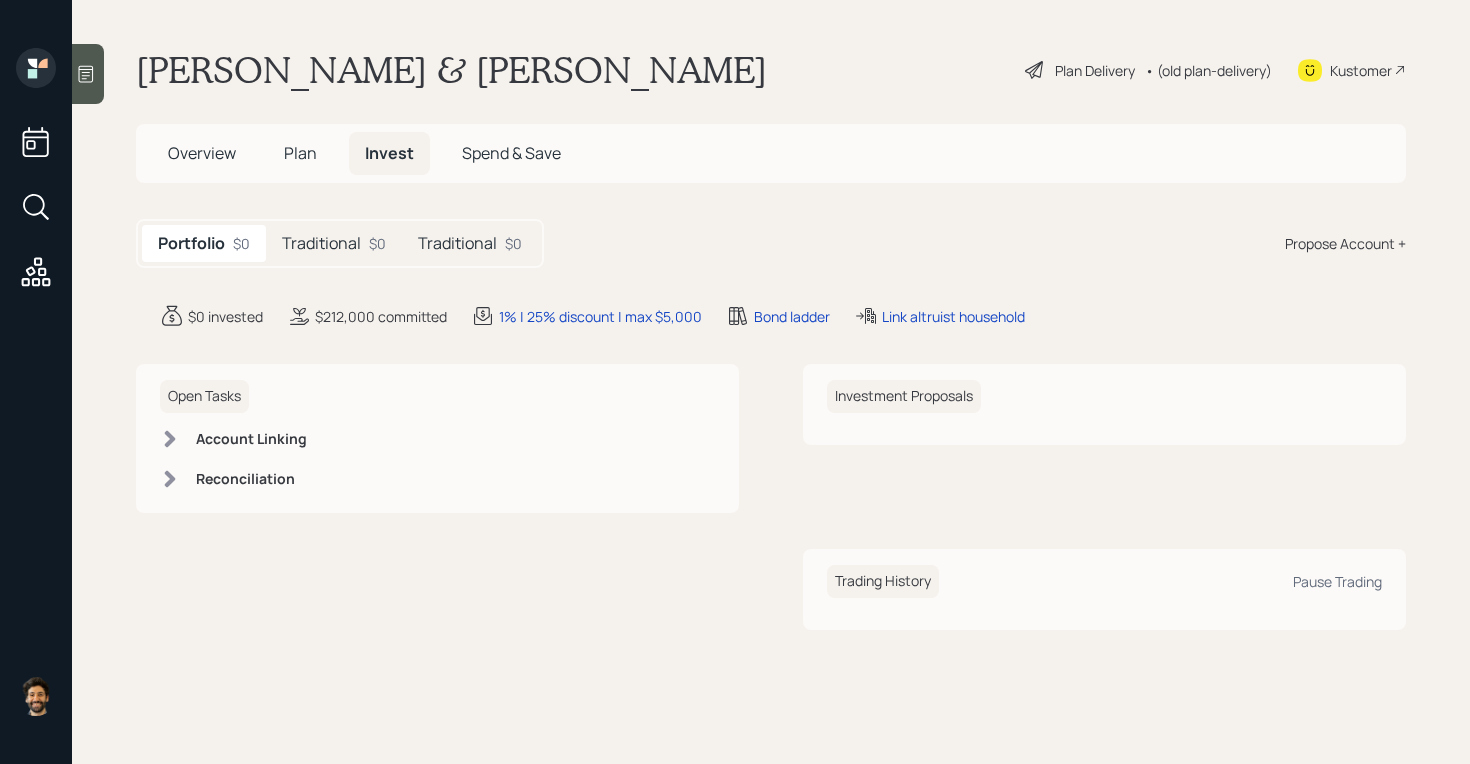 click on "Plan" at bounding box center [300, 153] 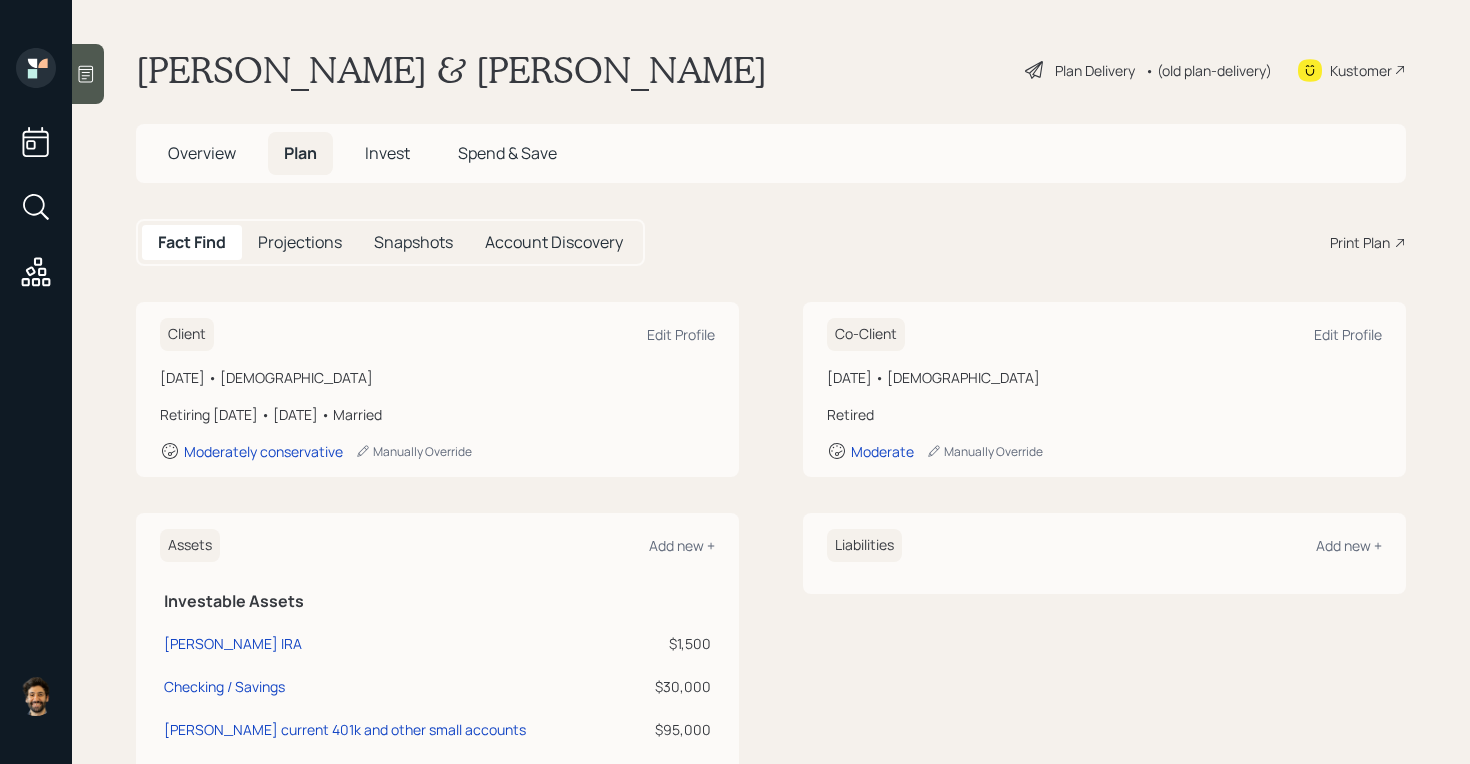 click on "Invest" at bounding box center [387, 153] 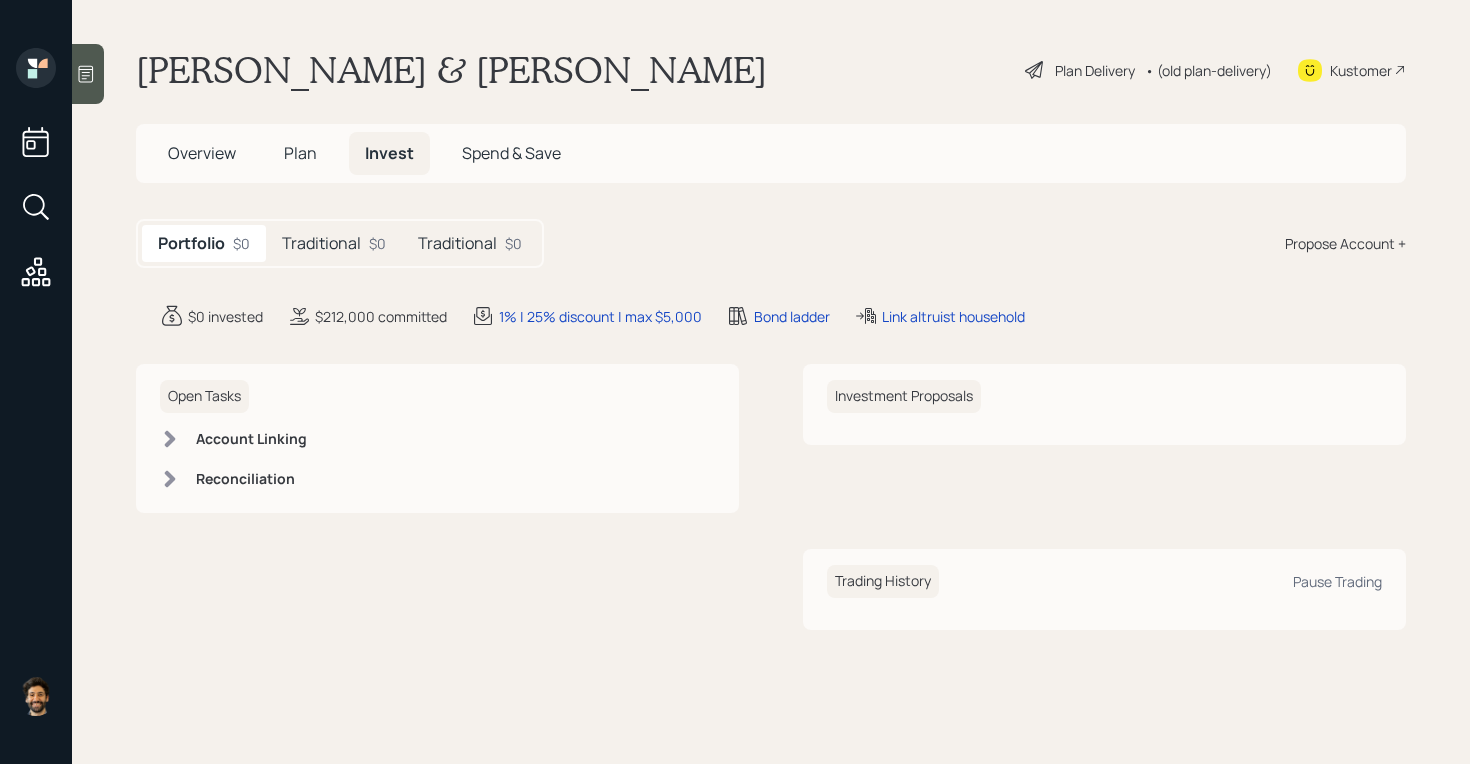 click on "Plan" at bounding box center [300, 153] 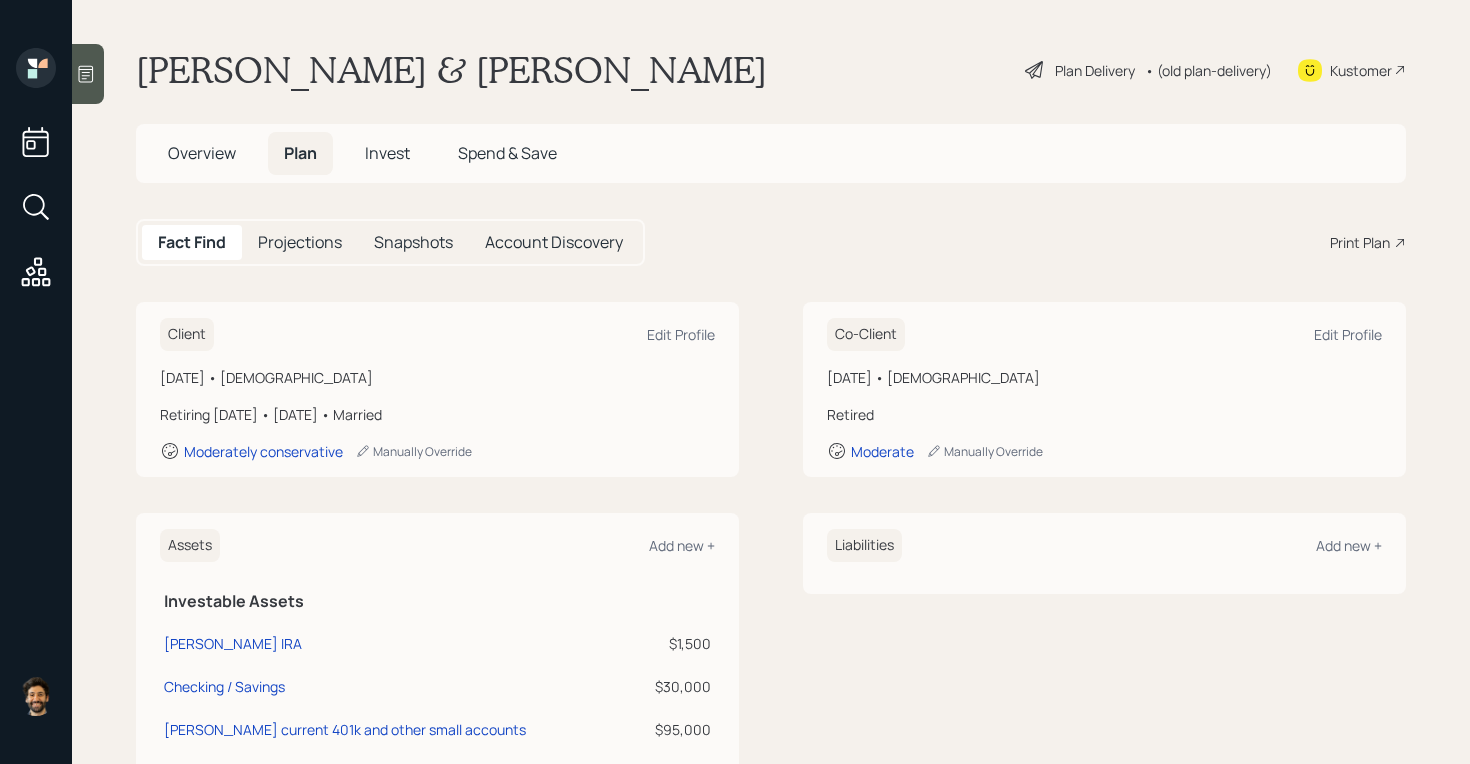 click on "Plan Delivery • (old plan-delivery)" at bounding box center [1148, 70] 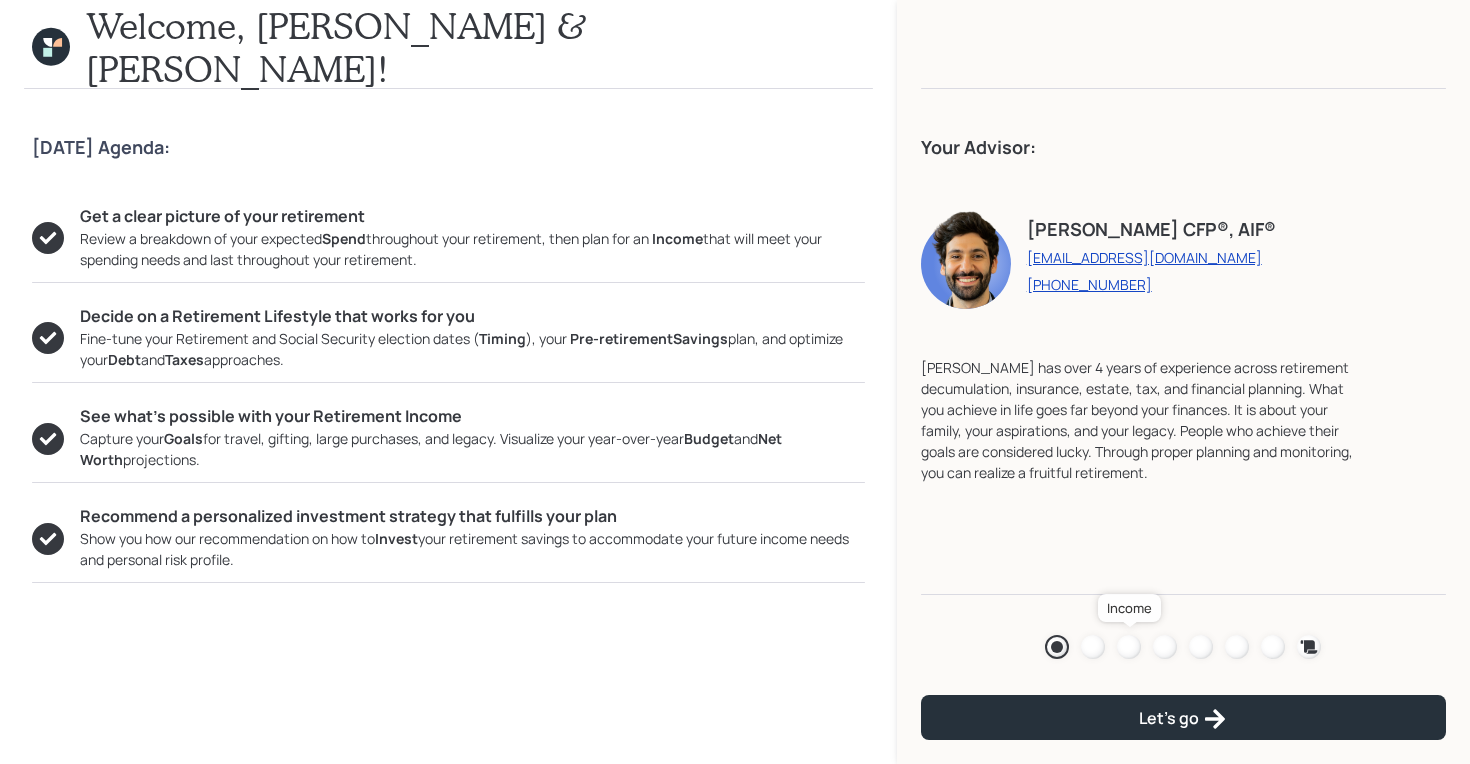 click at bounding box center (1129, 647) 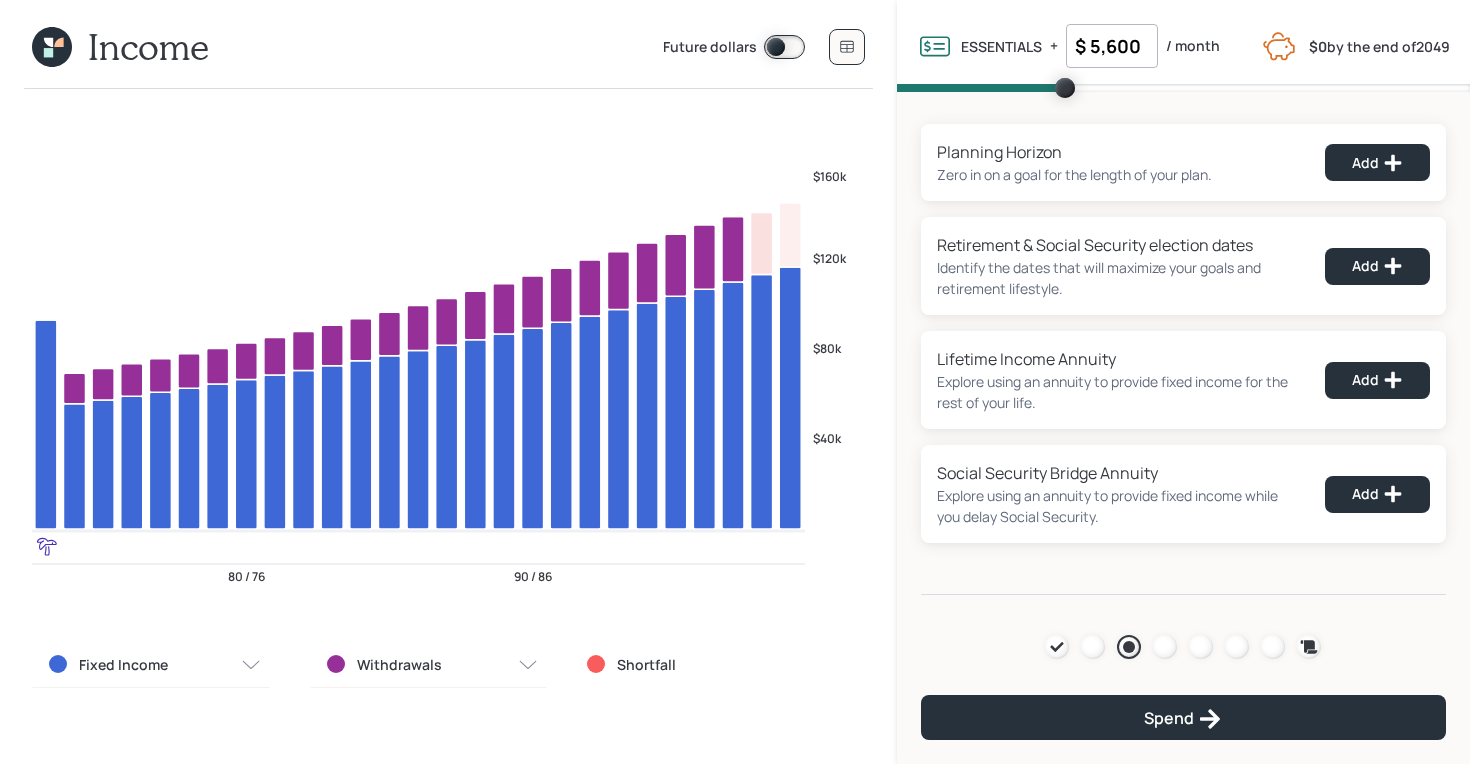 click 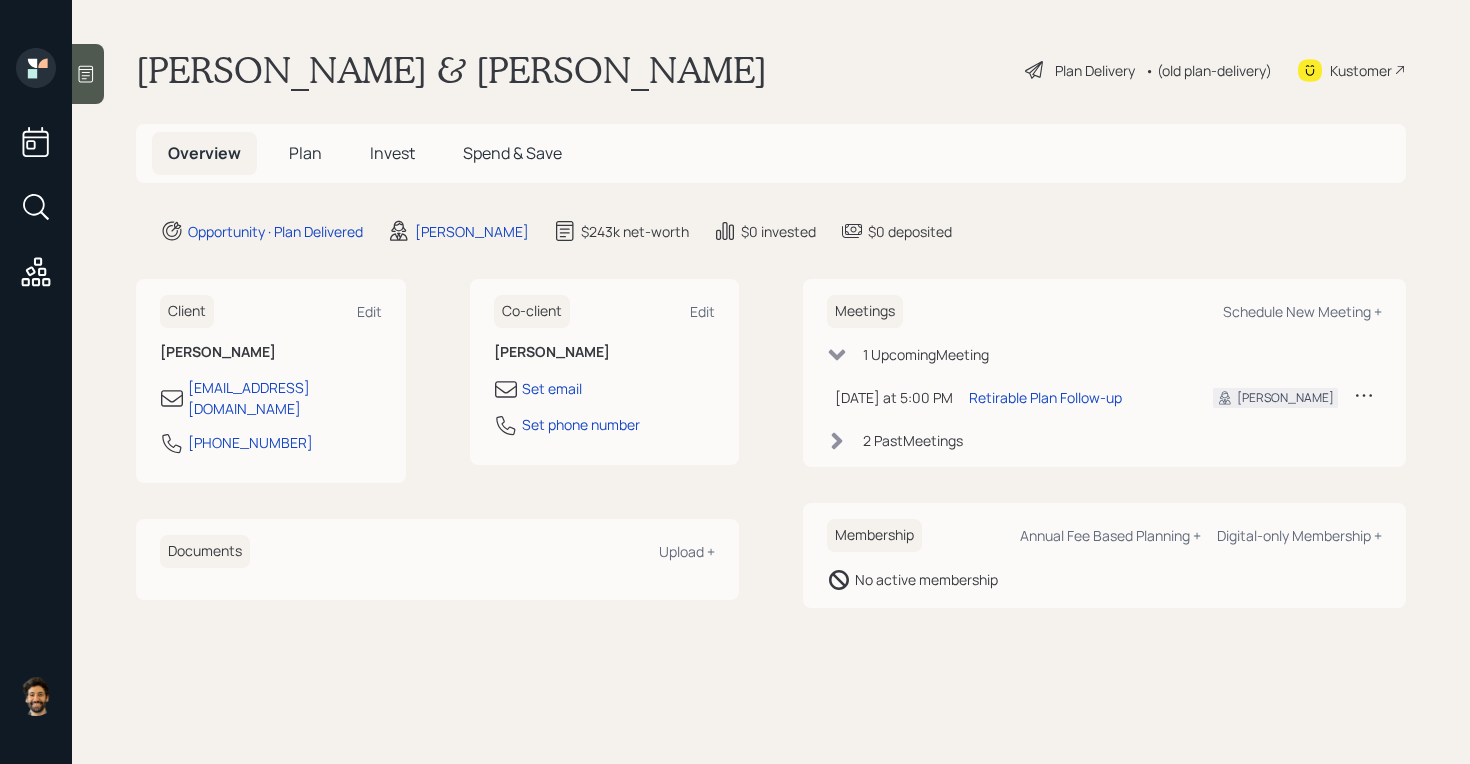 click on "Invest" at bounding box center [392, 153] 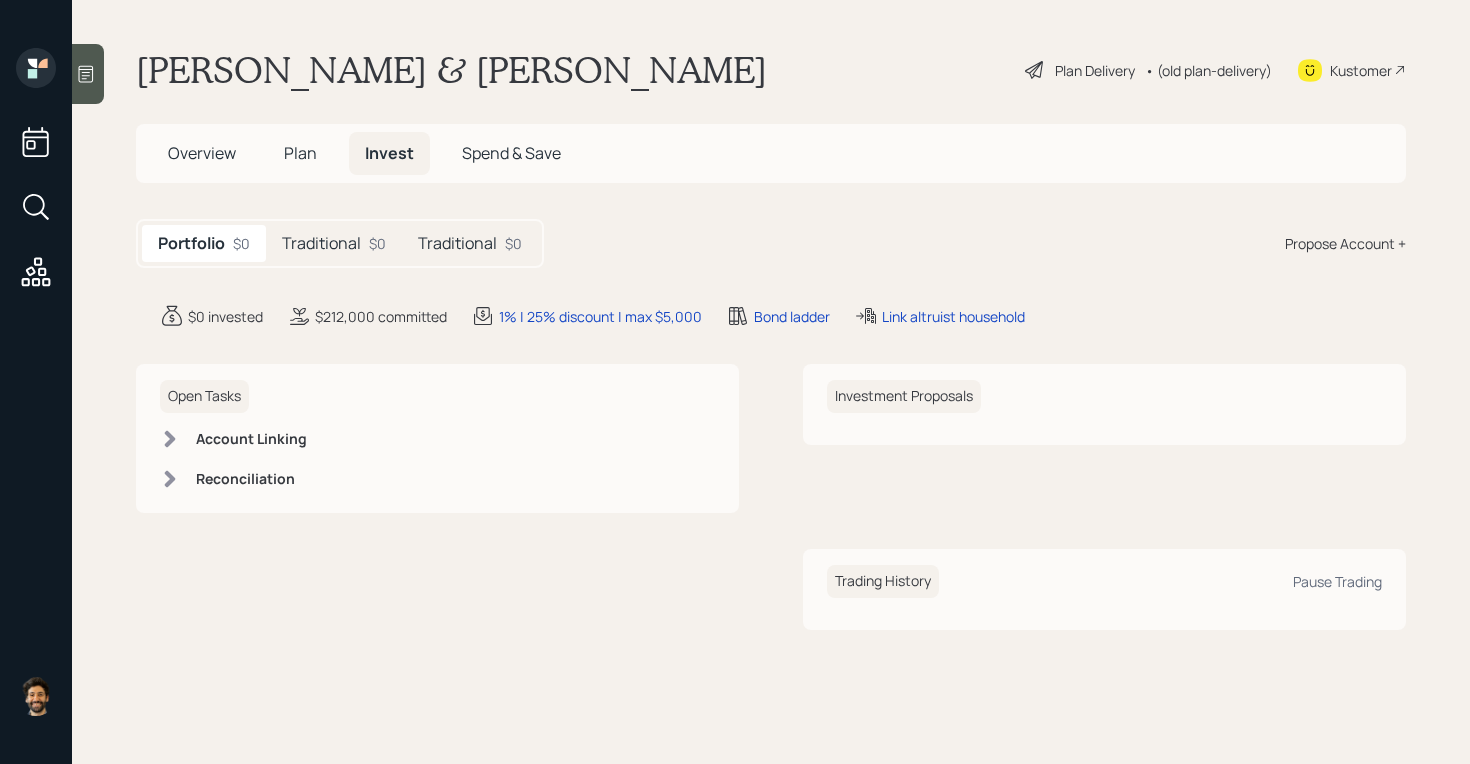 click on "Plan" at bounding box center [300, 153] 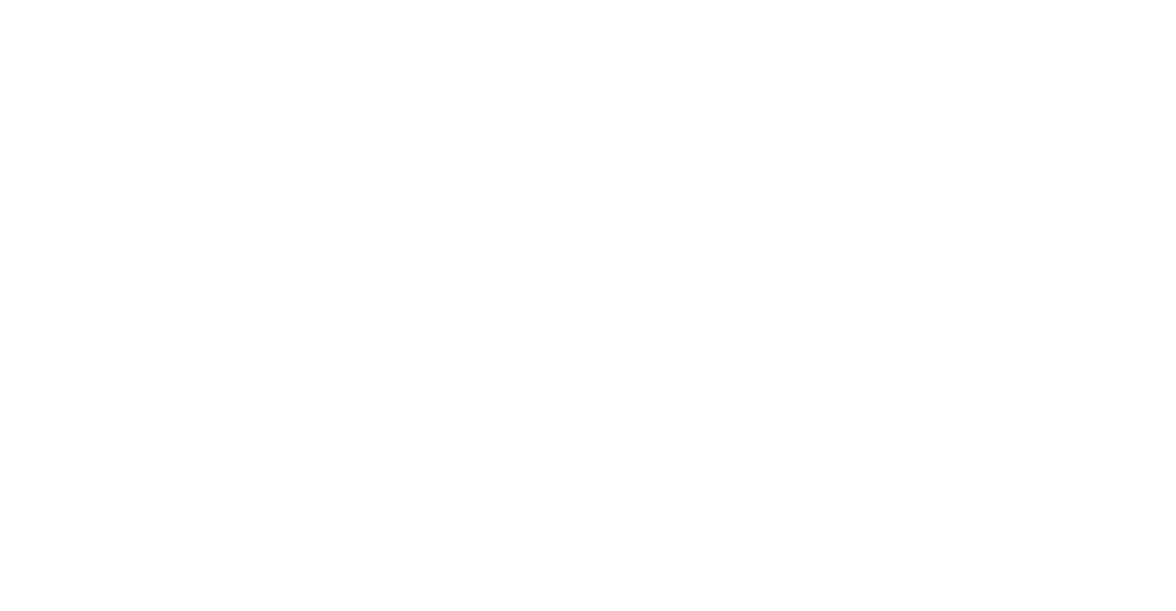 scroll, scrollTop: 0, scrollLeft: 0, axis: both 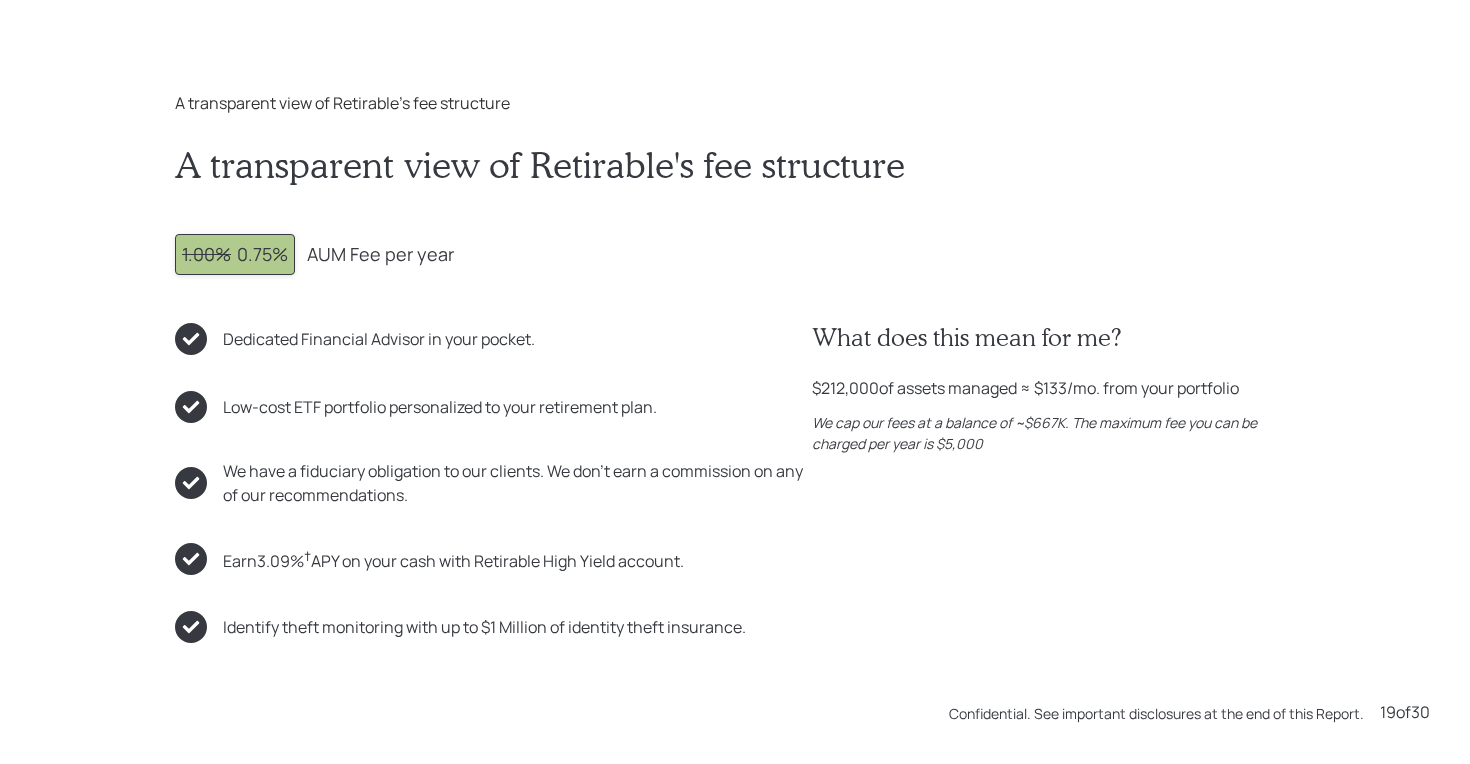drag, startPoint x: 688, startPoint y: 569, endPoint x: 211, endPoint y: 572, distance: 477.00943 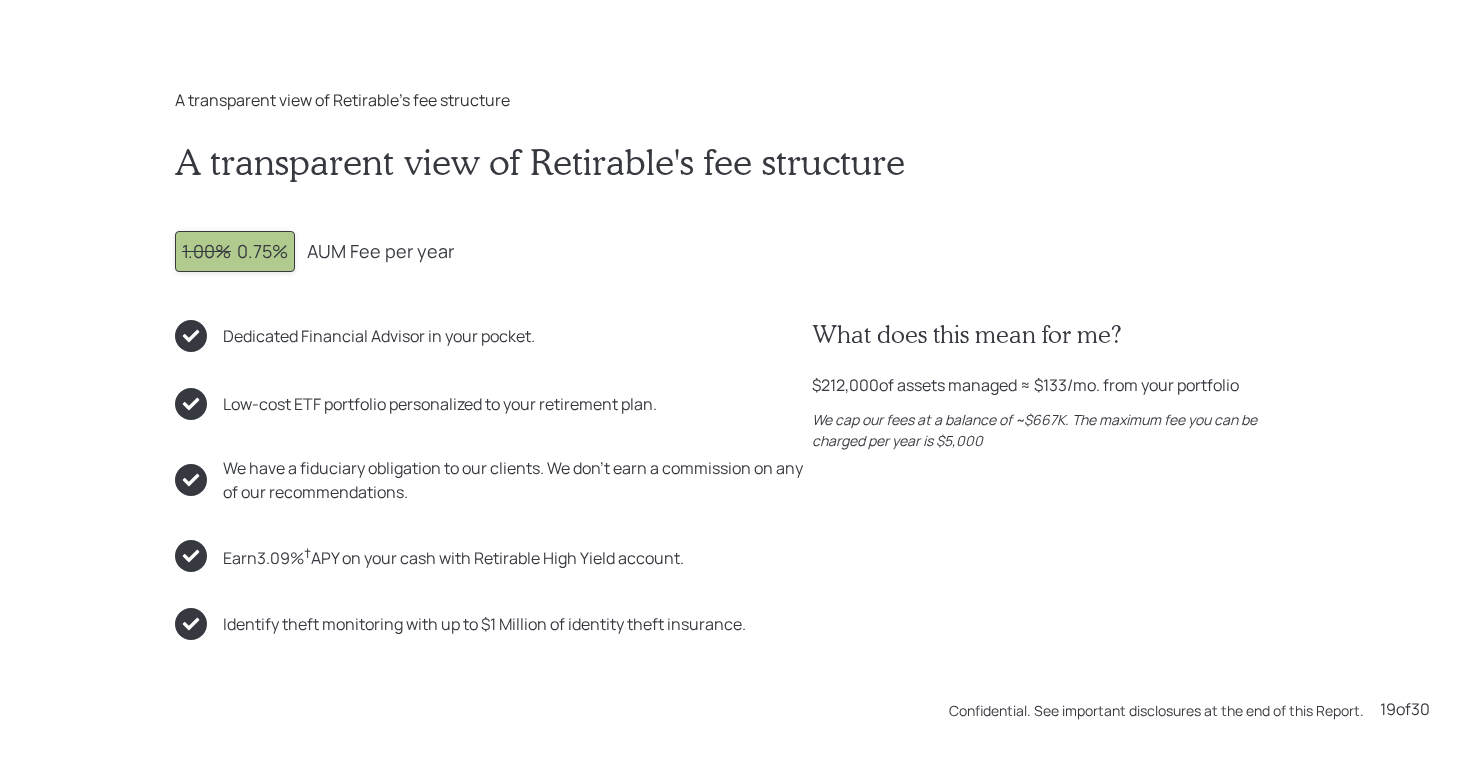 scroll, scrollTop: 13752, scrollLeft: 0, axis: vertical 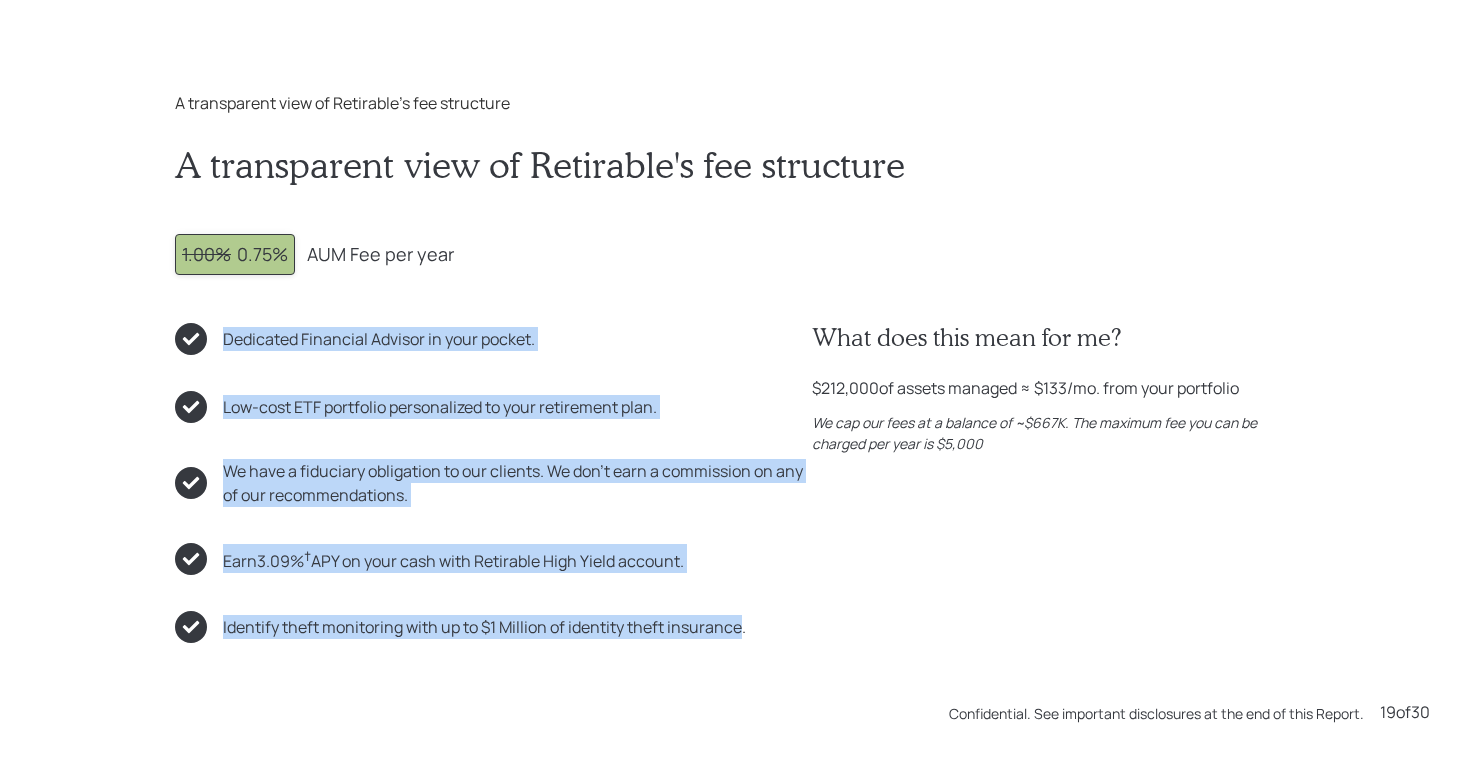 drag, startPoint x: 744, startPoint y: 625, endPoint x: 217, endPoint y: 321, distance: 608.39545 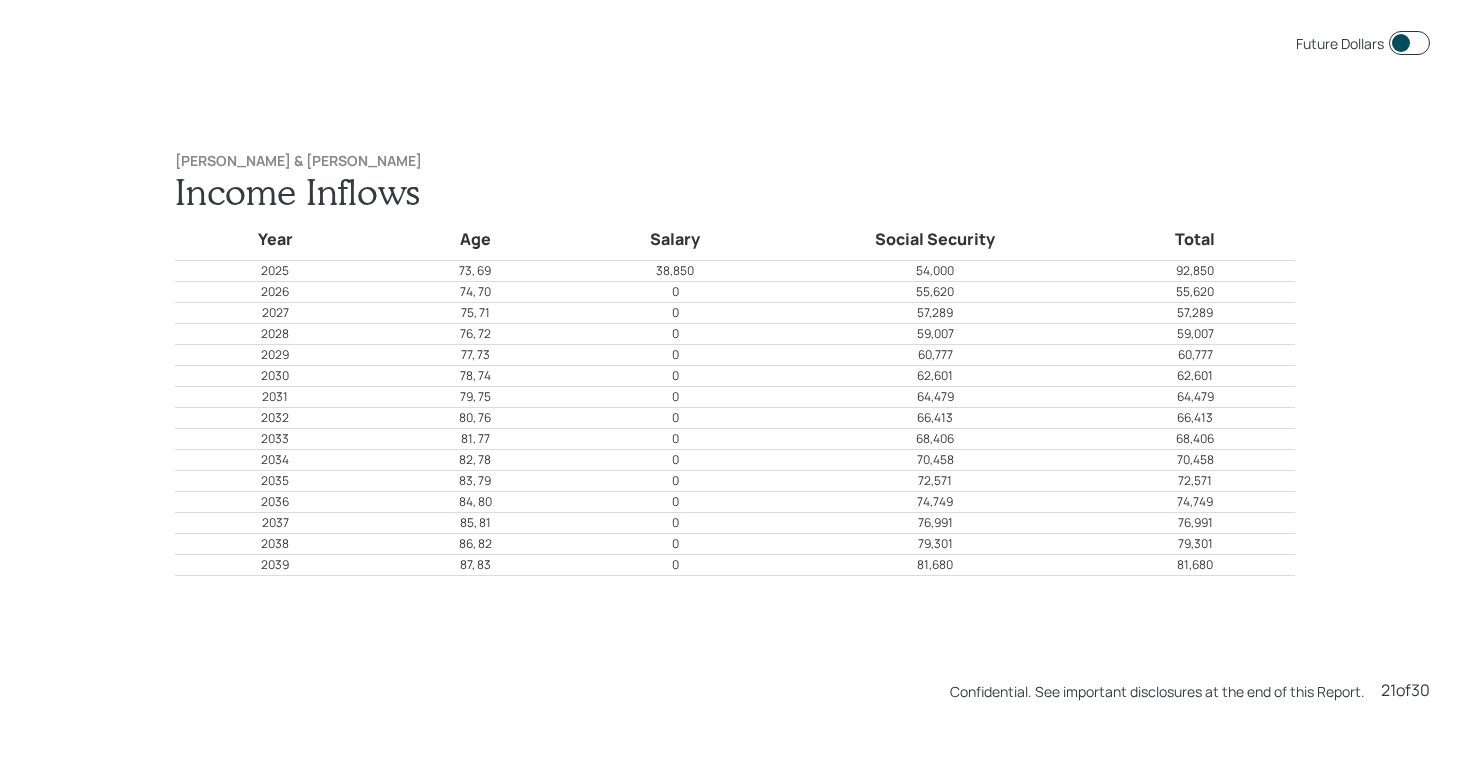 scroll, scrollTop: 15280, scrollLeft: 0, axis: vertical 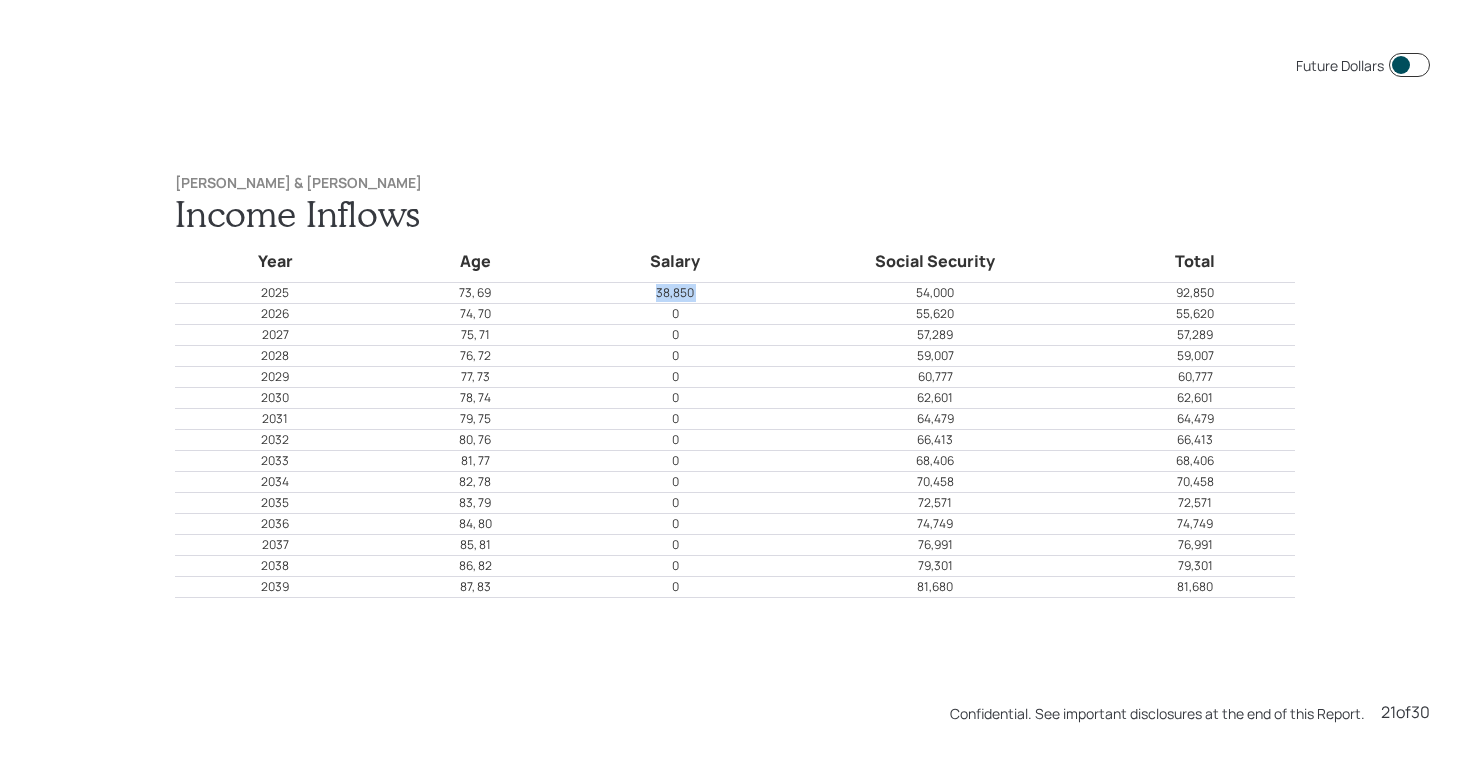 drag, startPoint x: 652, startPoint y: 290, endPoint x: 988, endPoint y: 283, distance: 336.0729 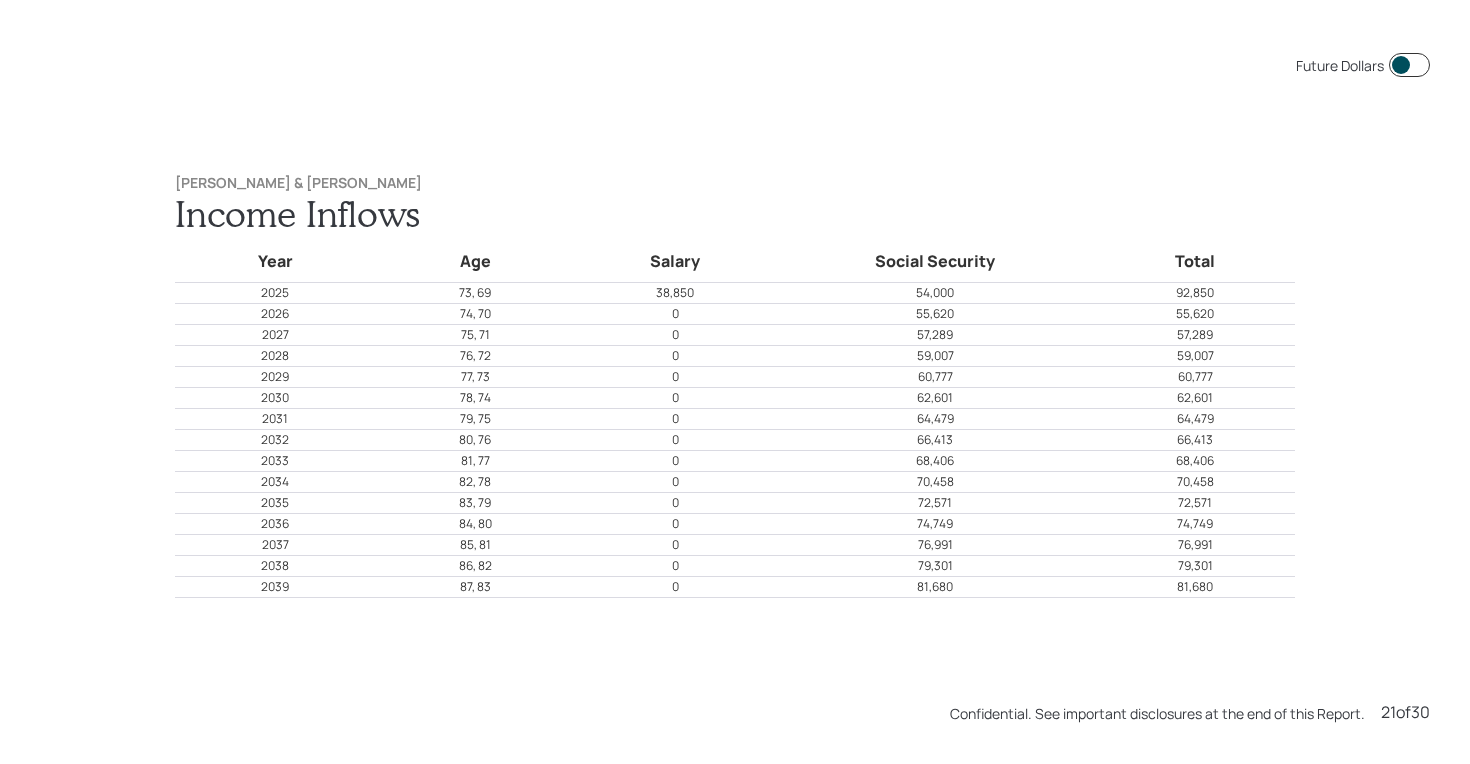drag, startPoint x: 919, startPoint y: 310, endPoint x: 959, endPoint y: 310, distance: 40 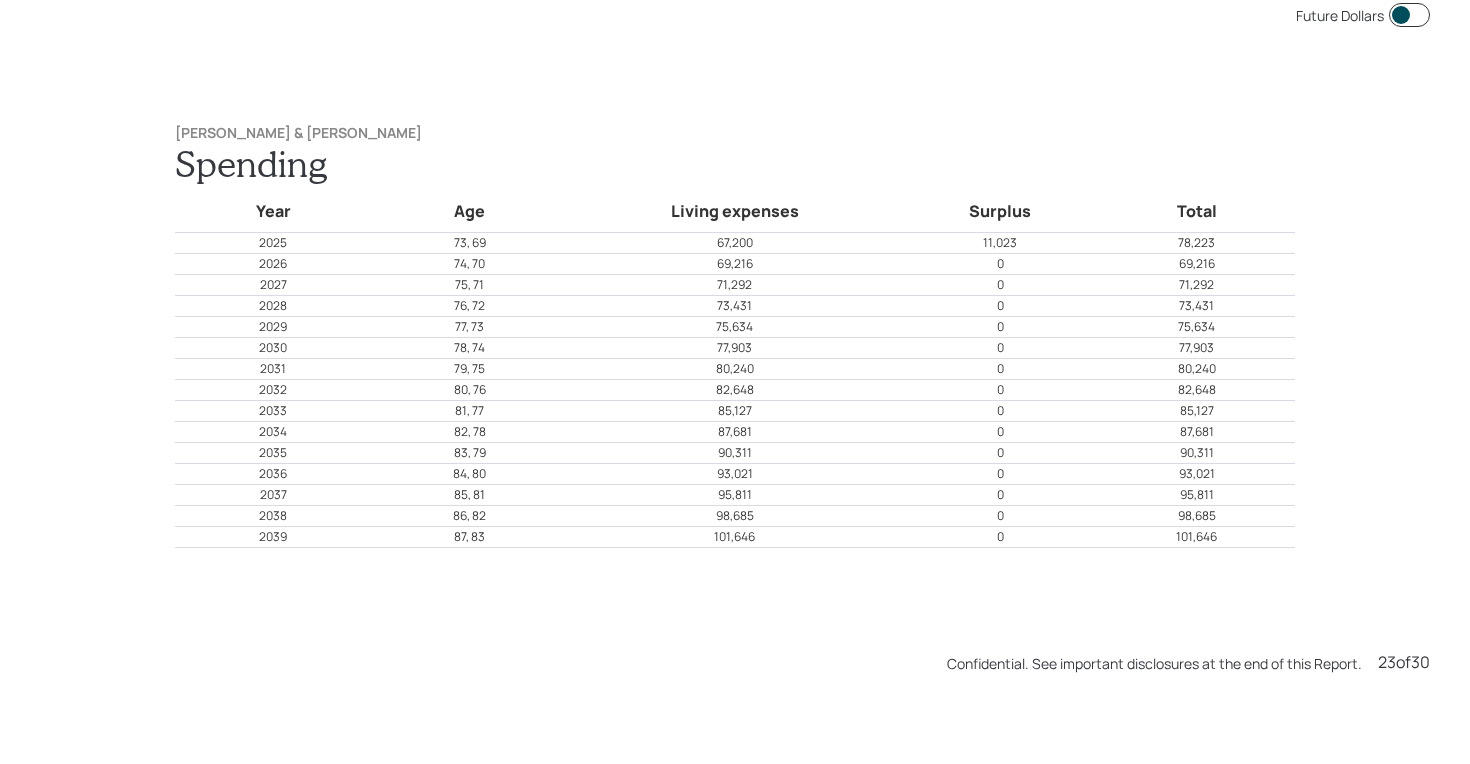 scroll, scrollTop: 16808, scrollLeft: 0, axis: vertical 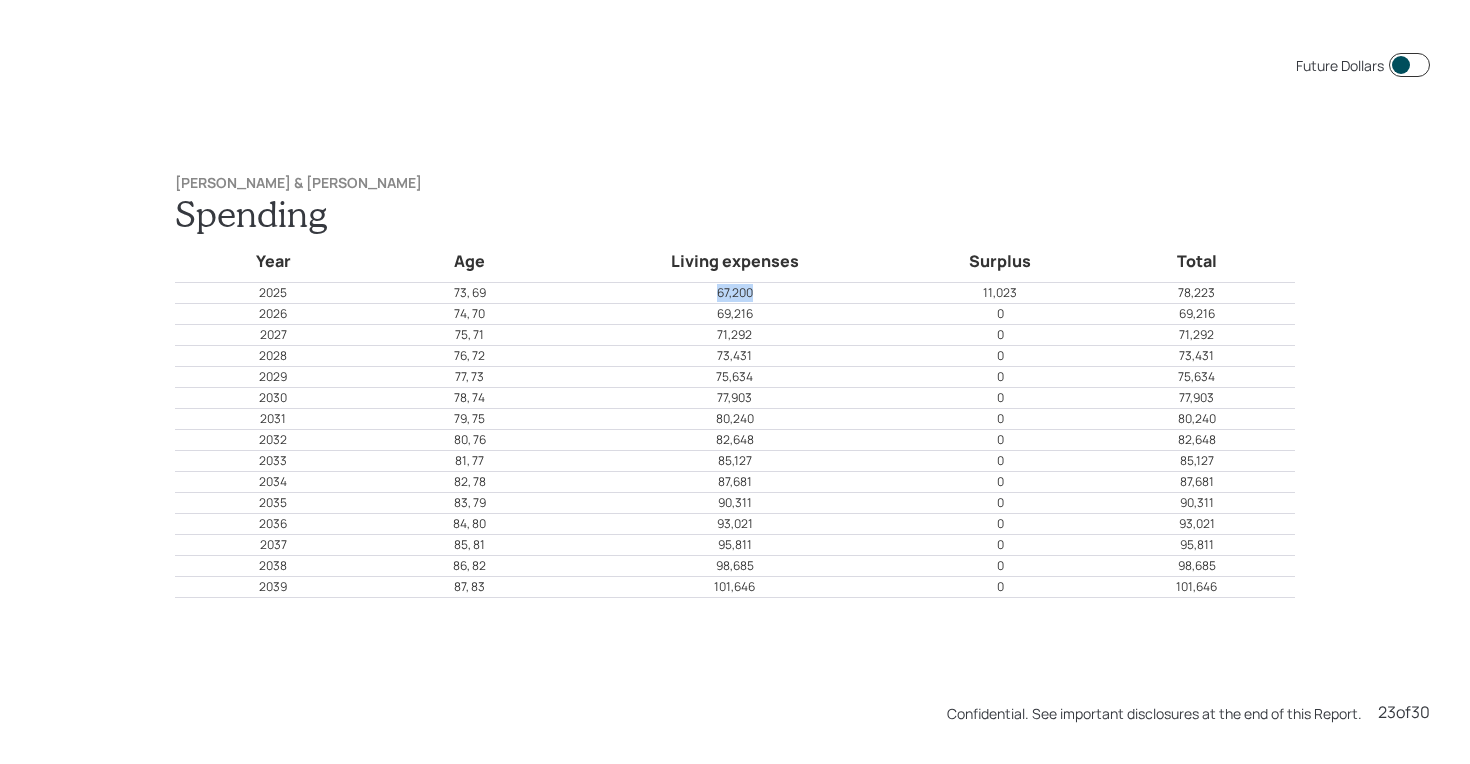 drag, startPoint x: 710, startPoint y: 290, endPoint x: 757, endPoint y: 290, distance: 47 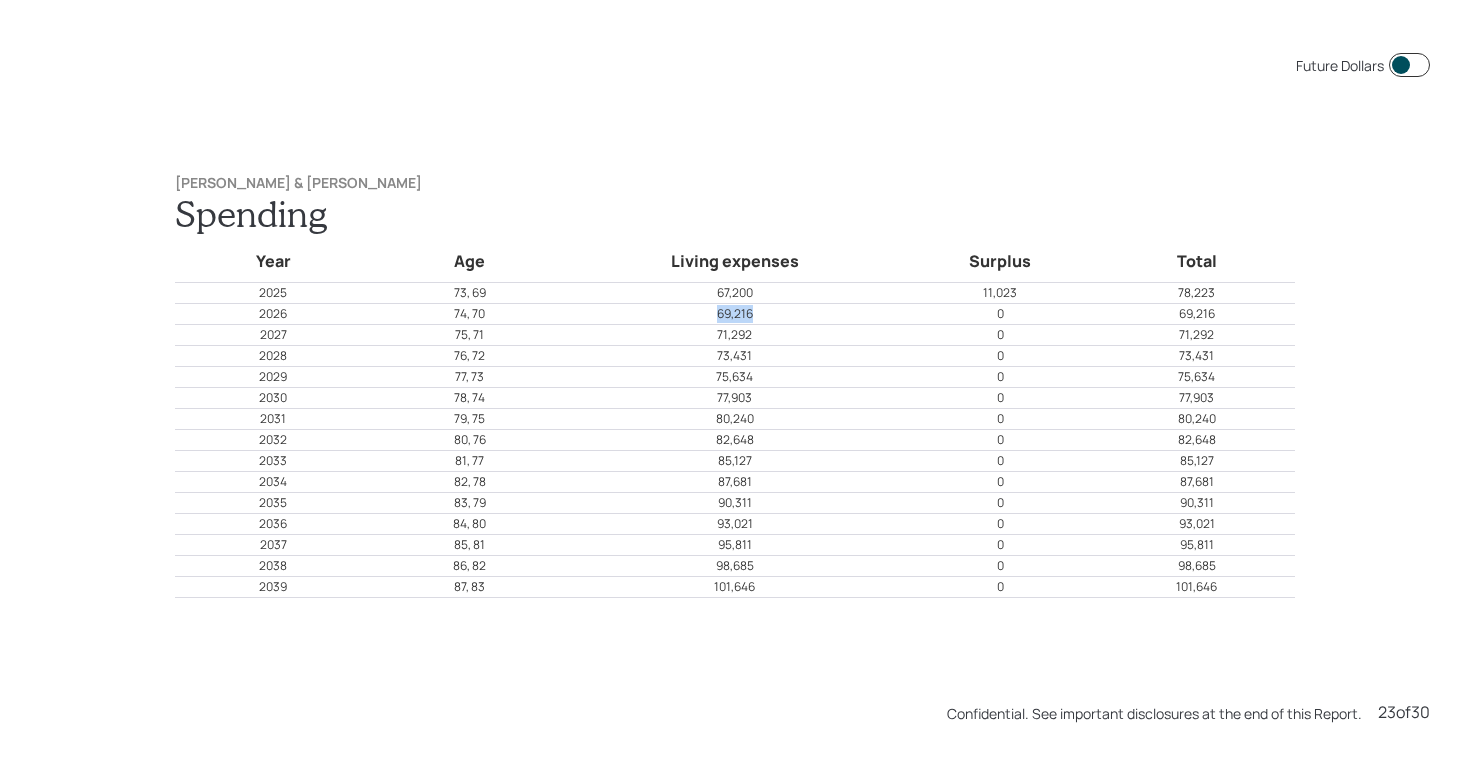 drag, startPoint x: 718, startPoint y: 309, endPoint x: 758, endPoint y: 309, distance: 40 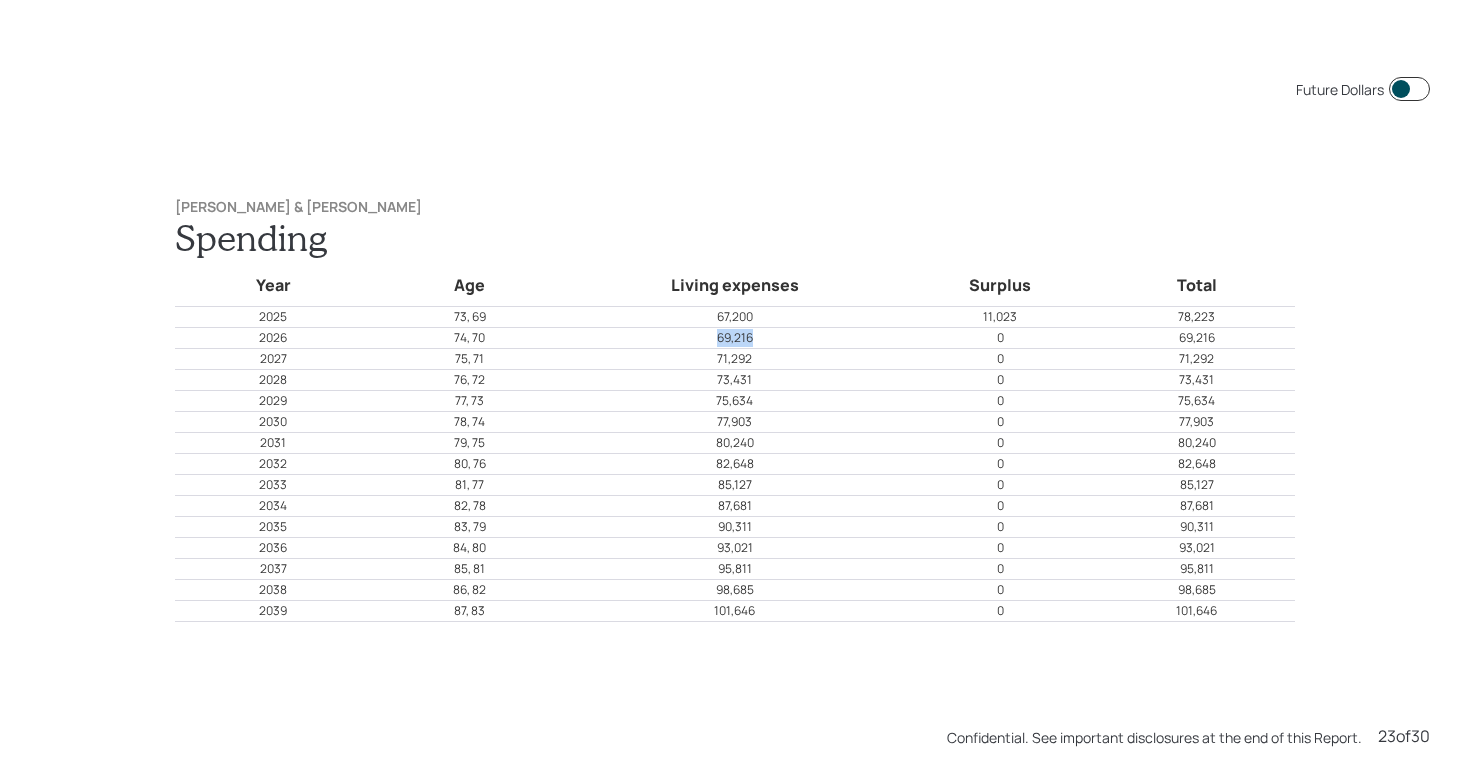 scroll, scrollTop: 16808, scrollLeft: 0, axis: vertical 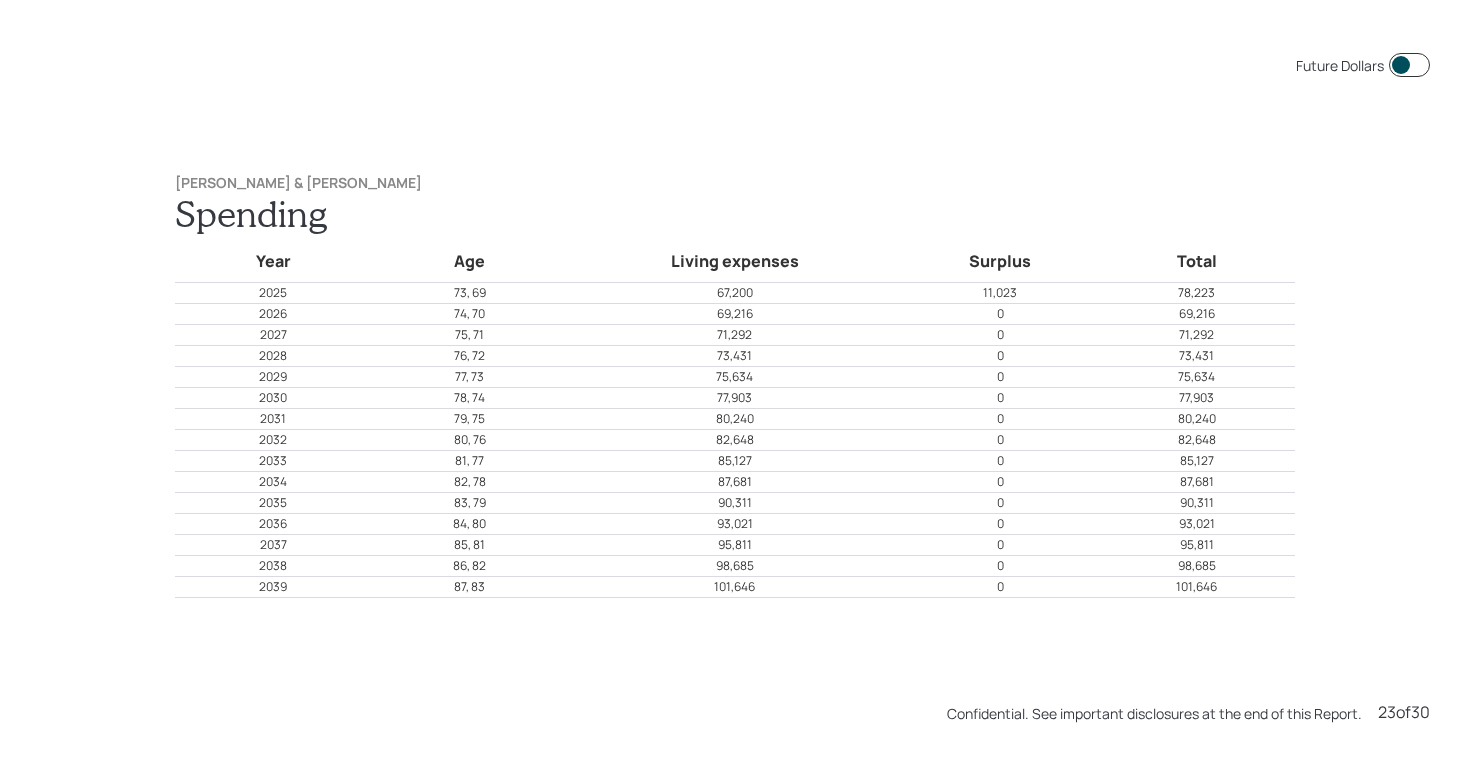 click on "67,200" at bounding box center [735, 293] 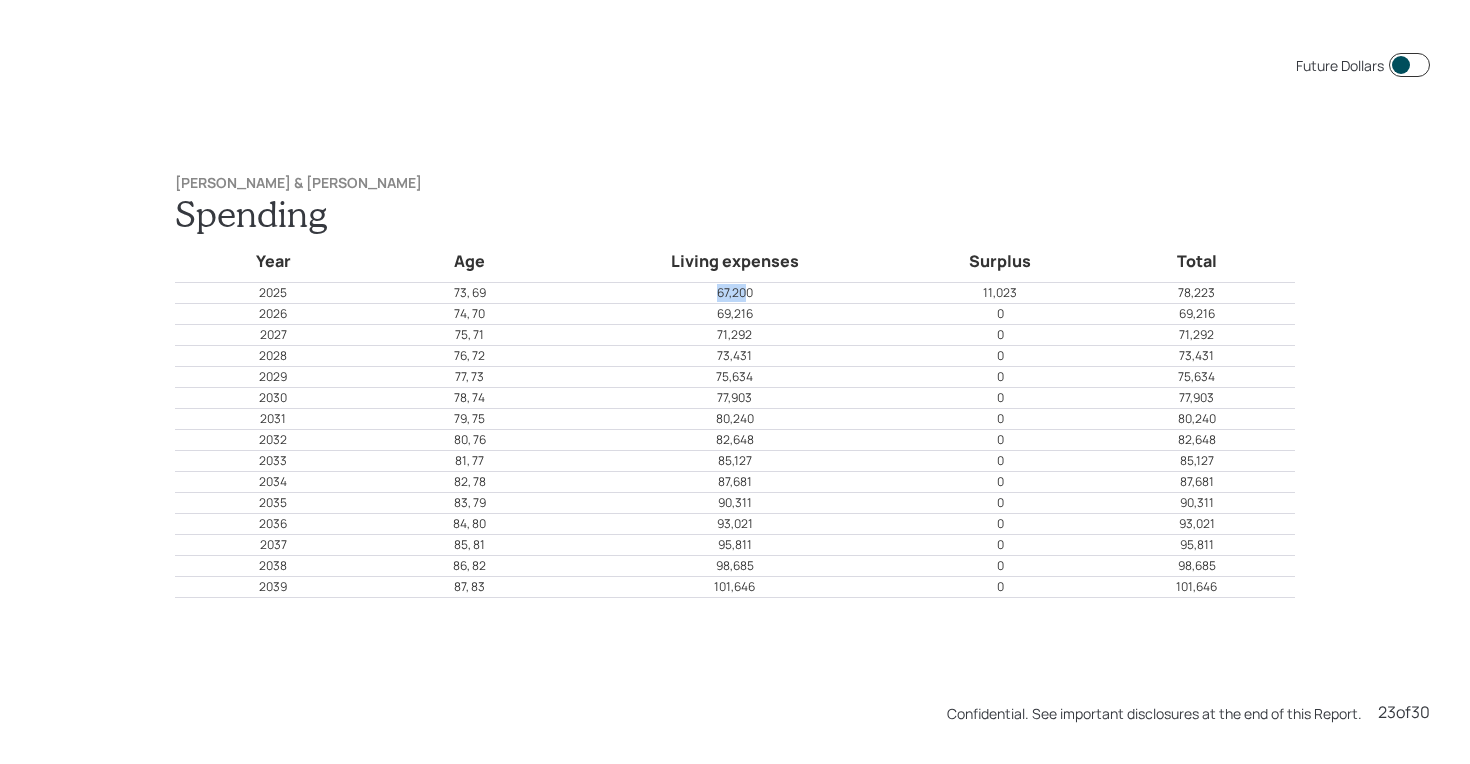 drag, startPoint x: 714, startPoint y: 294, endPoint x: 744, endPoint y: 294, distance: 30 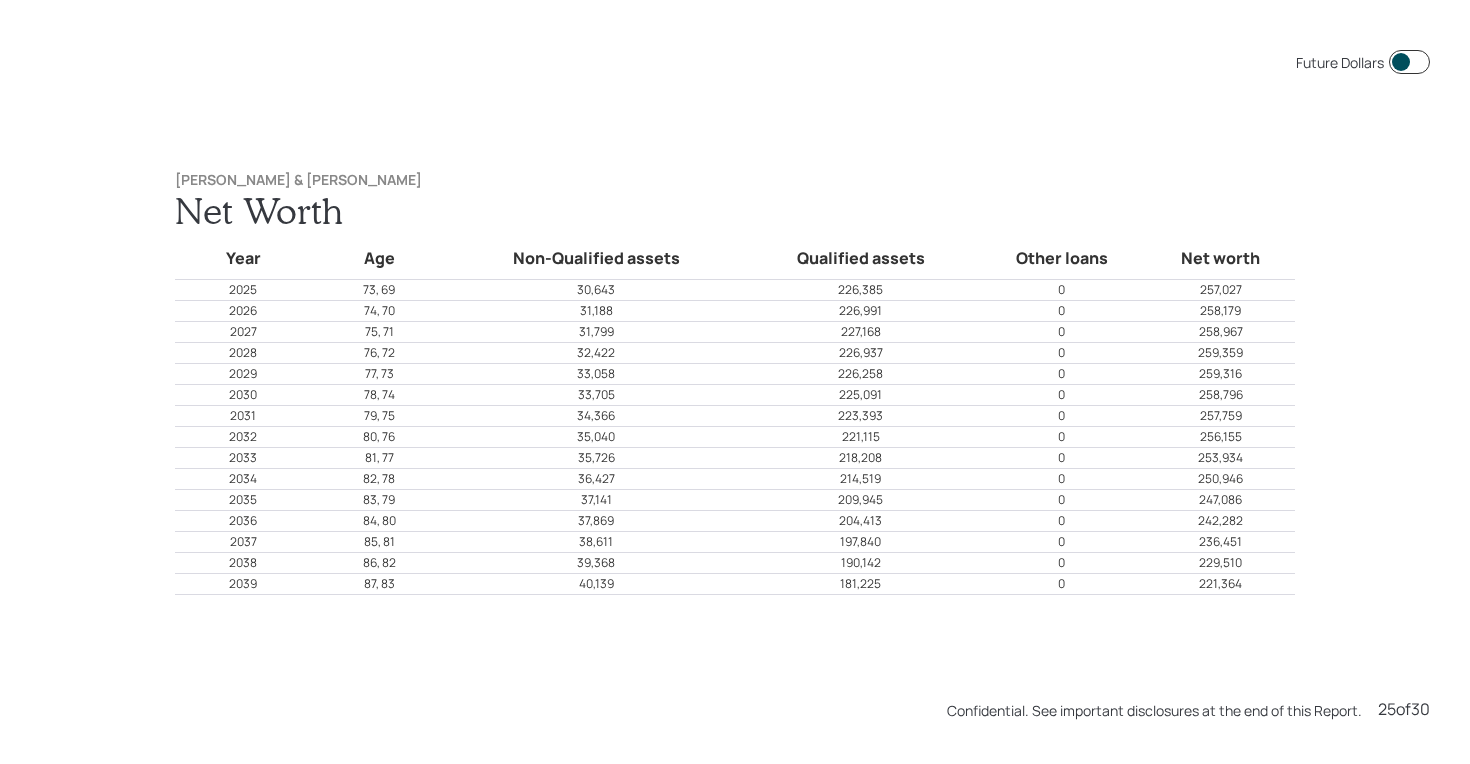 scroll, scrollTop: 18336, scrollLeft: 0, axis: vertical 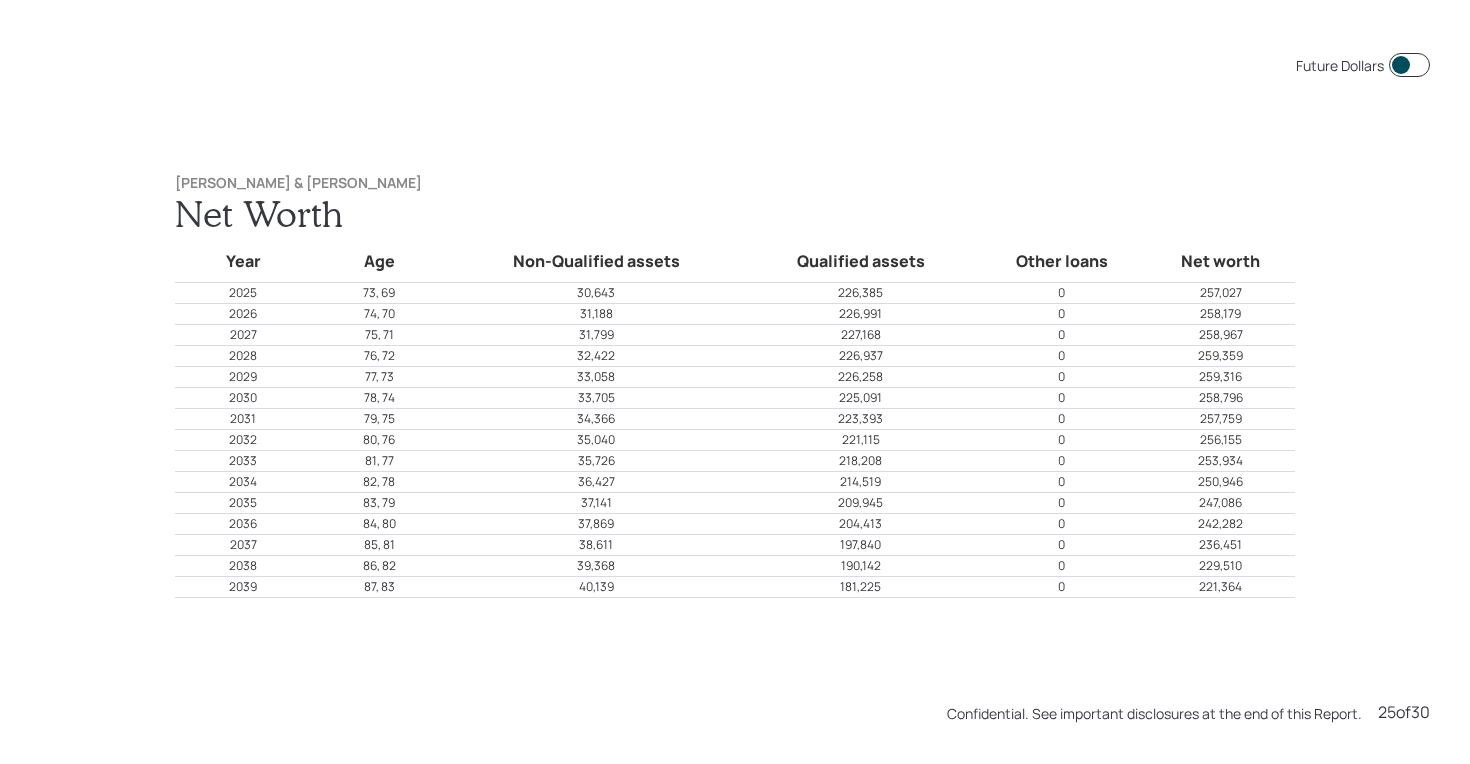 click on "30,643" at bounding box center [596, 293] 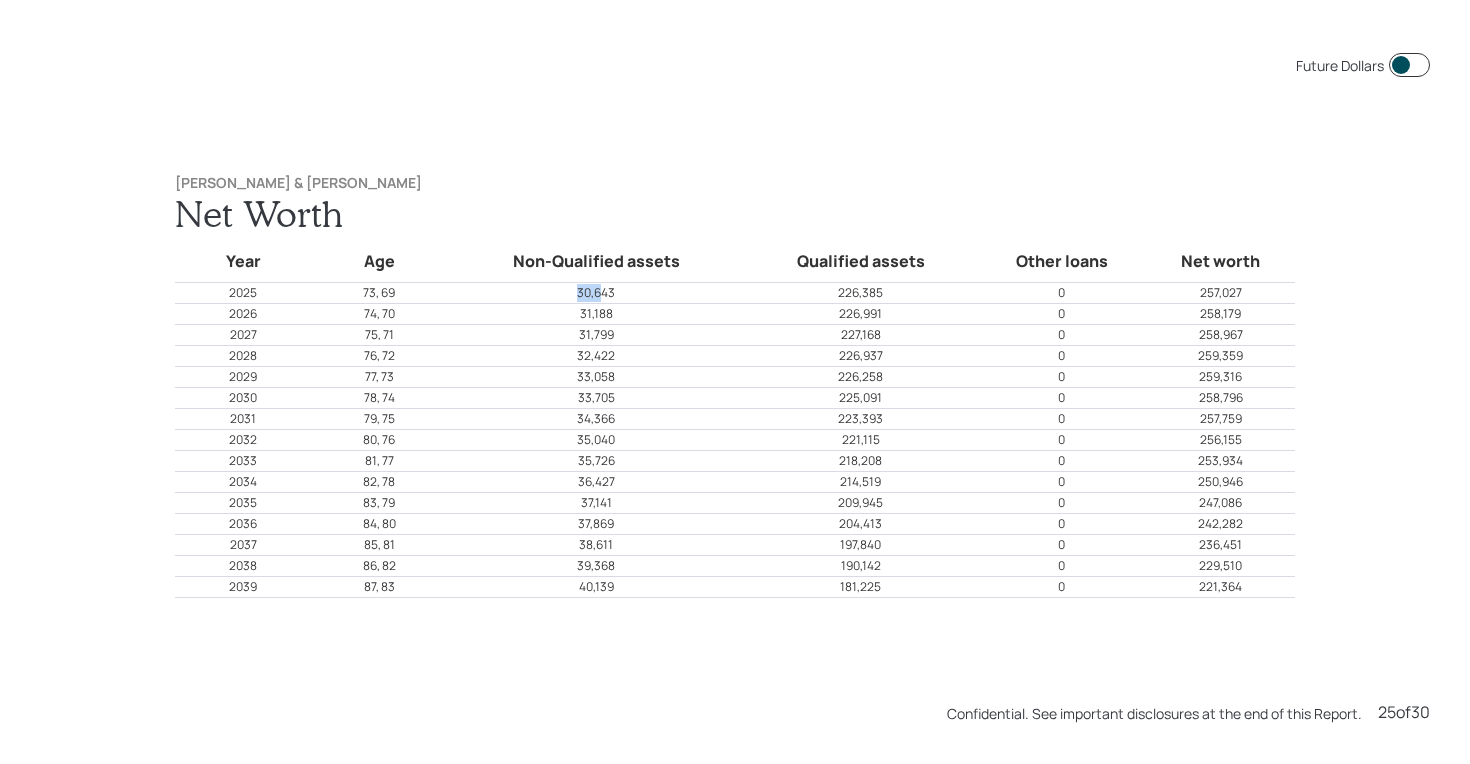 drag, startPoint x: 573, startPoint y: 292, endPoint x: 606, endPoint y: 292, distance: 33 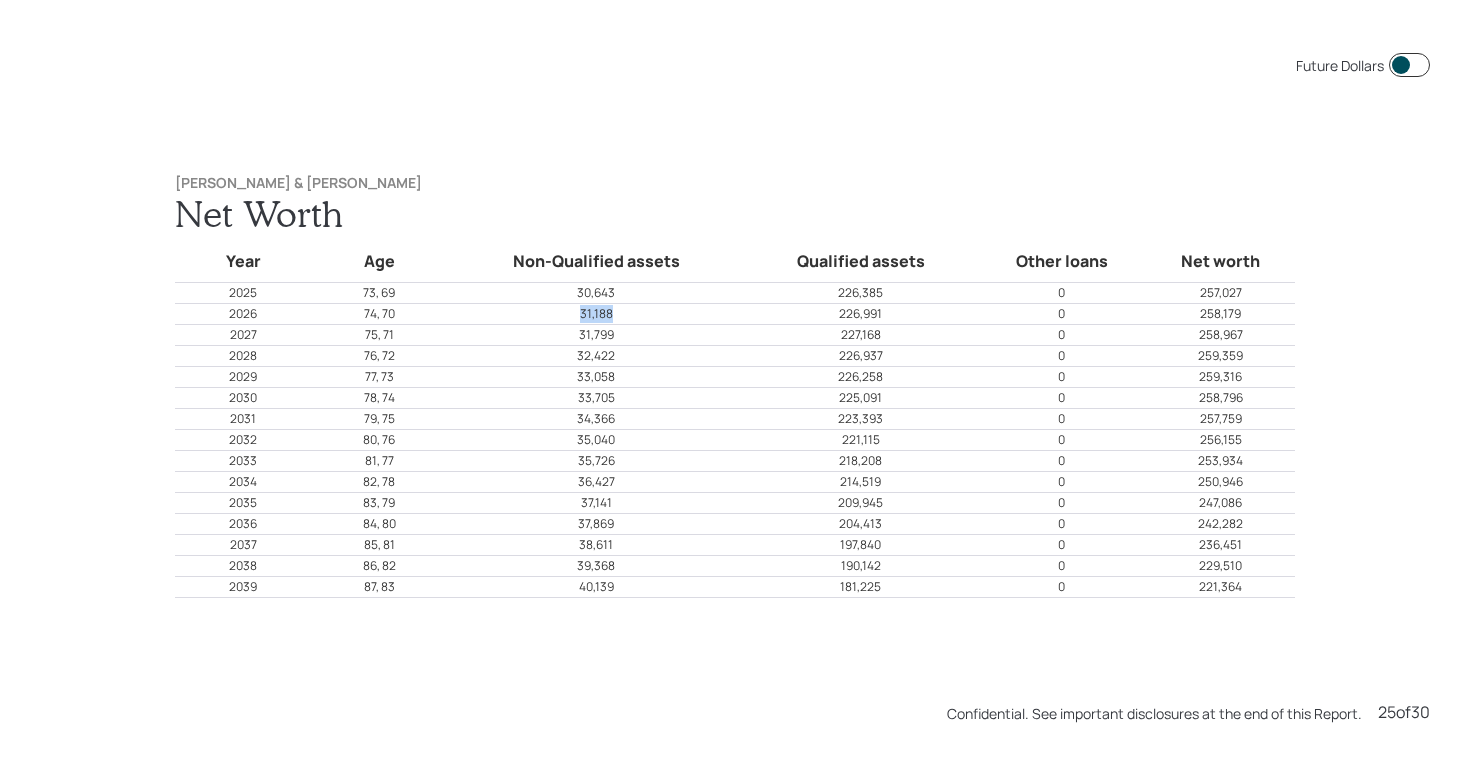 drag, startPoint x: 577, startPoint y: 316, endPoint x: 622, endPoint y: 316, distance: 45 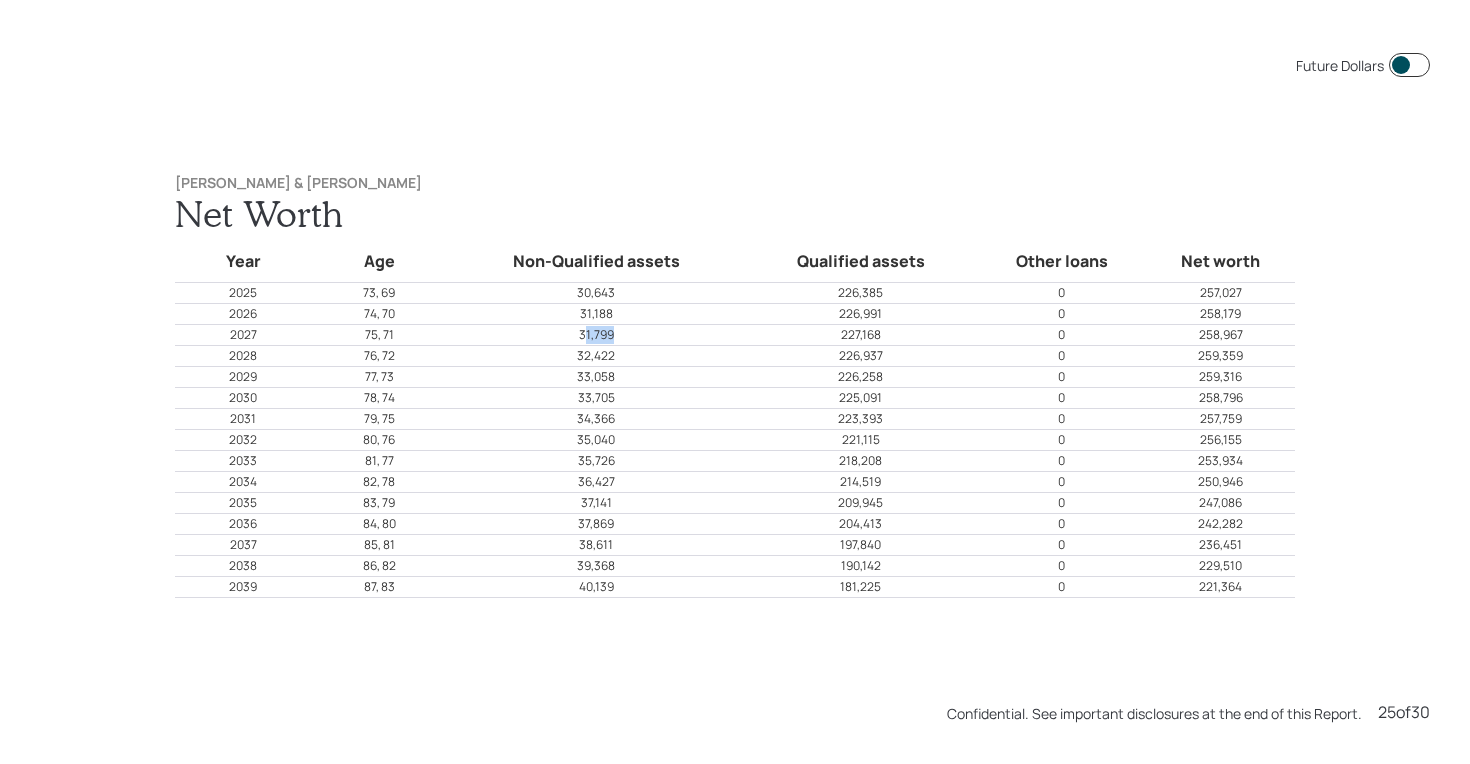 drag, startPoint x: 583, startPoint y: 337, endPoint x: 625, endPoint y: 337, distance: 42 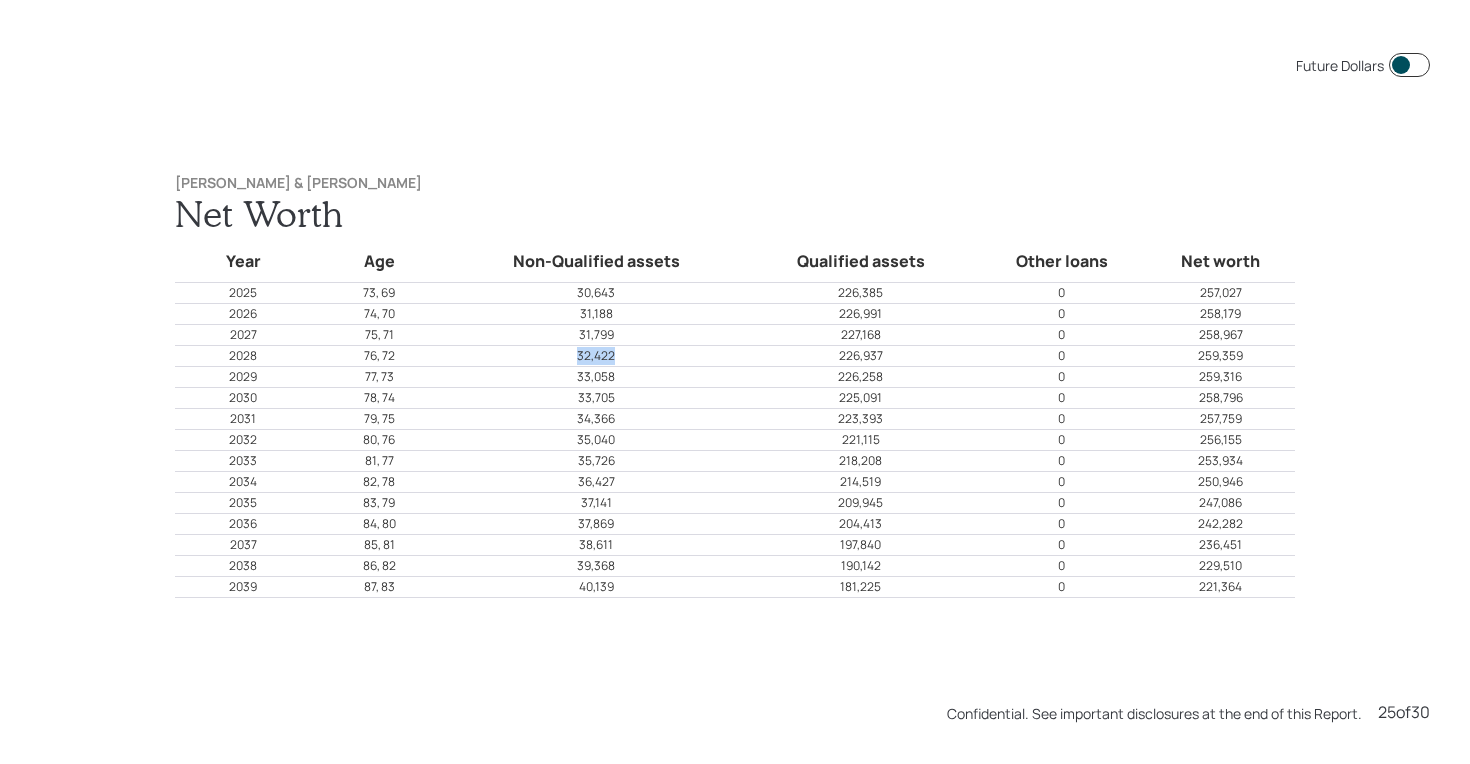 drag, startPoint x: 579, startPoint y: 354, endPoint x: 649, endPoint y: 354, distance: 70 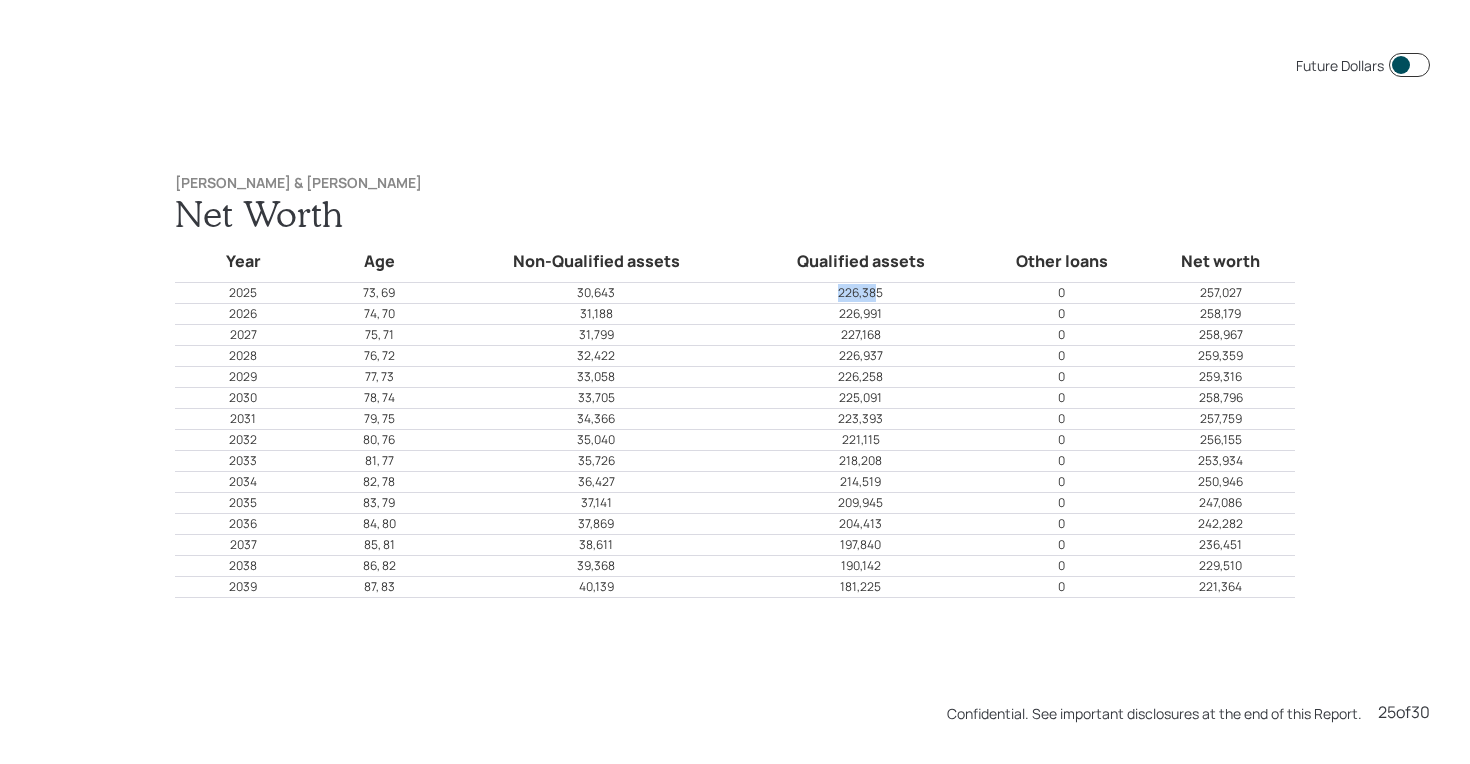 drag, startPoint x: 836, startPoint y: 295, endPoint x: 874, endPoint y: 295, distance: 38 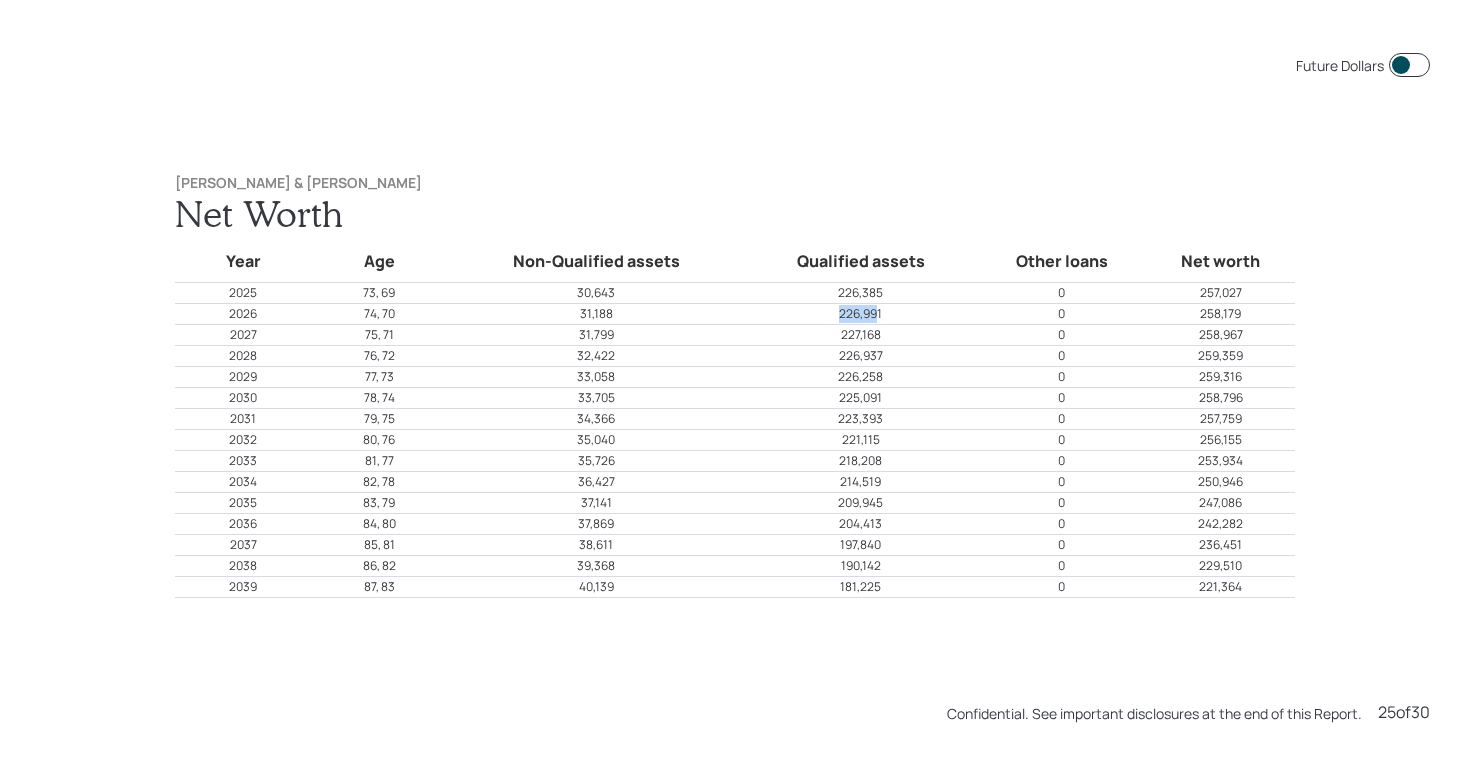 drag, startPoint x: 837, startPoint y: 312, endPoint x: 880, endPoint y: 312, distance: 43 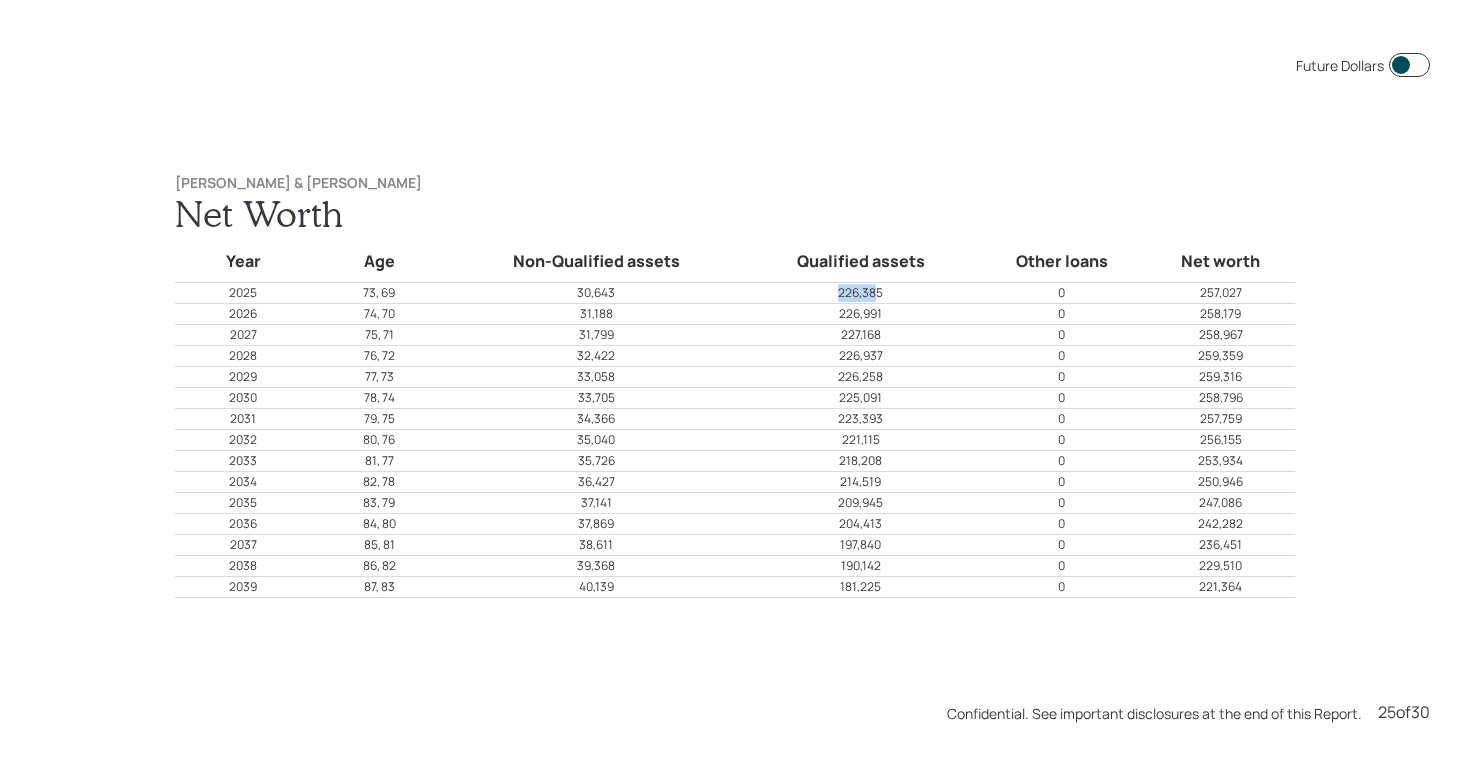 drag, startPoint x: 839, startPoint y: 295, endPoint x: 888, endPoint y: 295, distance: 49 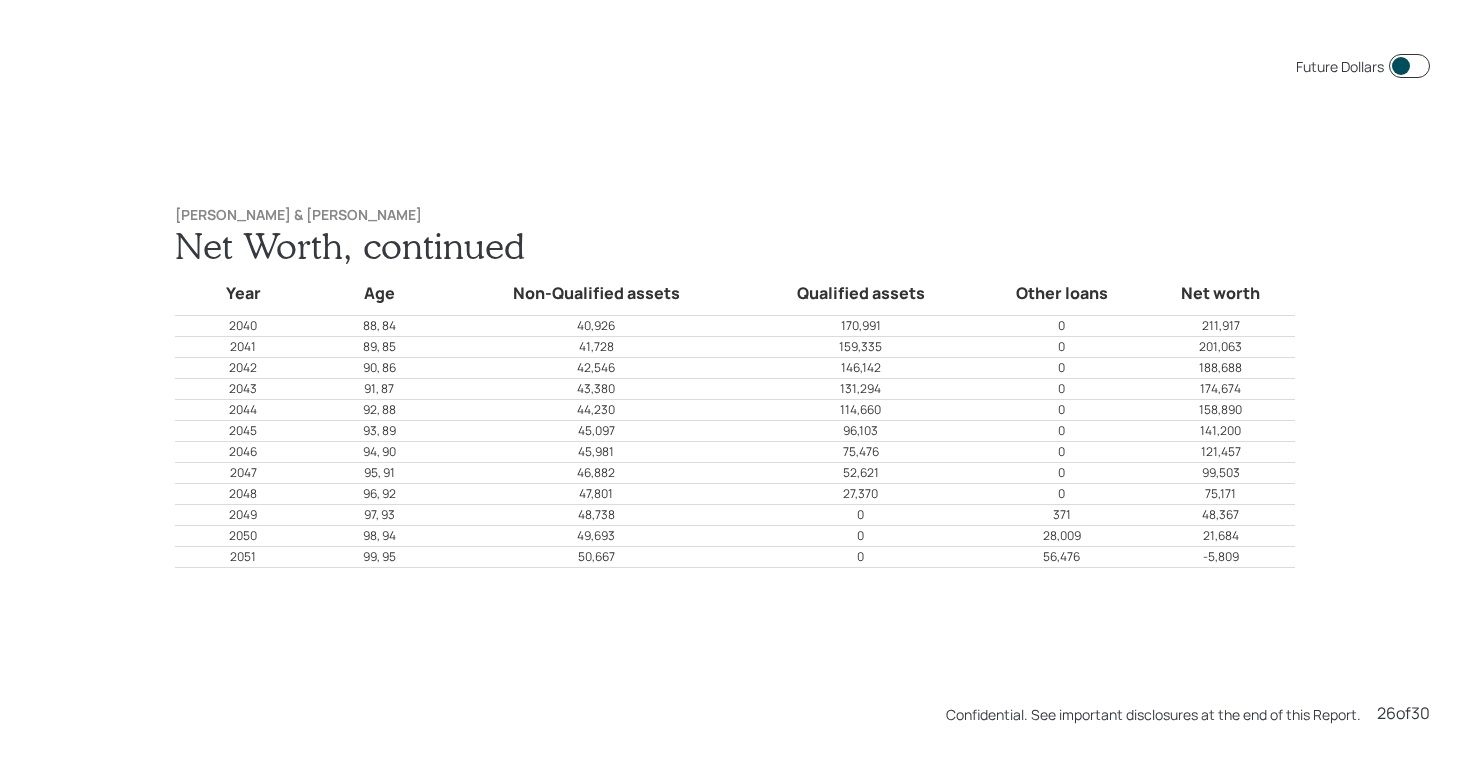 scroll, scrollTop: 19100, scrollLeft: 0, axis: vertical 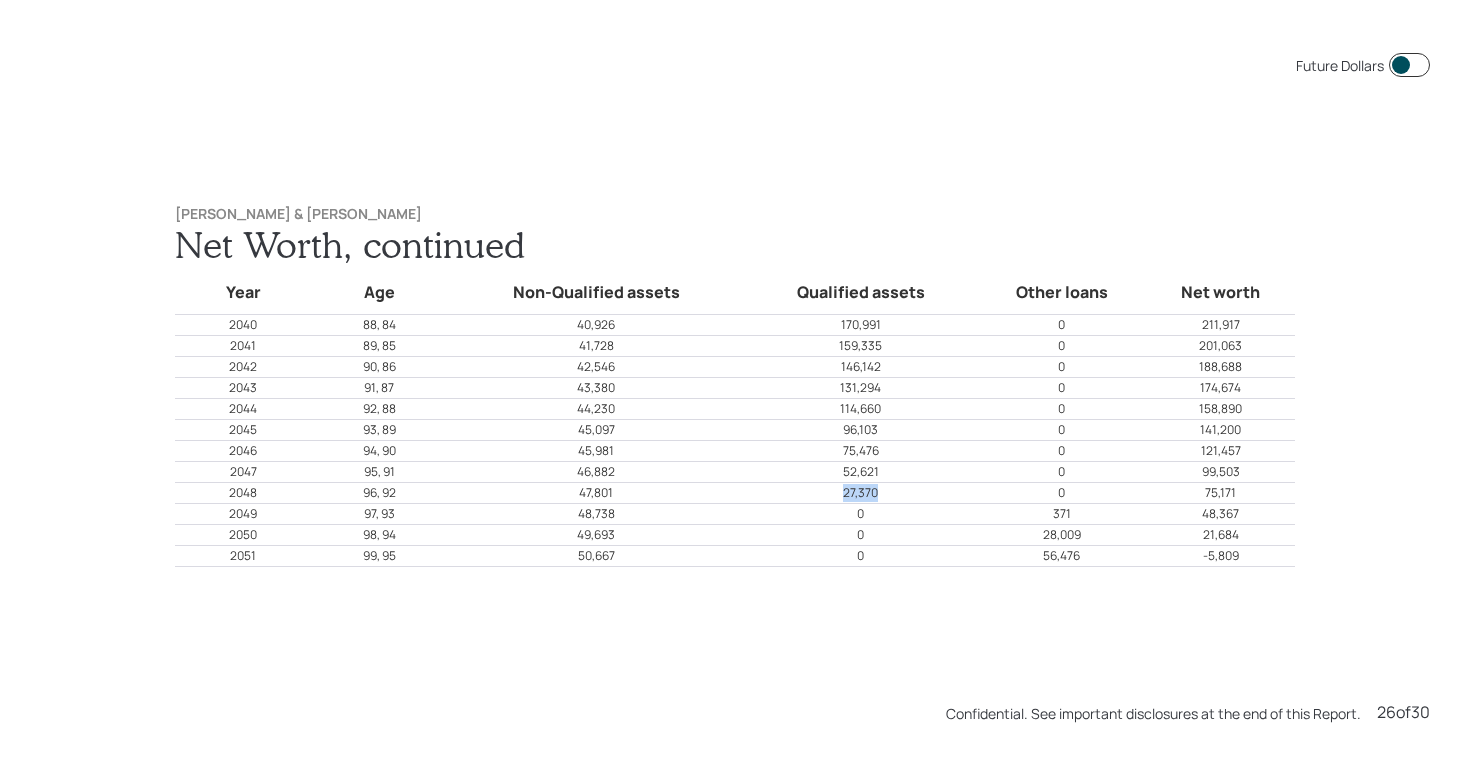 drag, startPoint x: 881, startPoint y: 490, endPoint x: 843, endPoint y: 492, distance: 38.052597 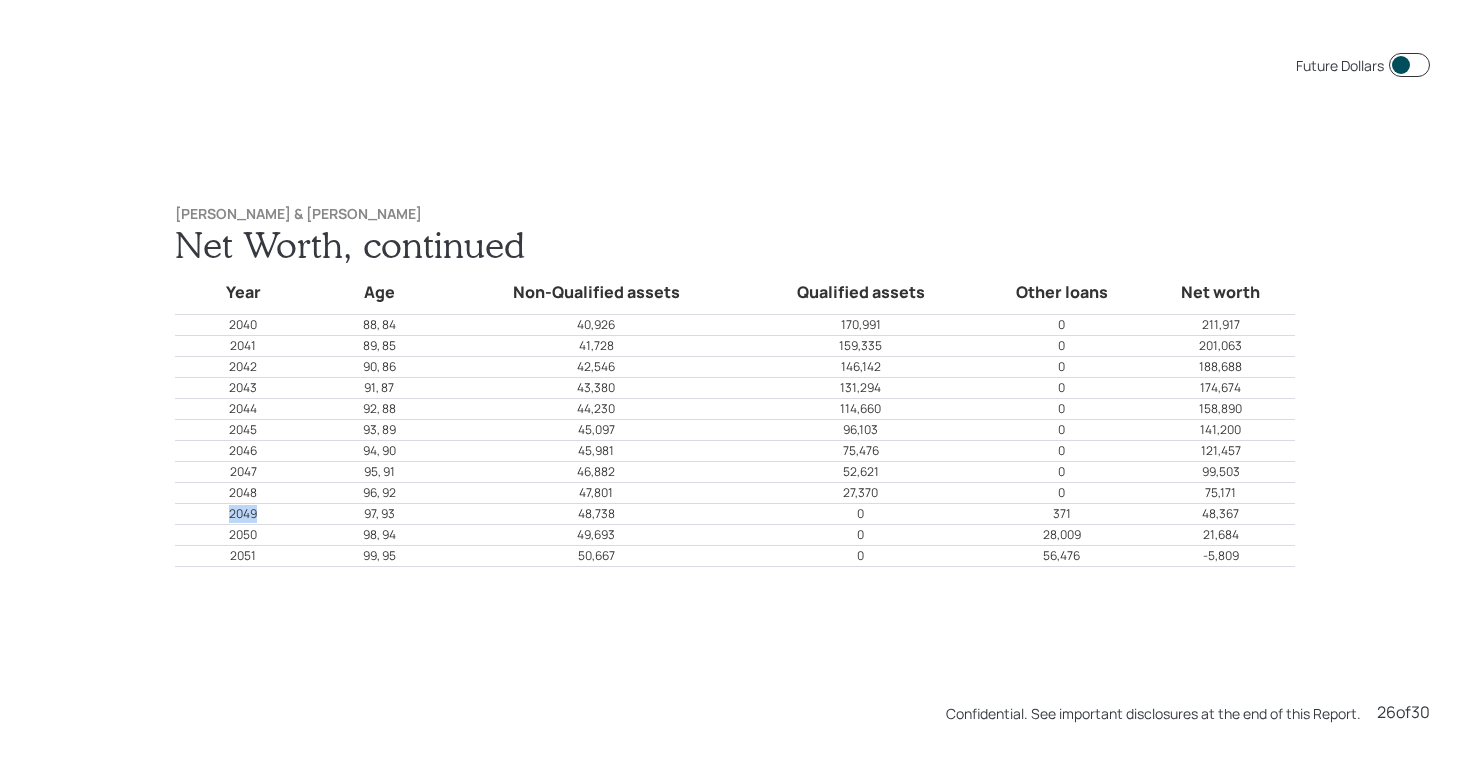 drag, startPoint x: 228, startPoint y: 510, endPoint x: 269, endPoint y: 510, distance: 41 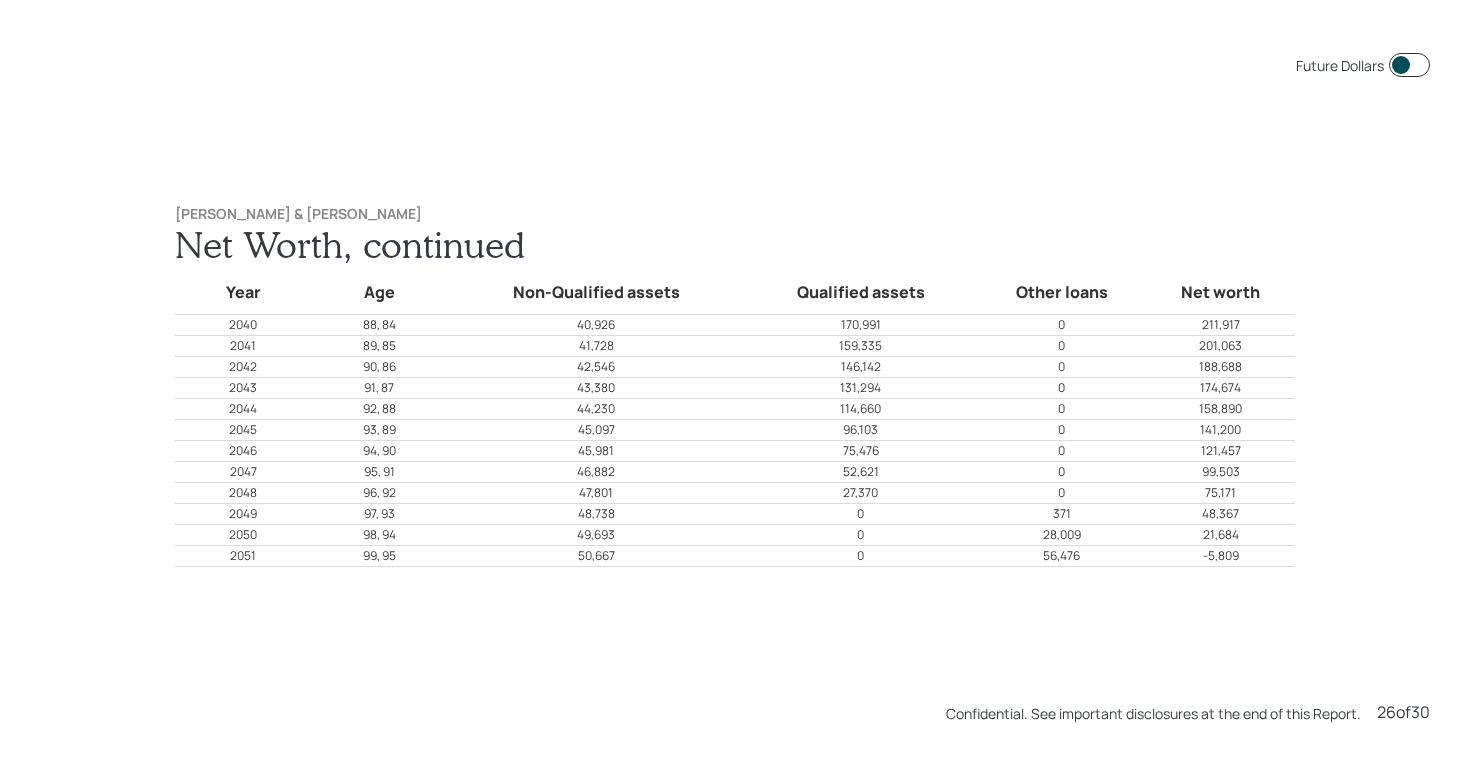 click on "0" at bounding box center [860, 514] 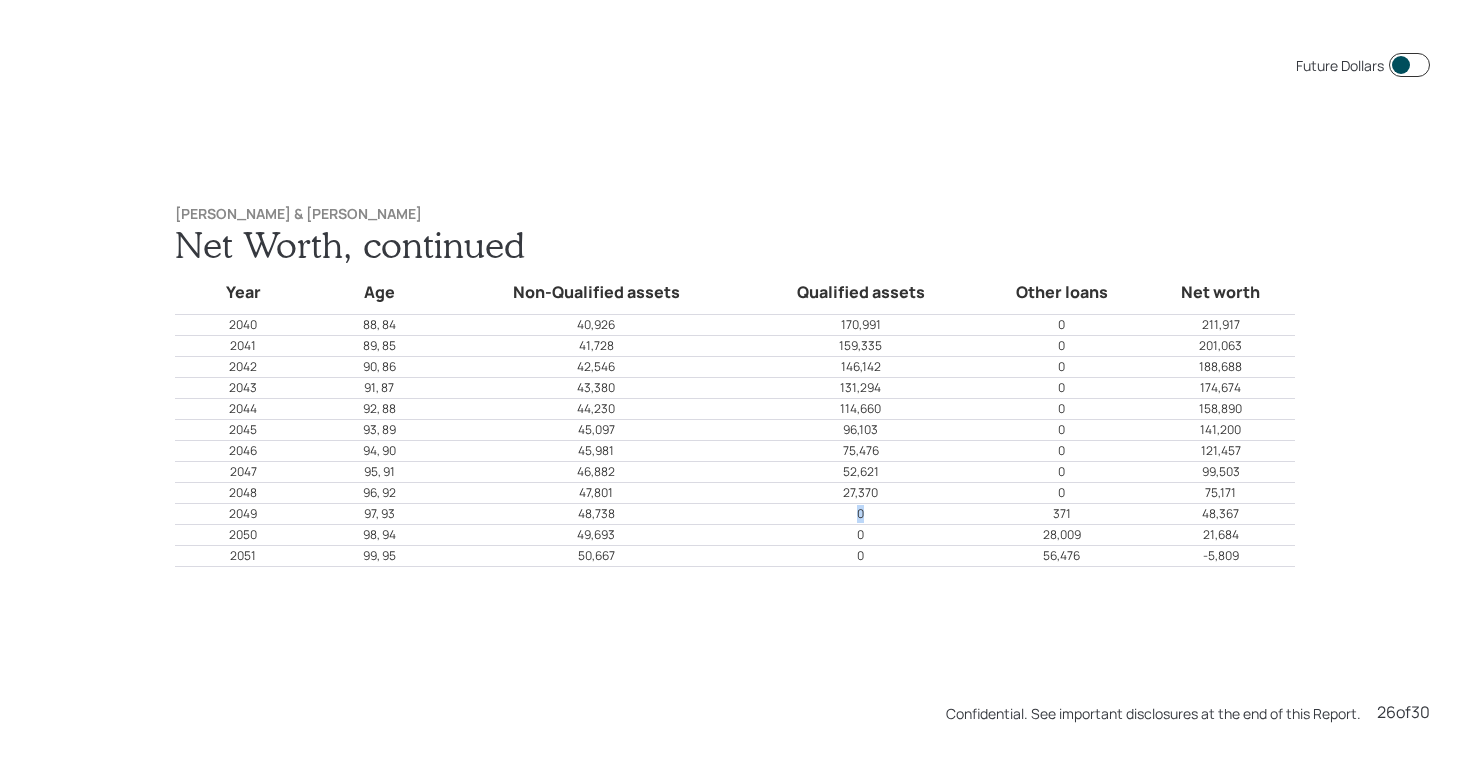 drag, startPoint x: 876, startPoint y: 514, endPoint x: 838, endPoint y: 515, distance: 38.013157 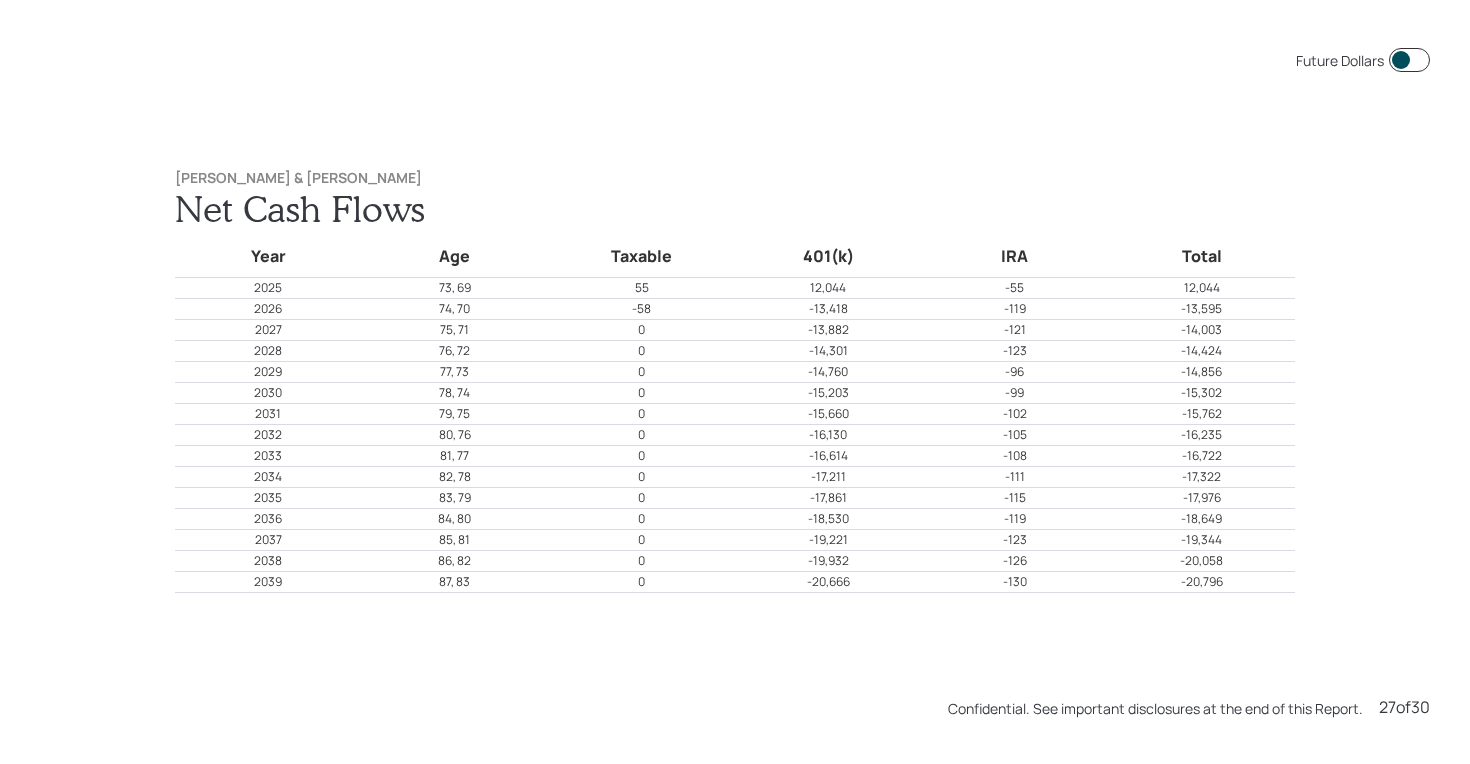 scroll, scrollTop: 19864, scrollLeft: 0, axis: vertical 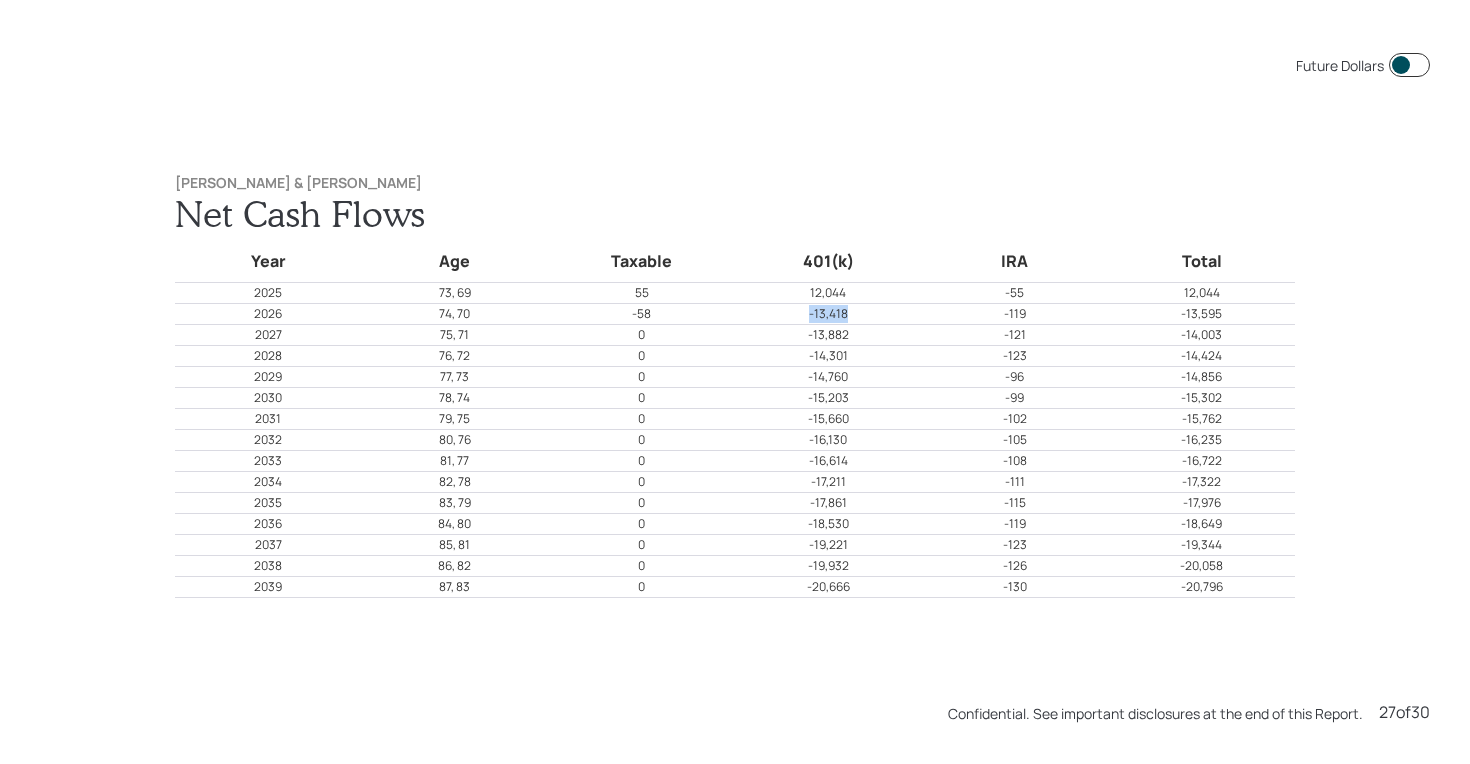 drag, startPoint x: 807, startPoint y: 317, endPoint x: 852, endPoint y: 318, distance: 45.01111 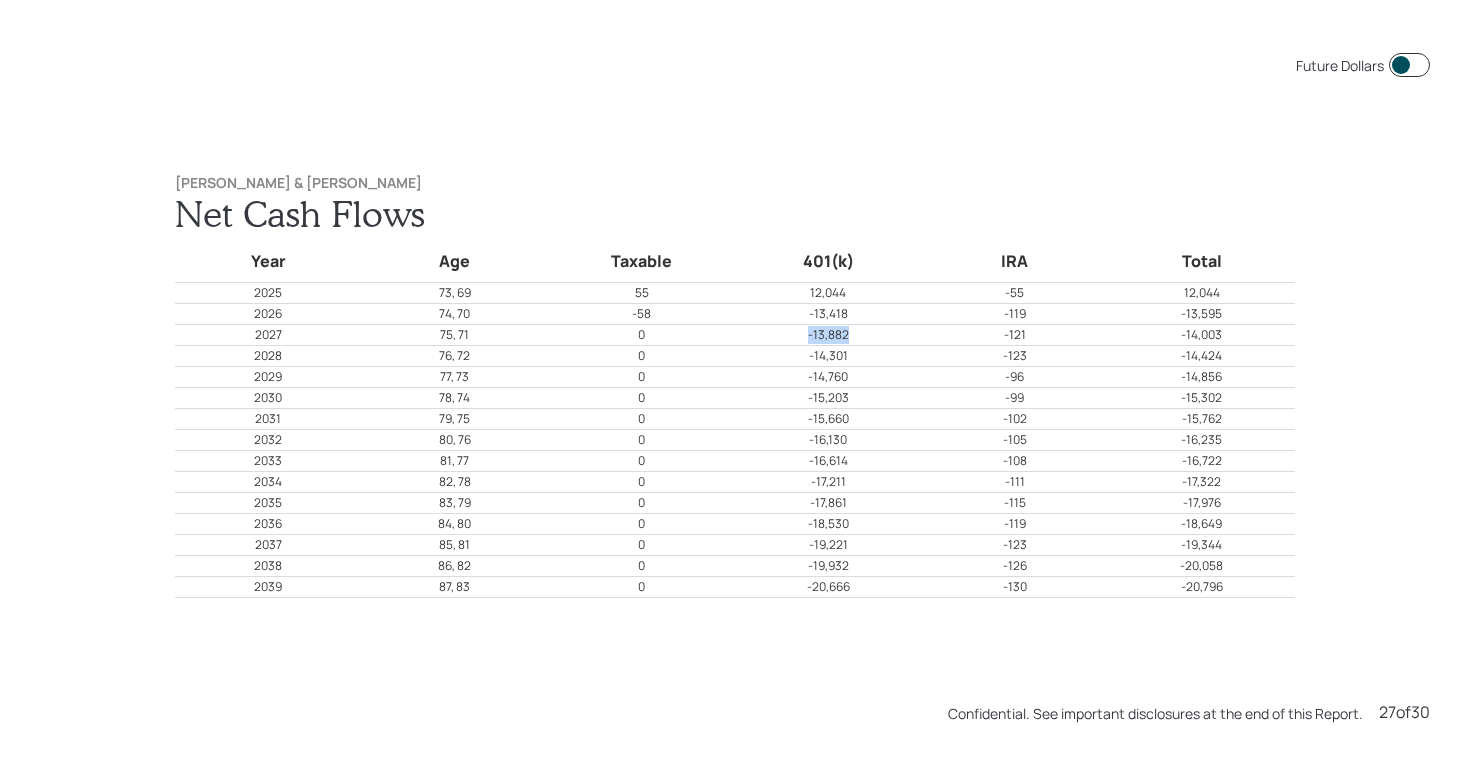 drag, startPoint x: 804, startPoint y: 333, endPoint x: 864, endPoint y: 335, distance: 60.033325 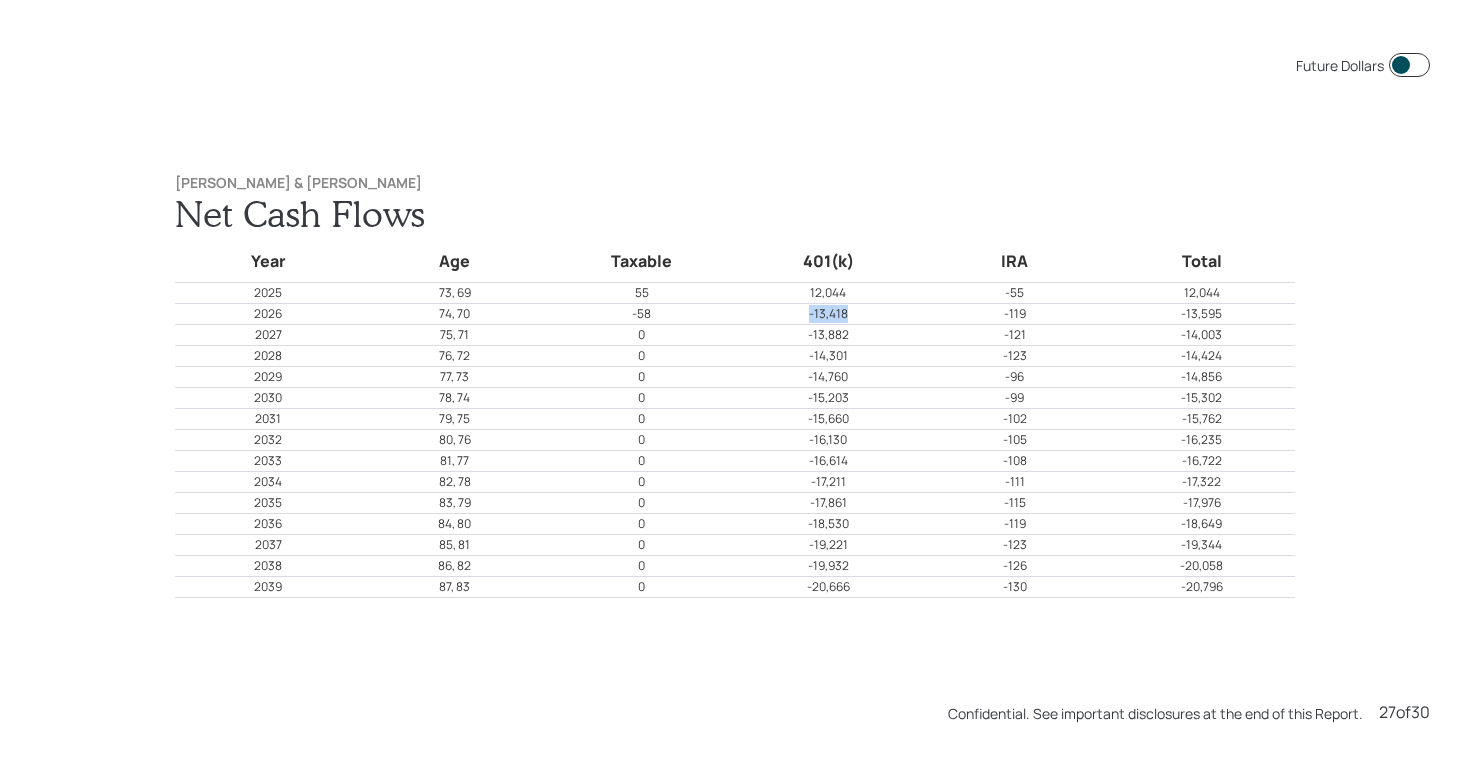 drag, startPoint x: 810, startPoint y: 316, endPoint x: 848, endPoint y: 317, distance: 38.013157 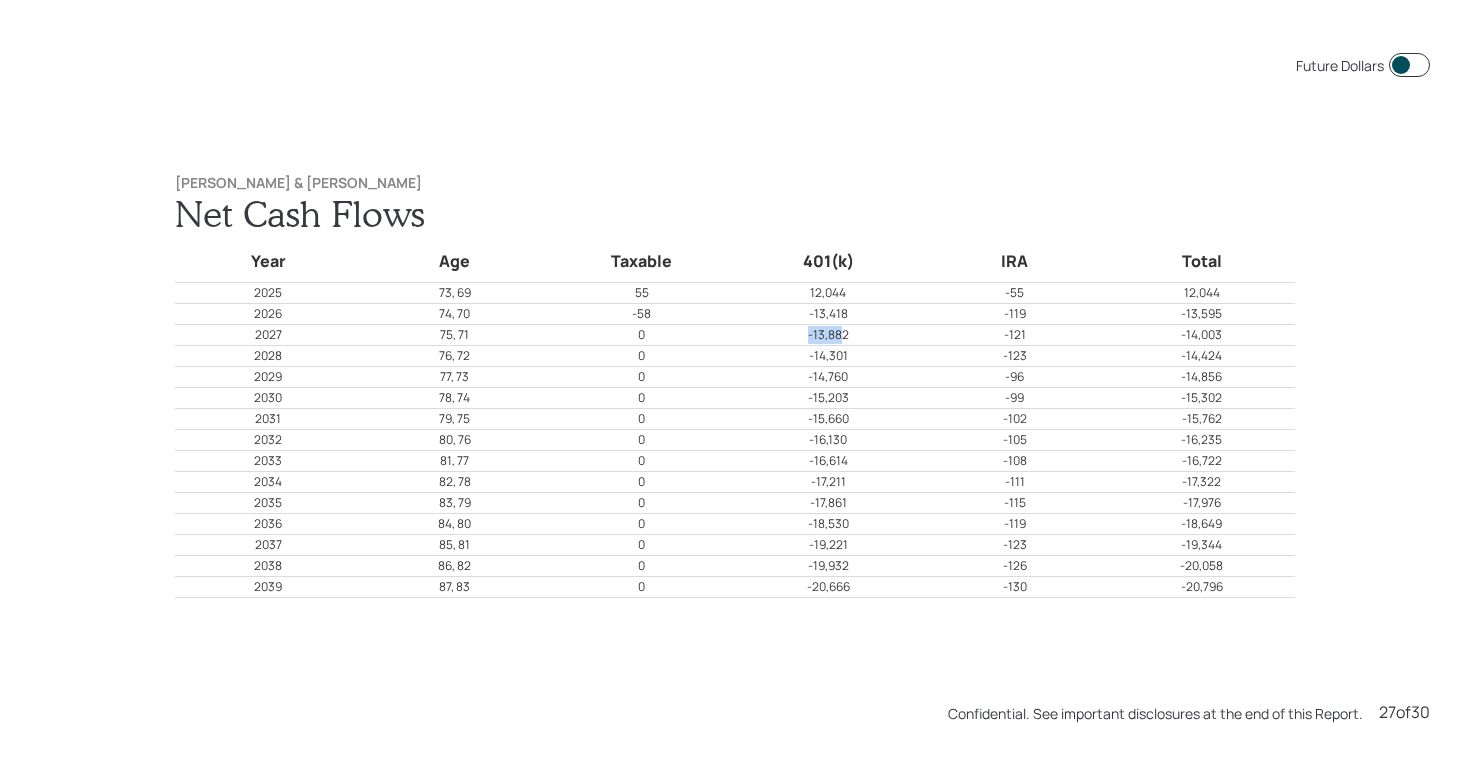 drag, startPoint x: 810, startPoint y: 334, endPoint x: 842, endPoint y: 335, distance: 32.01562 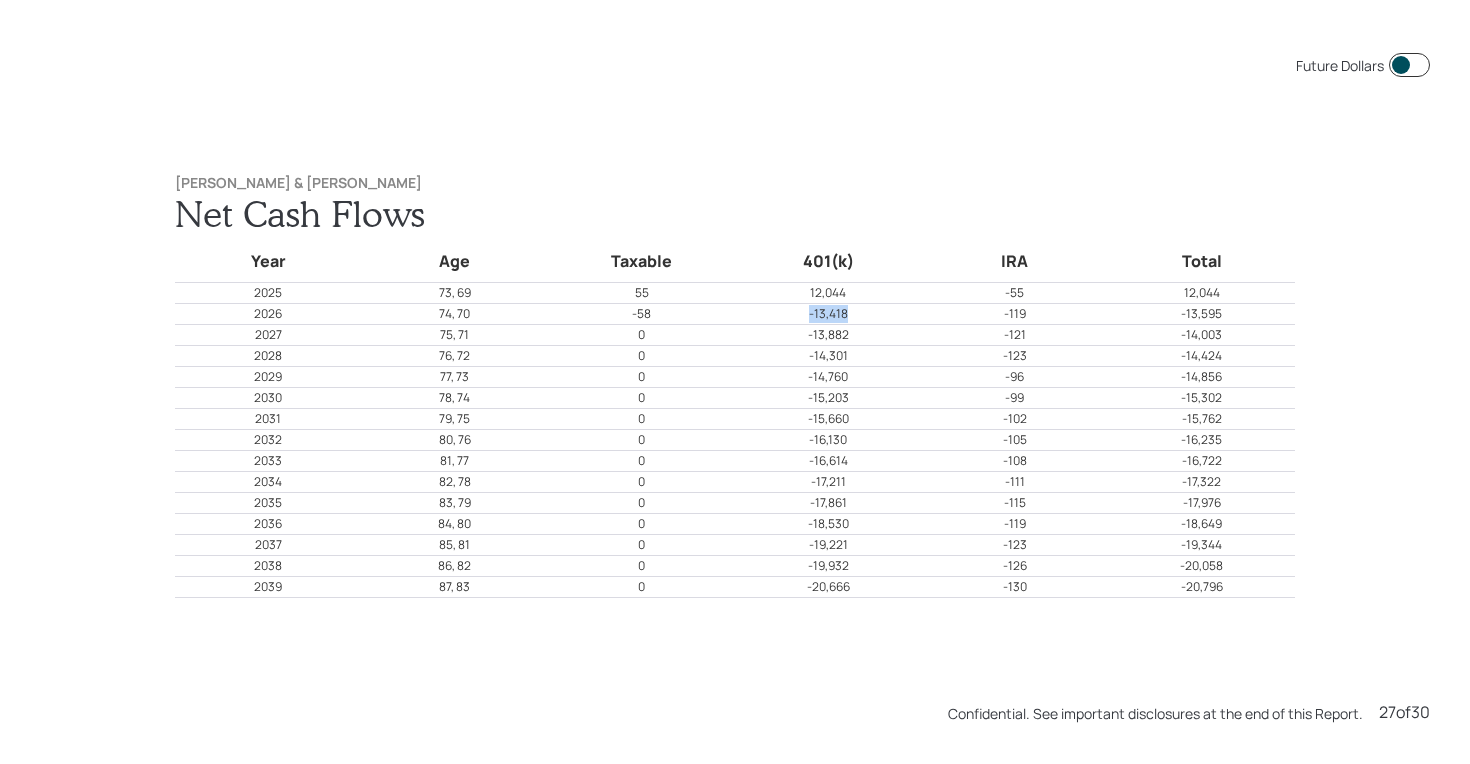 drag, startPoint x: 805, startPoint y: 311, endPoint x: 857, endPoint y: 312, distance: 52.009613 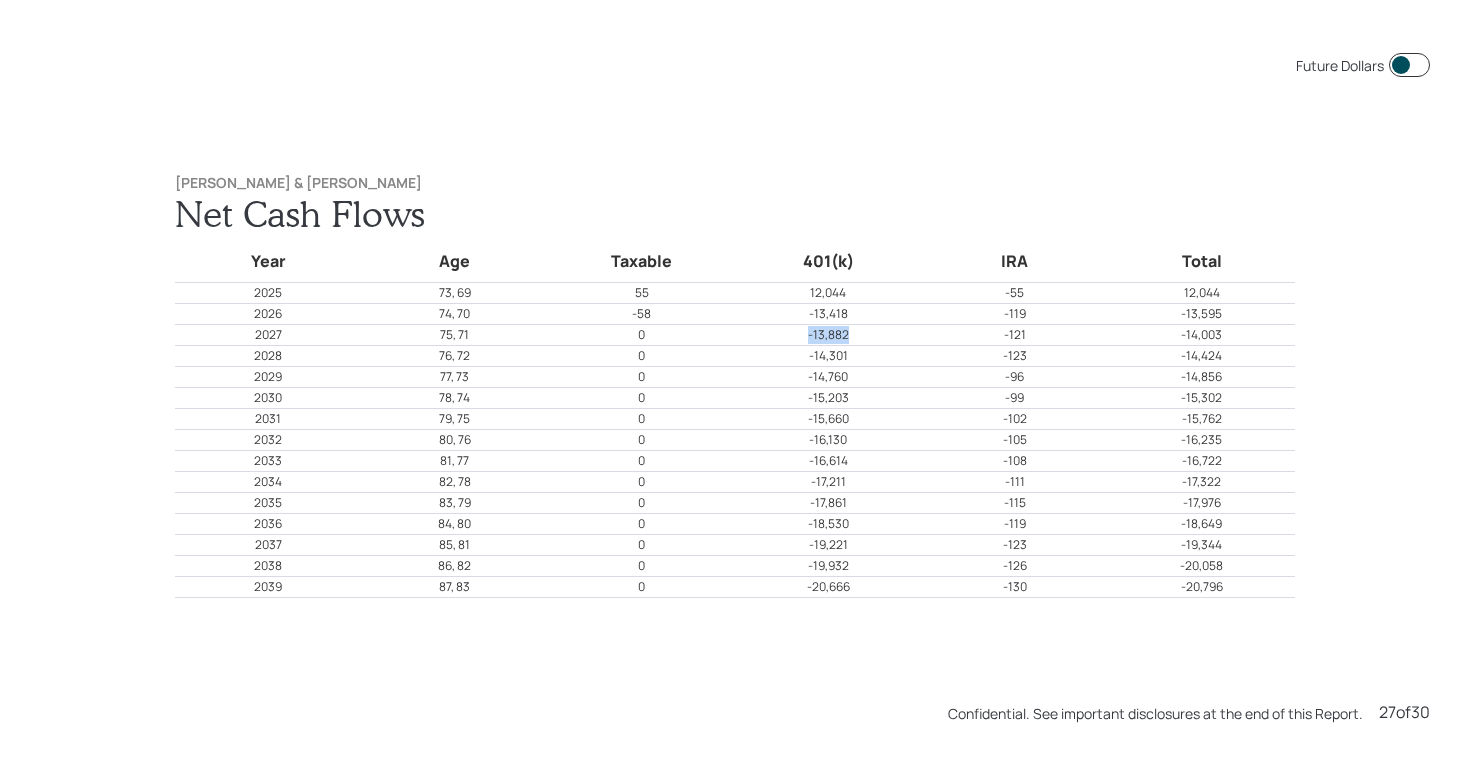 drag, startPoint x: 808, startPoint y: 337, endPoint x: 855, endPoint y: 337, distance: 47 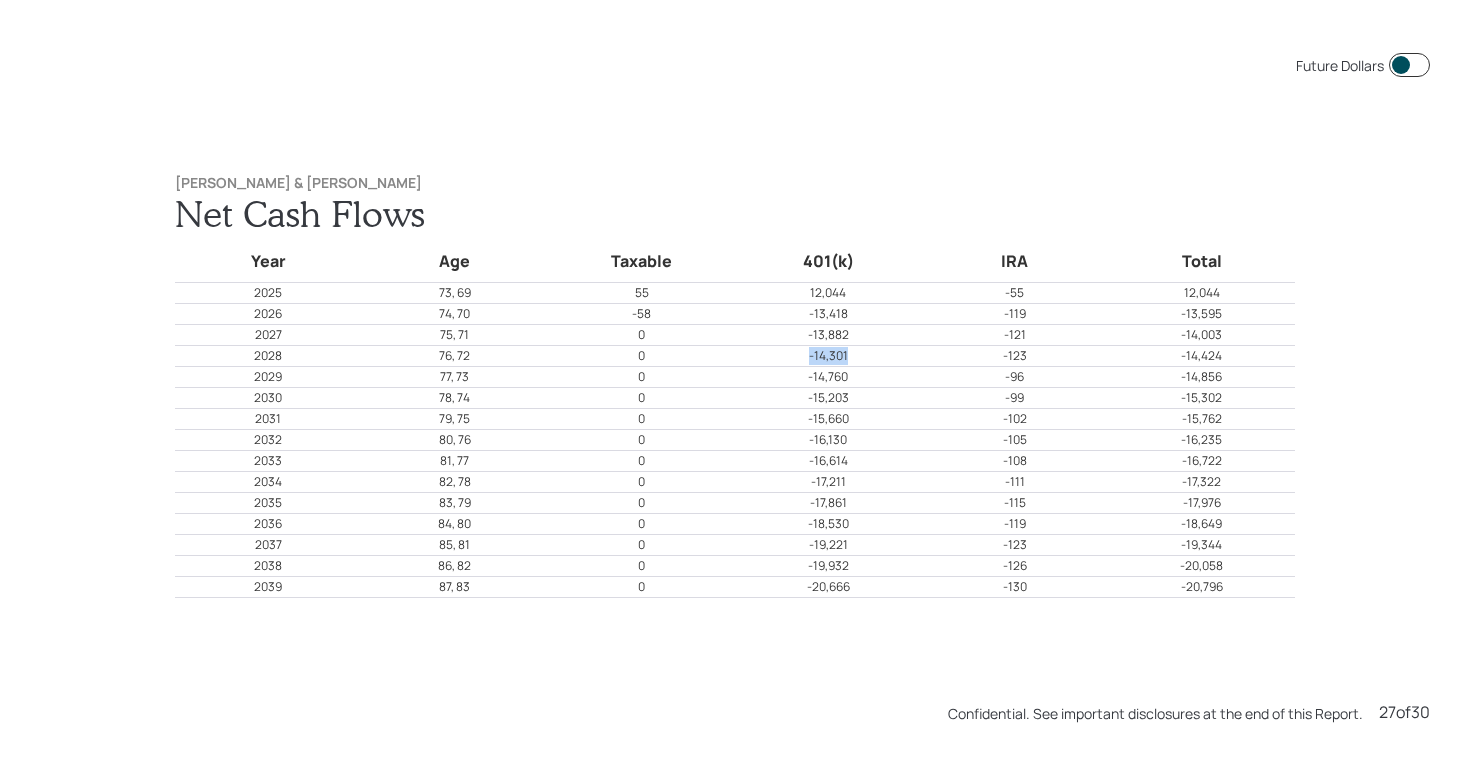 drag, startPoint x: 807, startPoint y: 354, endPoint x: 861, endPoint y: 354, distance: 54 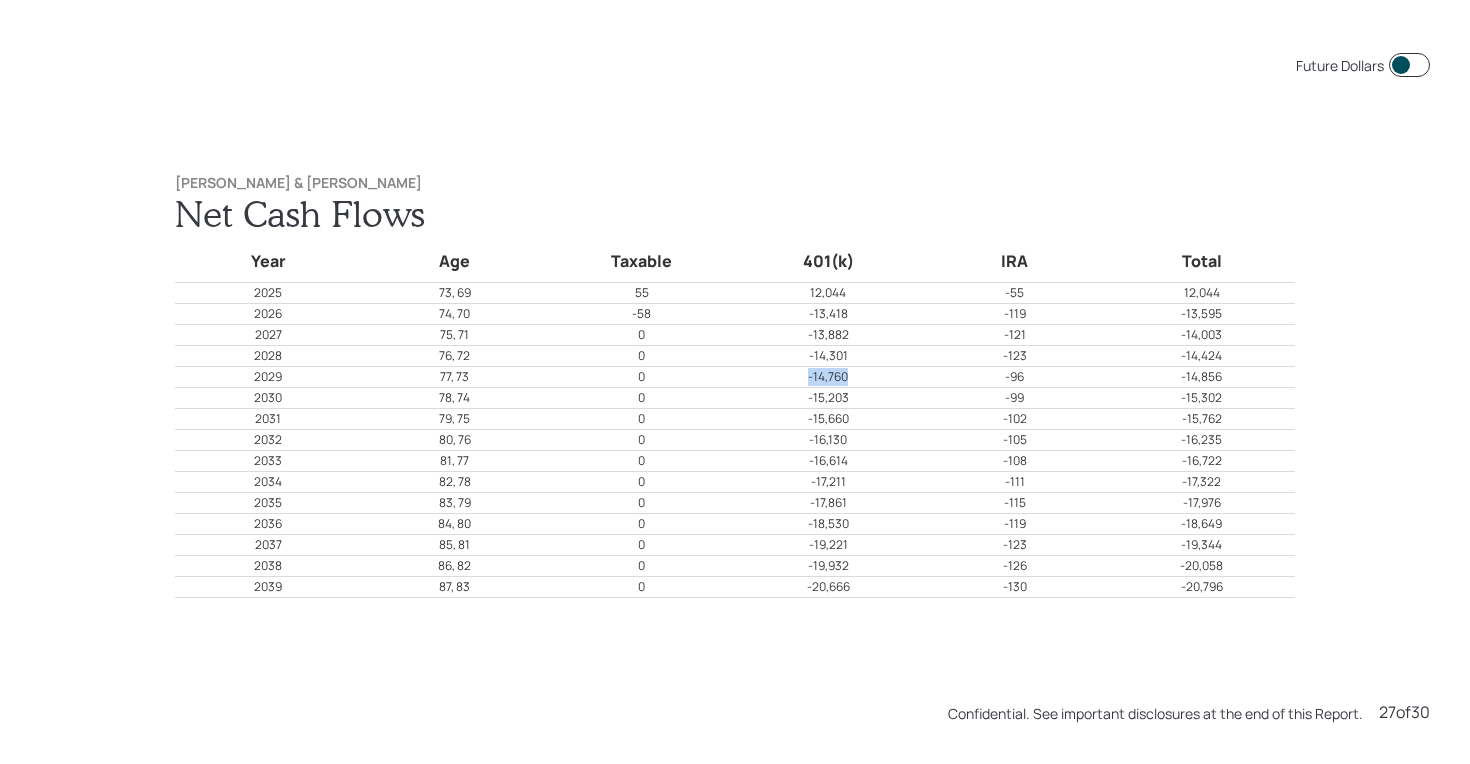 drag, startPoint x: 804, startPoint y: 377, endPoint x: 860, endPoint y: 377, distance: 56 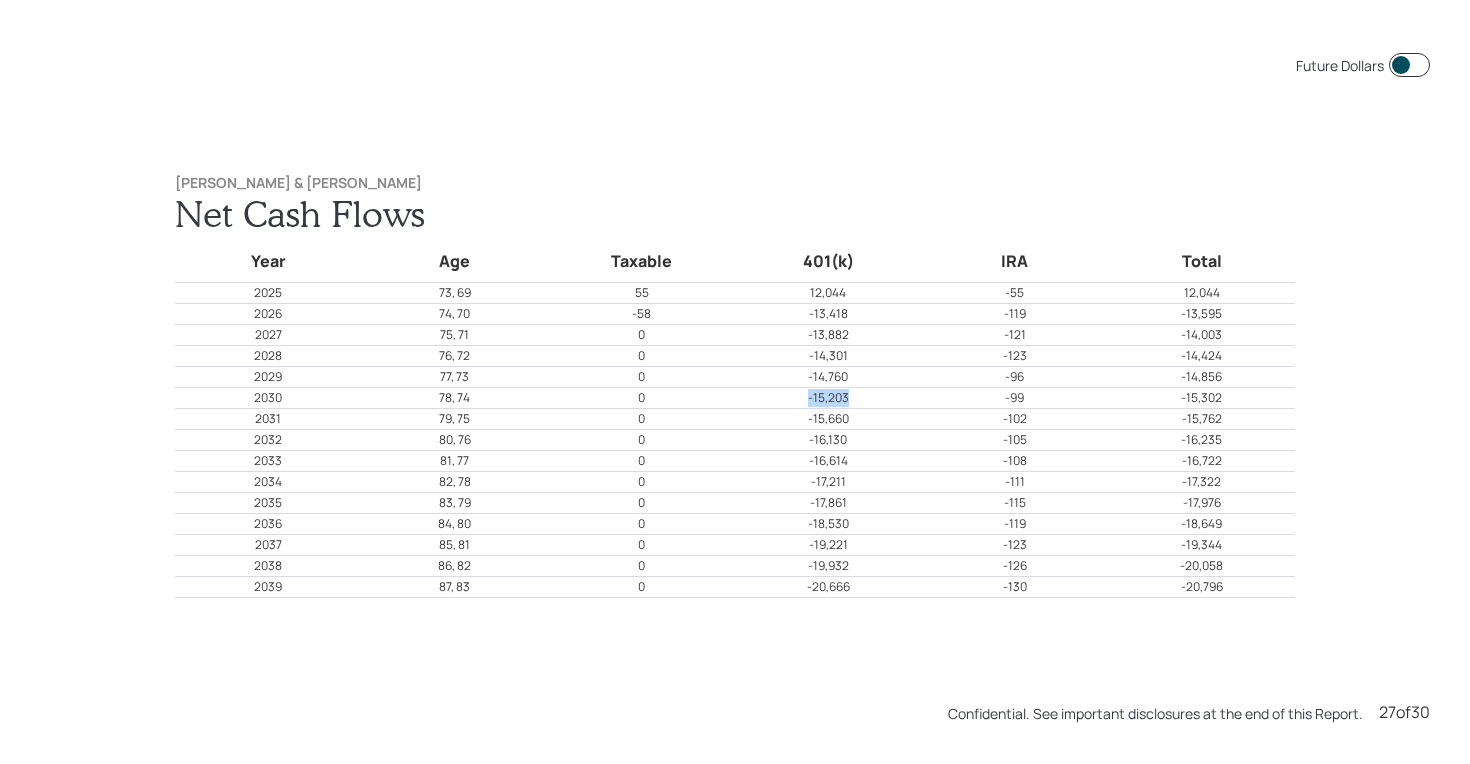 drag, startPoint x: 809, startPoint y: 404, endPoint x: 856, endPoint y: 404, distance: 47 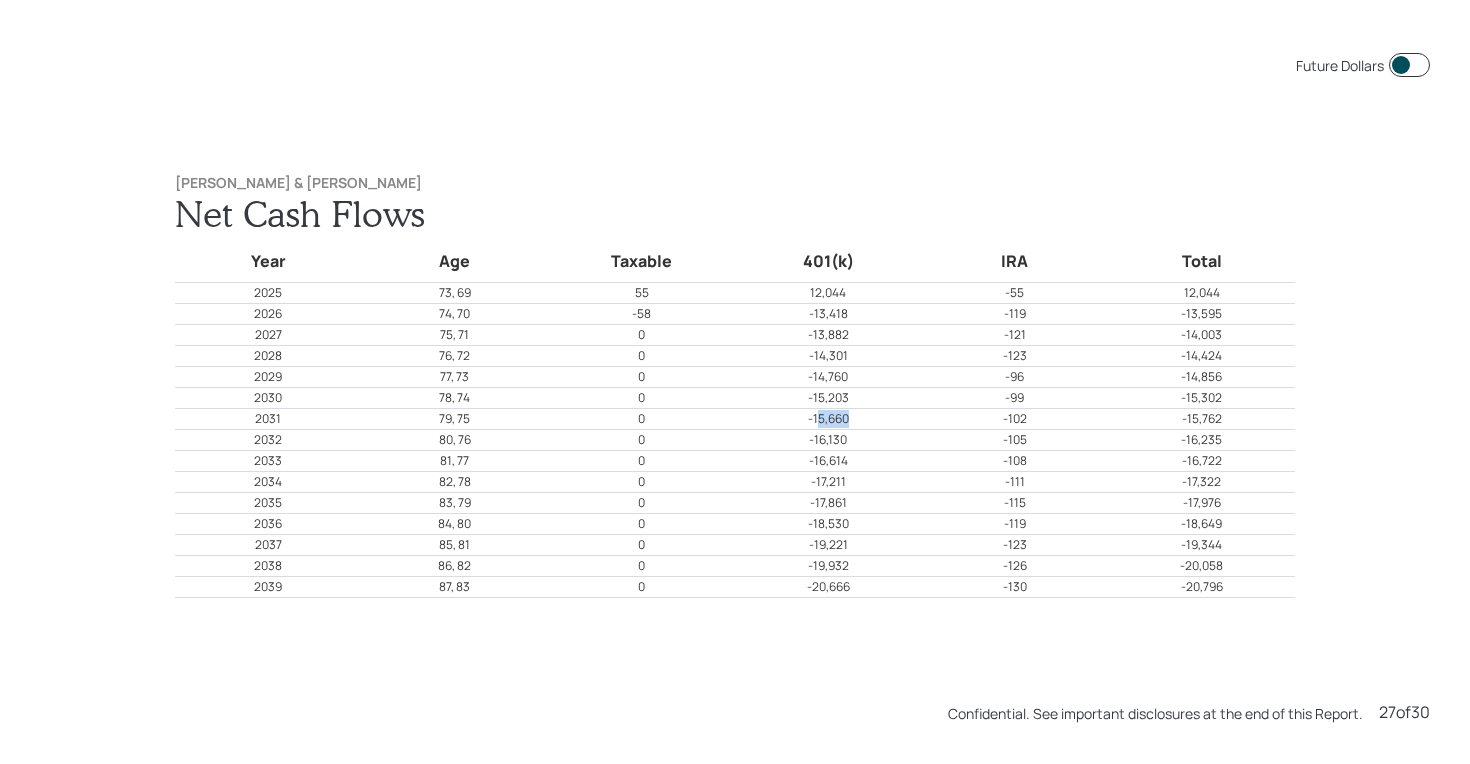 drag, startPoint x: 816, startPoint y: 421, endPoint x: 877, endPoint y: 428, distance: 61.400326 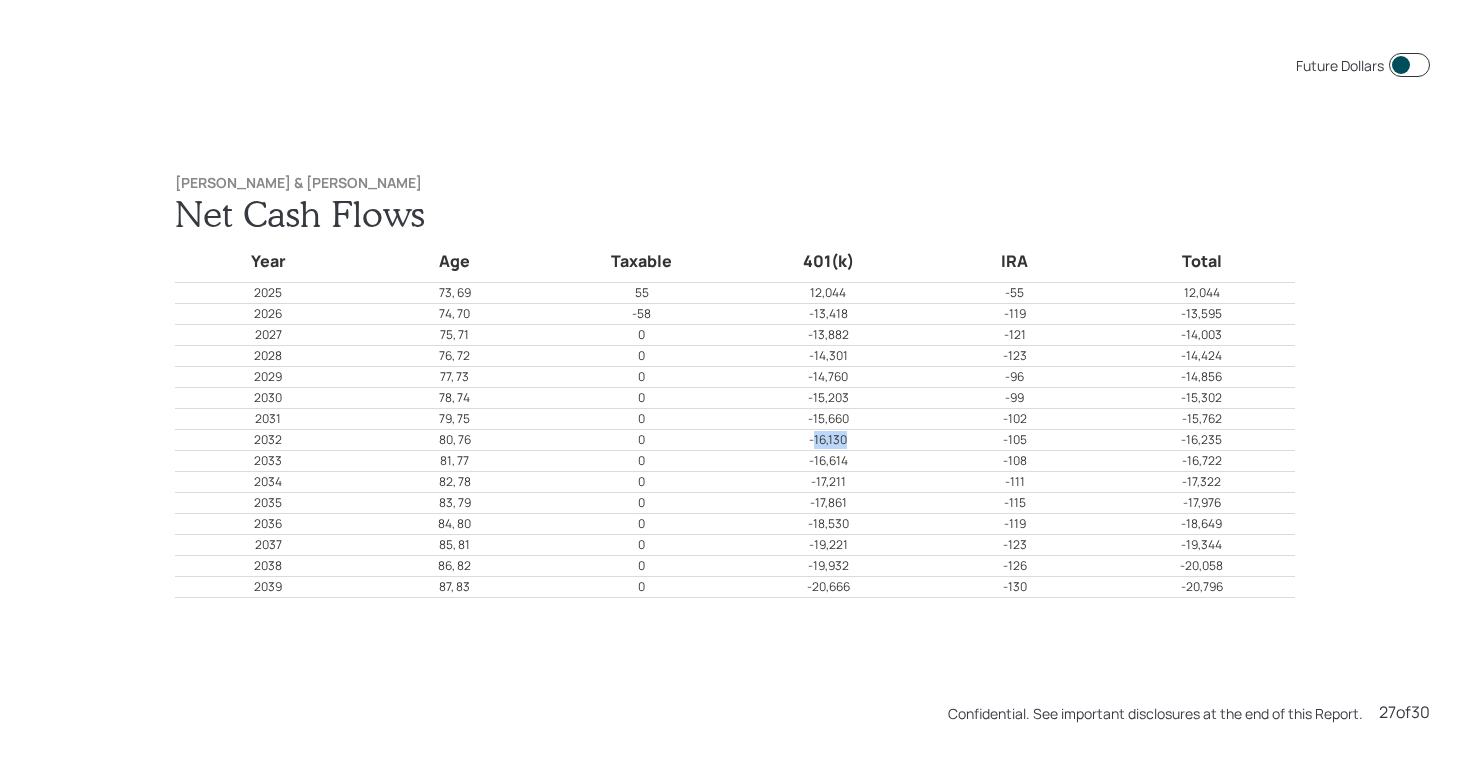drag, startPoint x: 814, startPoint y: 443, endPoint x: 870, endPoint y: 444, distance: 56.008926 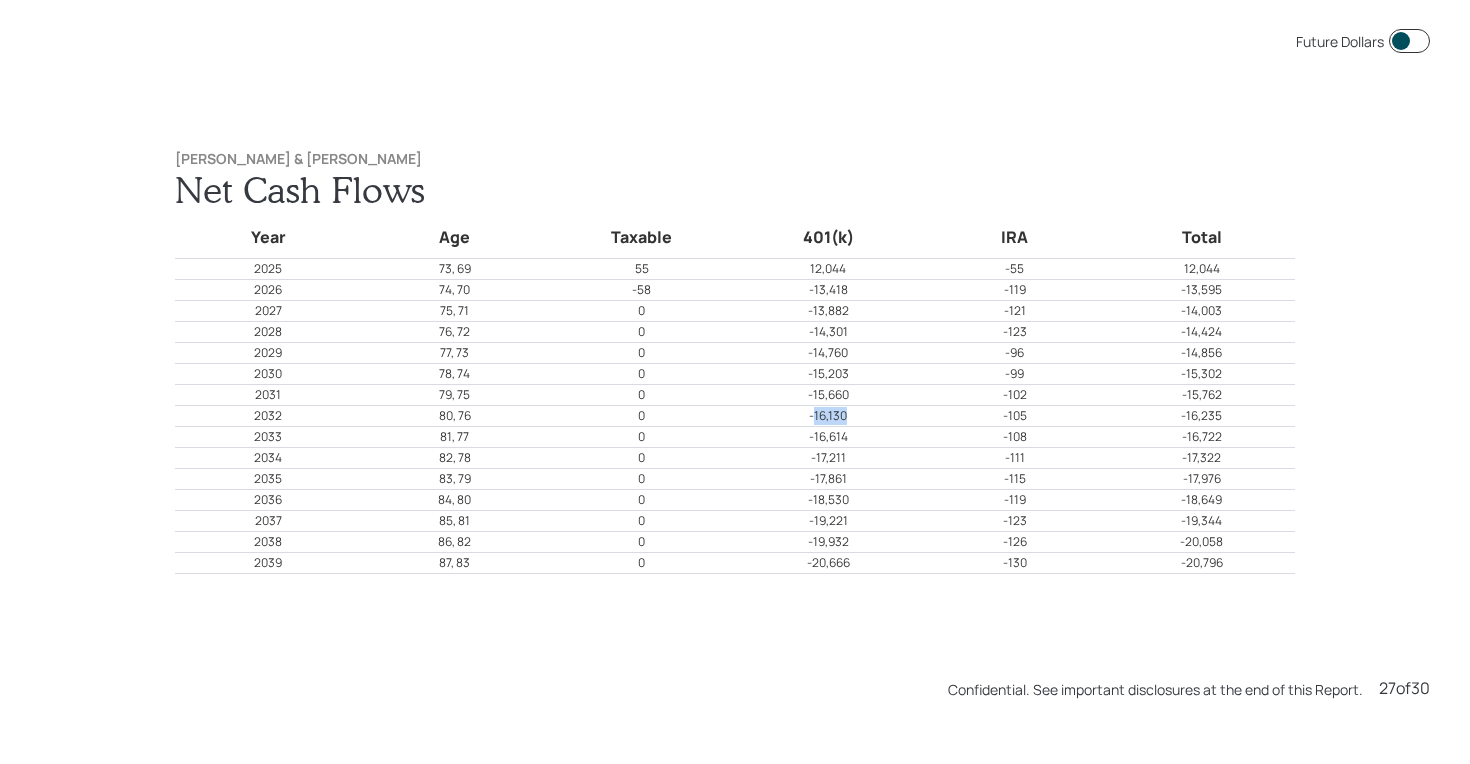 scroll, scrollTop: 19864, scrollLeft: 0, axis: vertical 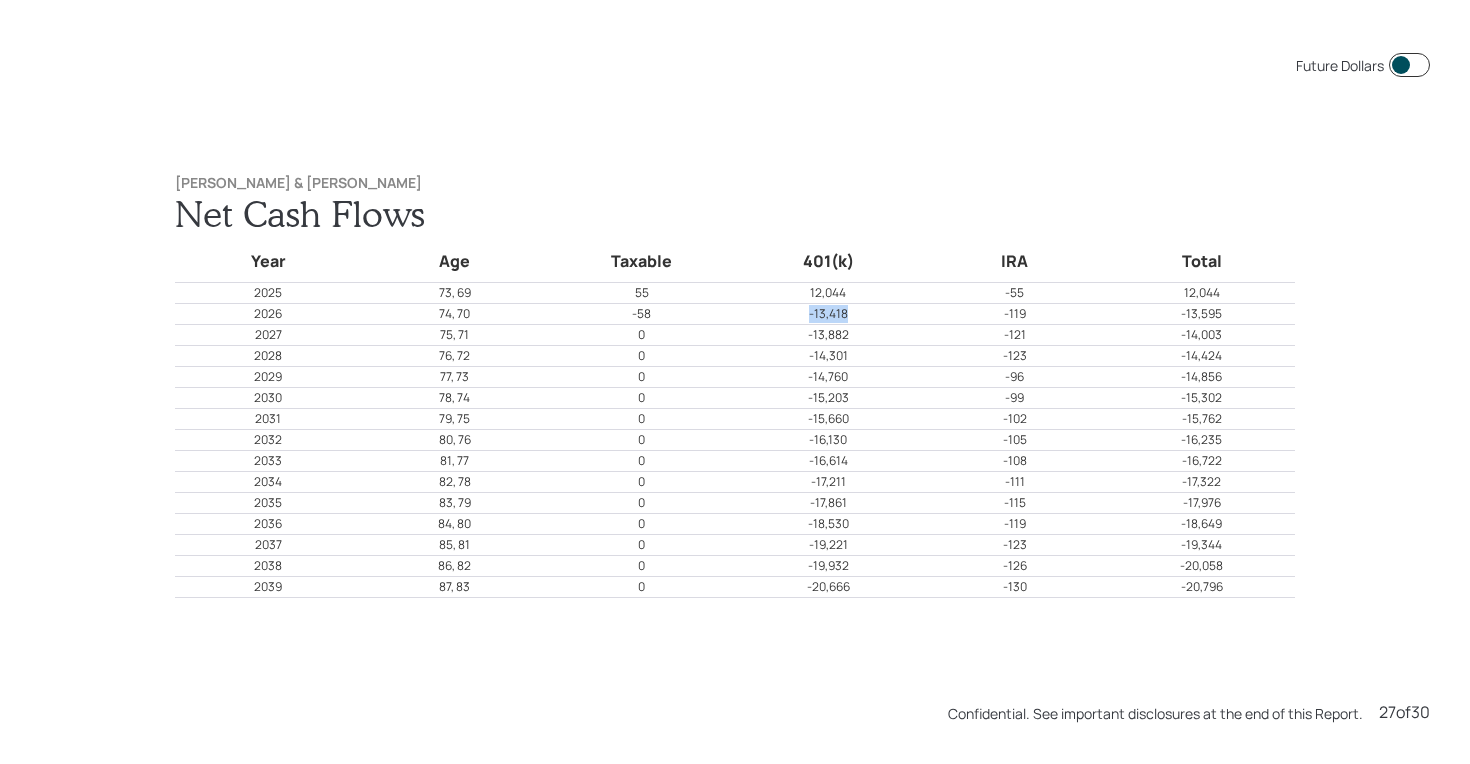 drag, startPoint x: 850, startPoint y: 317, endPoint x: 787, endPoint y: 317, distance: 63 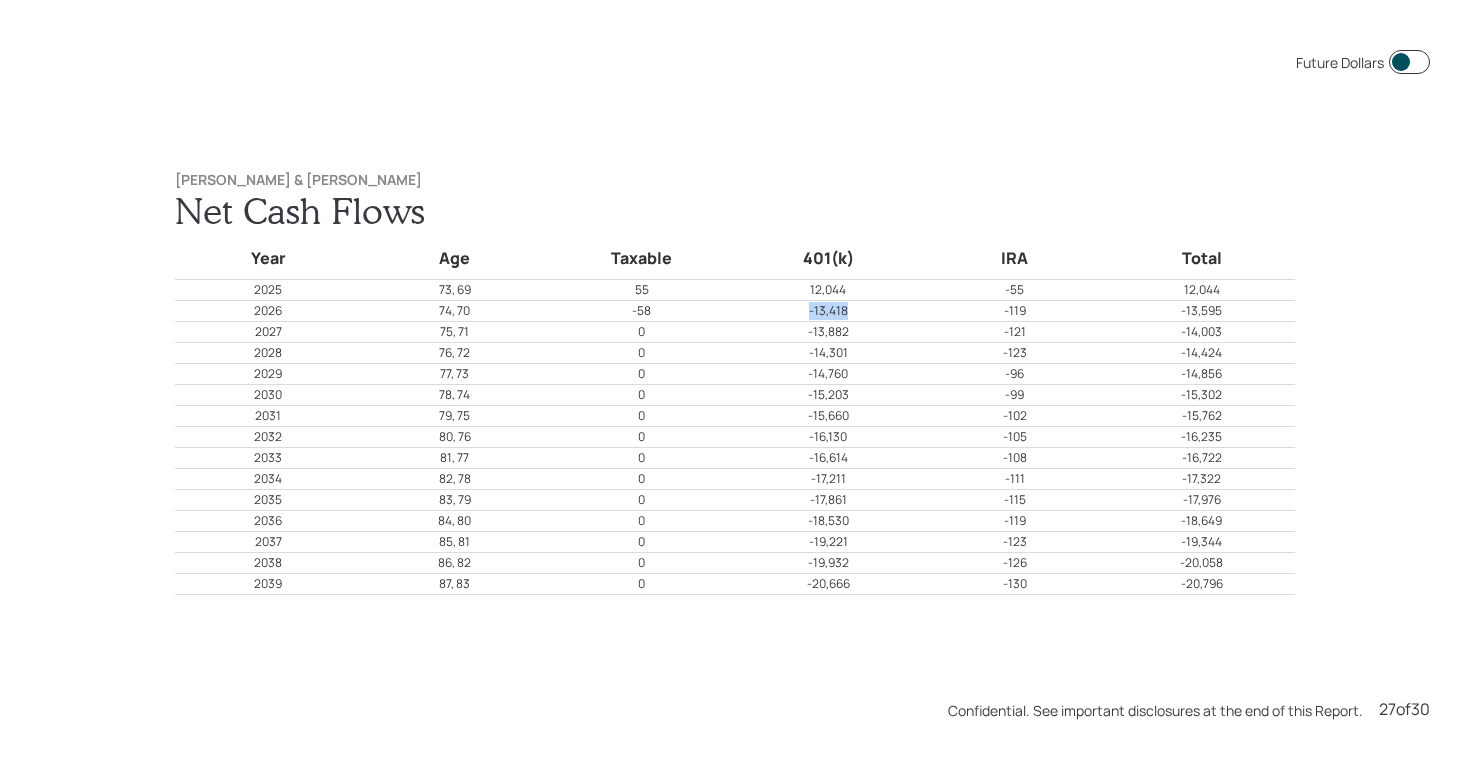 scroll, scrollTop: 19864, scrollLeft: 0, axis: vertical 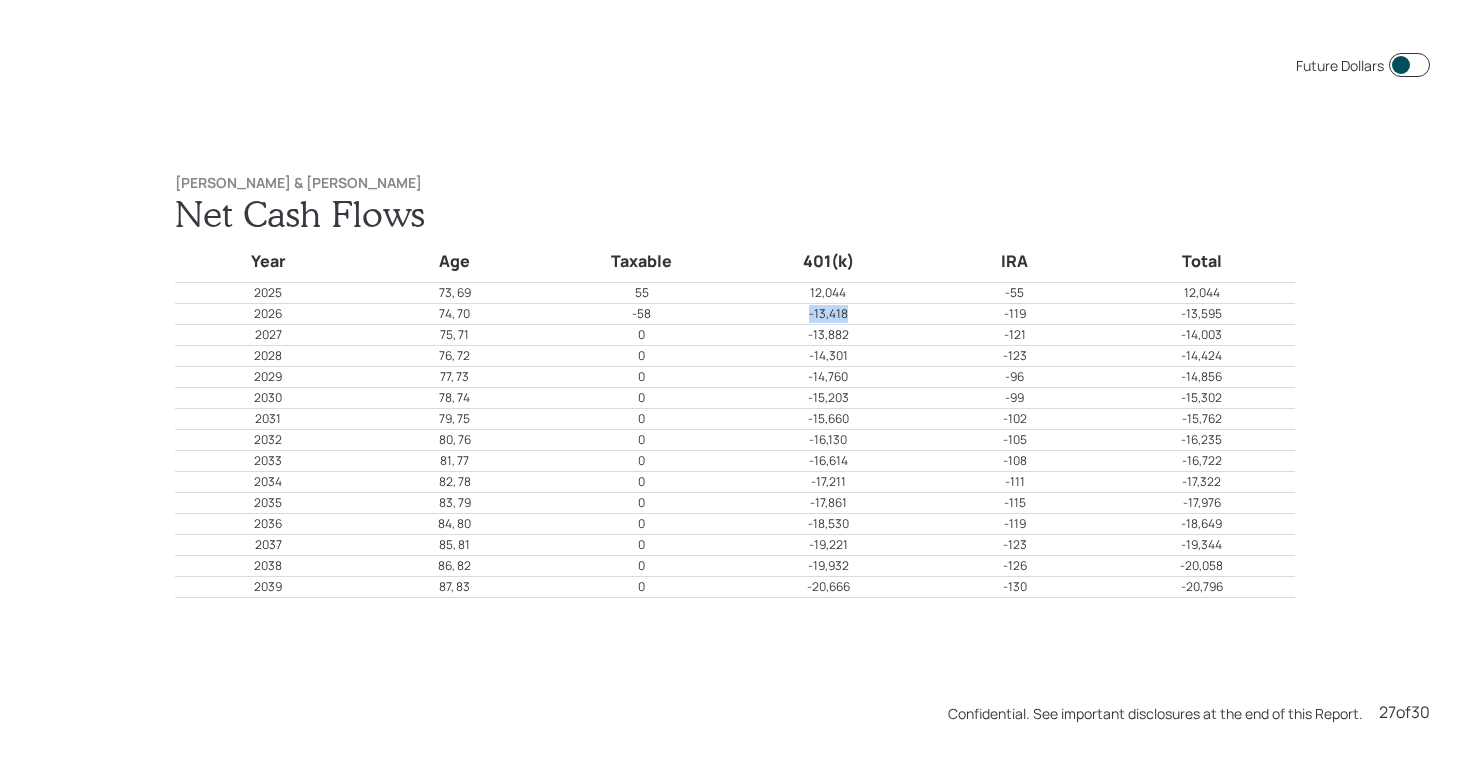 click on "-13,418" at bounding box center [828, 314] 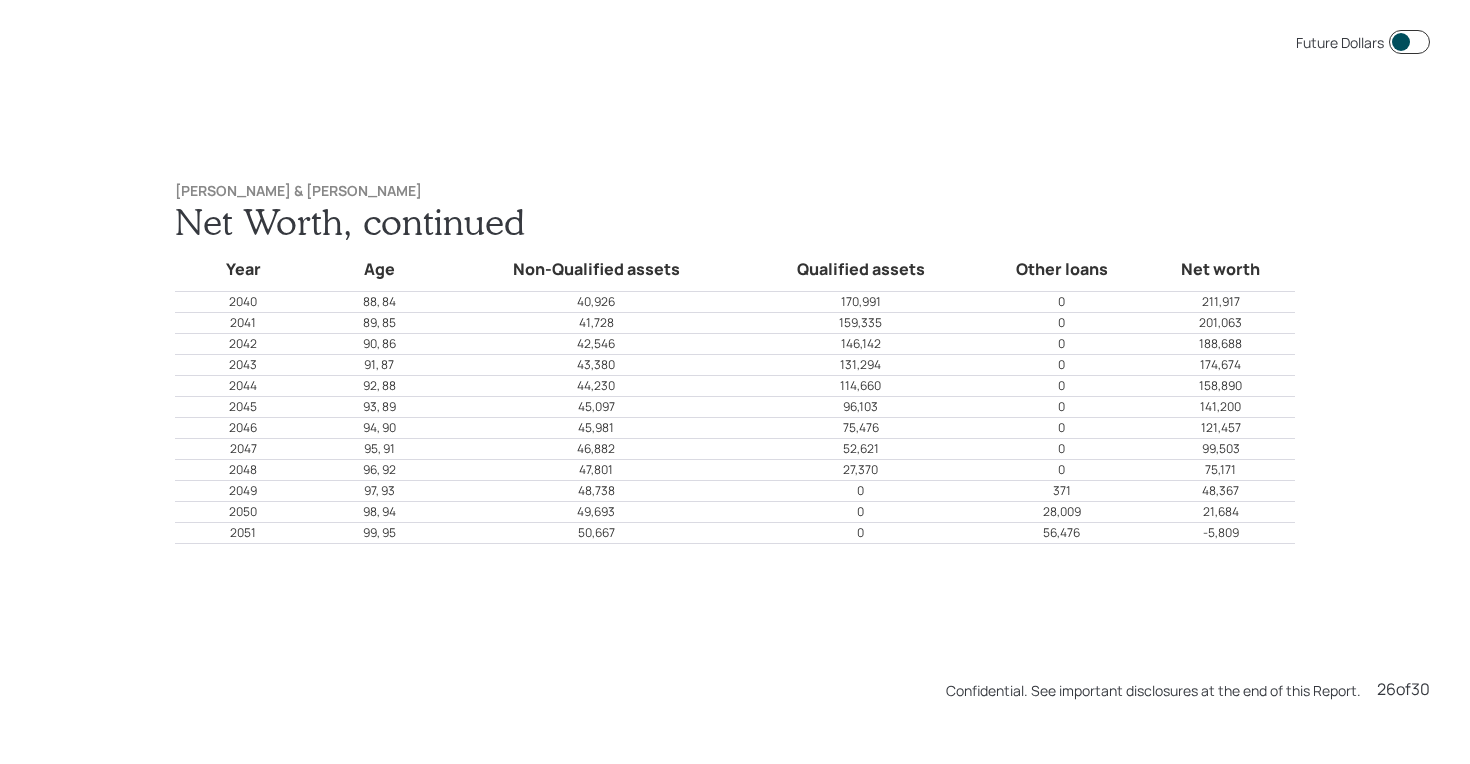scroll, scrollTop: 19100, scrollLeft: 0, axis: vertical 